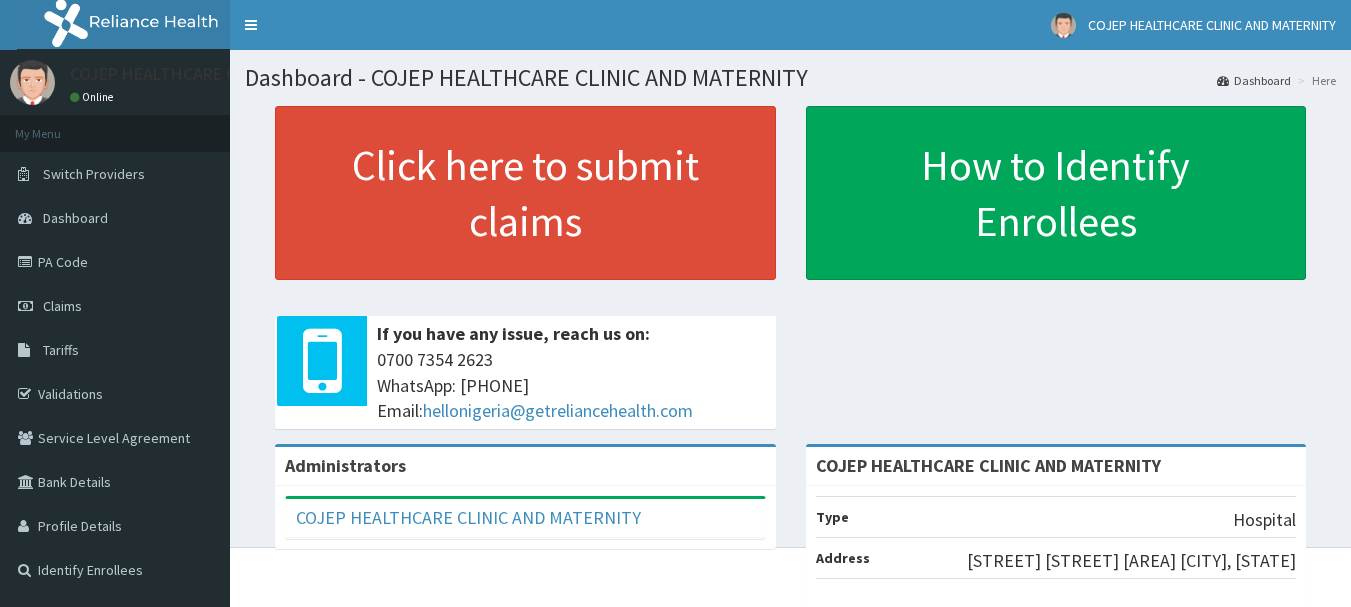 scroll, scrollTop: 0, scrollLeft: 0, axis: both 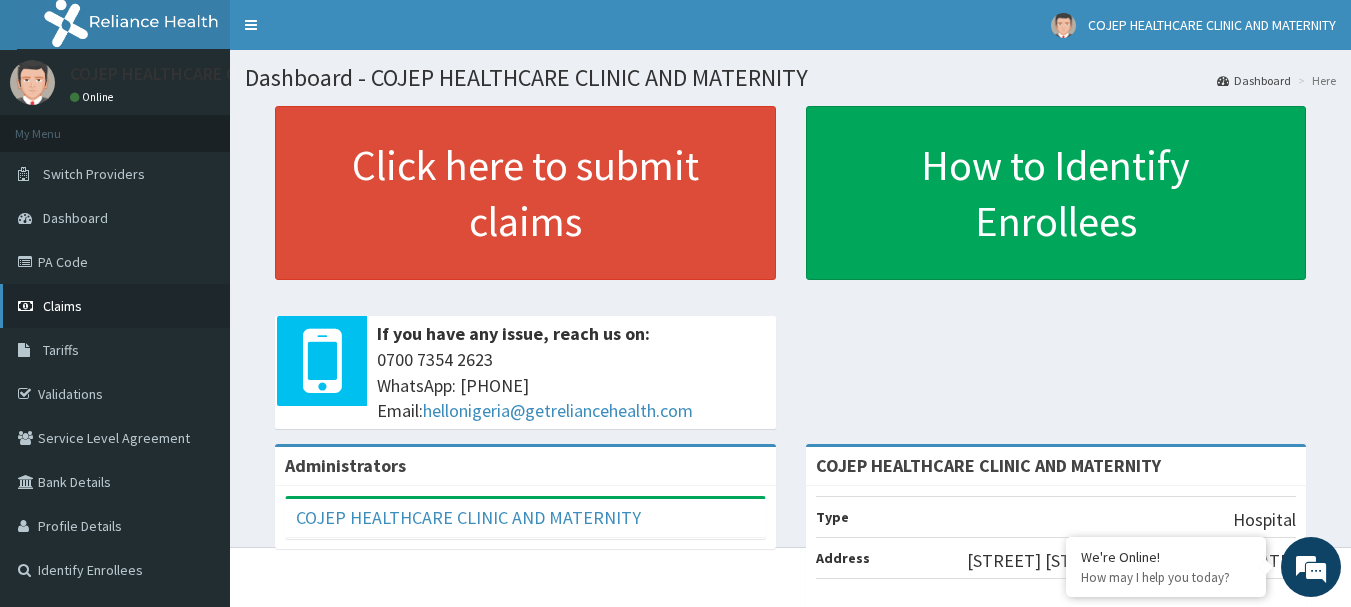 click on "Claims" at bounding box center [115, 306] 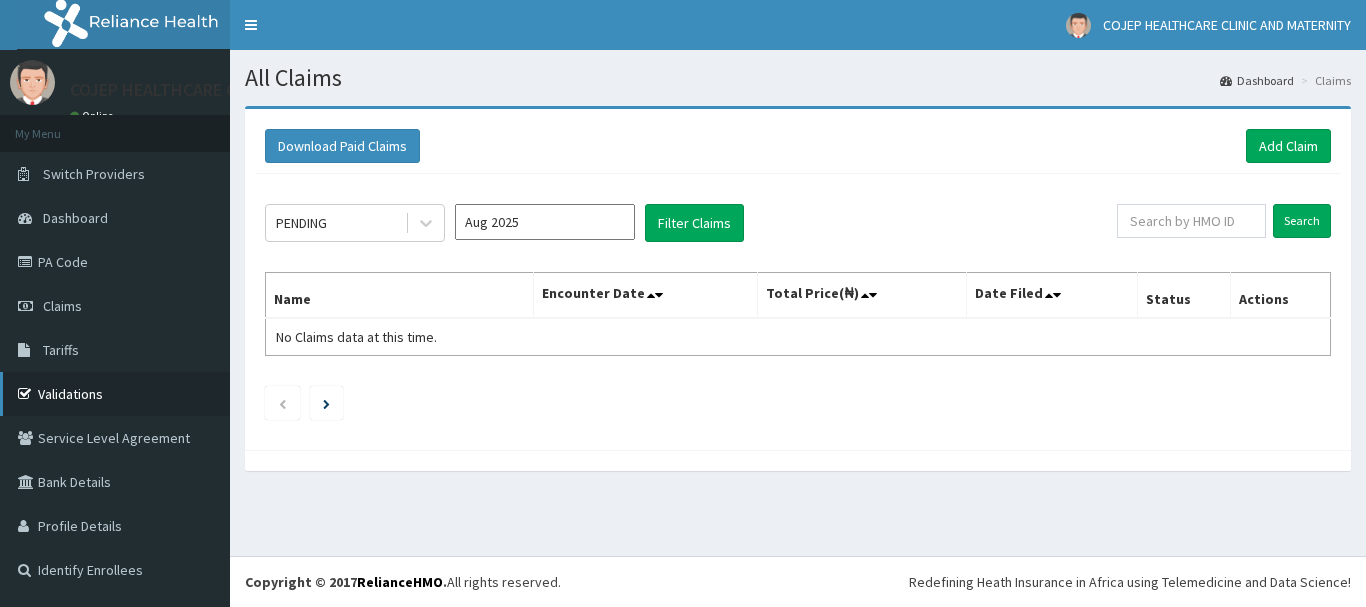 scroll, scrollTop: 0, scrollLeft: 0, axis: both 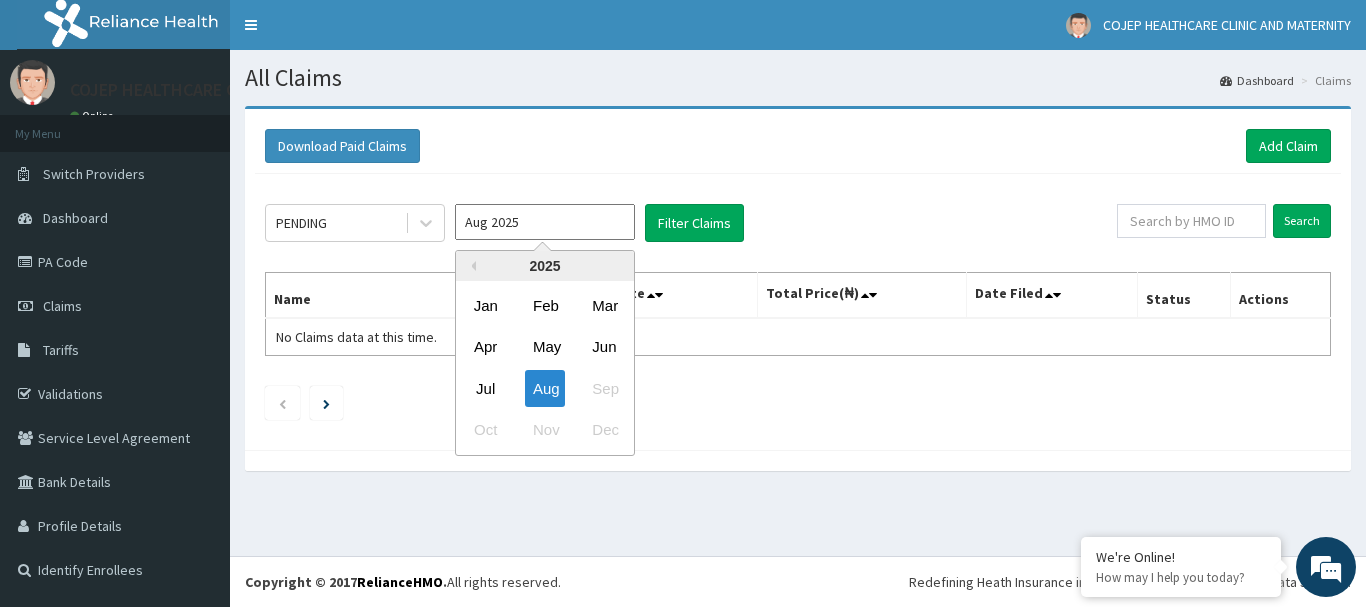 click on "Aug 2025" at bounding box center (545, 222) 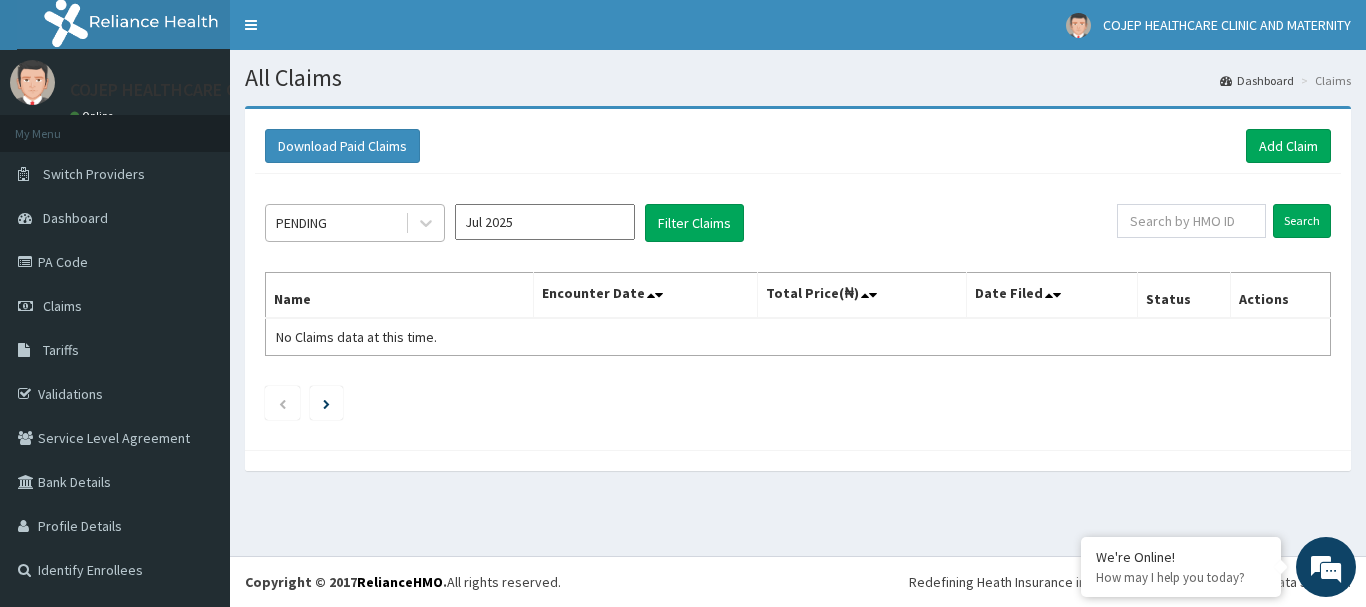 click on "PENDING" at bounding box center (335, 223) 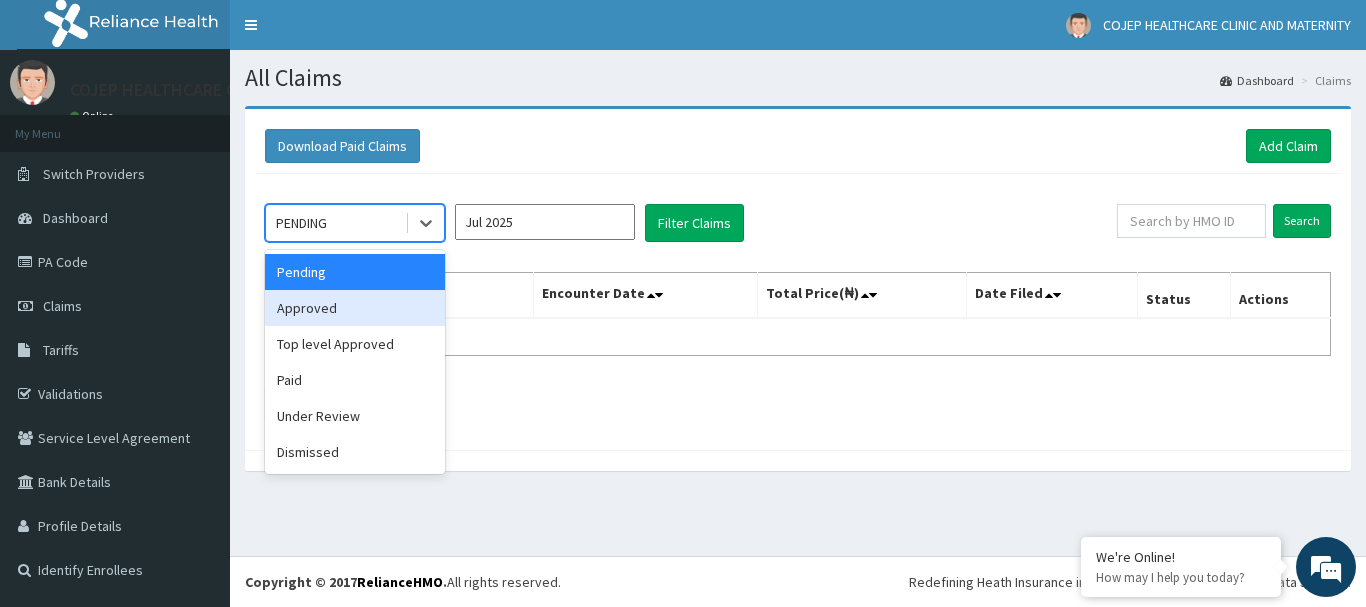 click on "Approved" at bounding box center (355, 308) 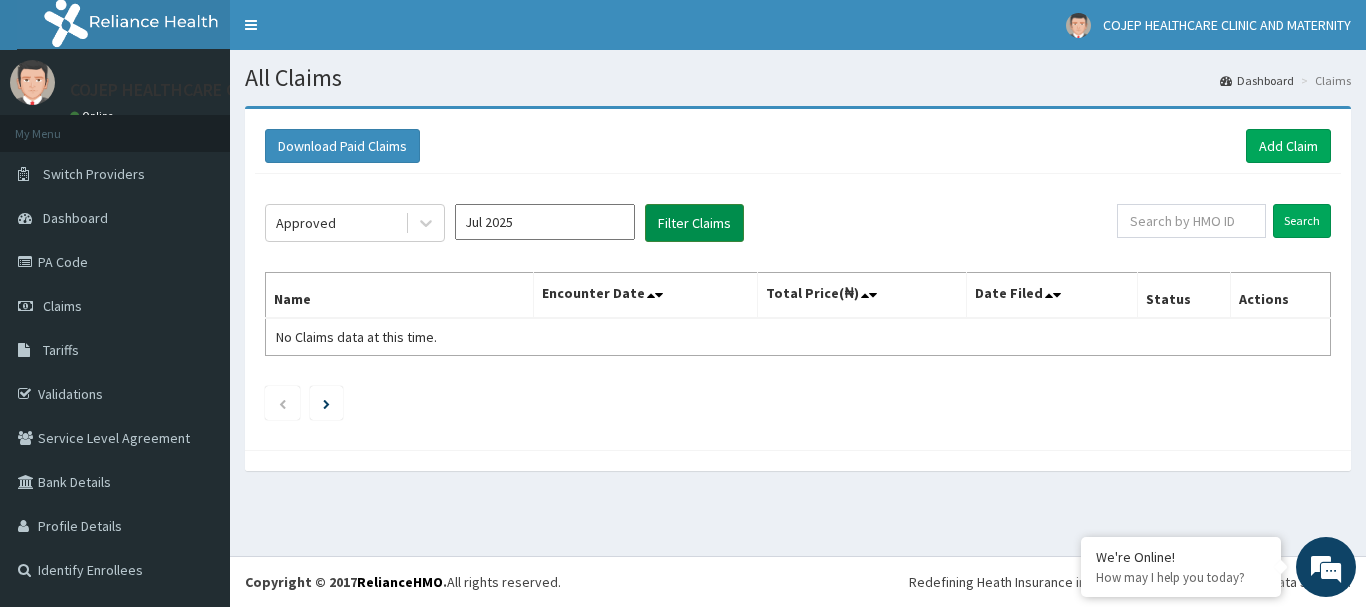 click on "Filter Claims" at bounding box center [694, 223] 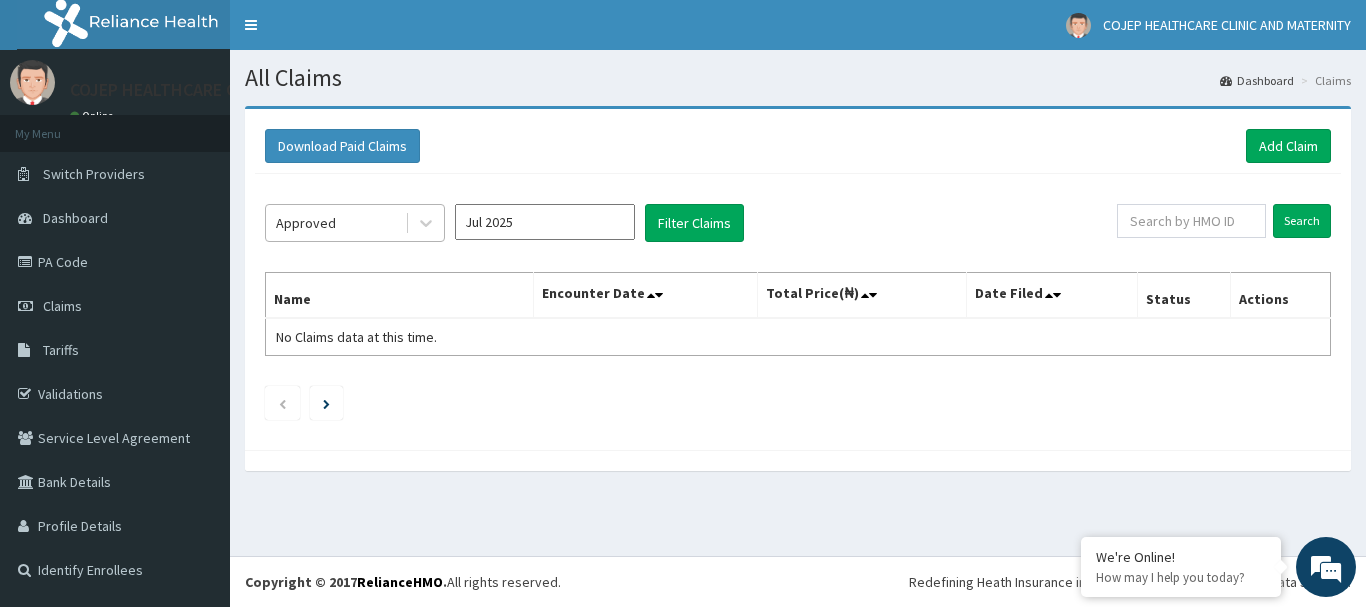 click on "Approved" at bounding box center (306, 223) 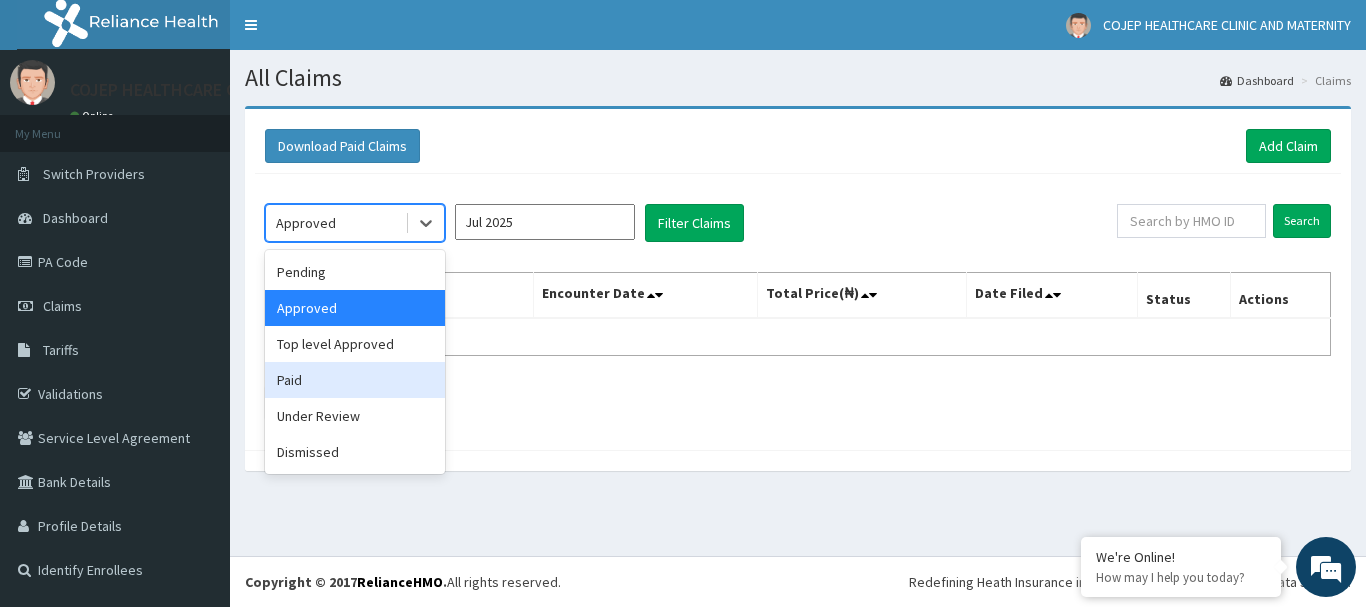 click on "Paid" at bounding box center [355, 380] 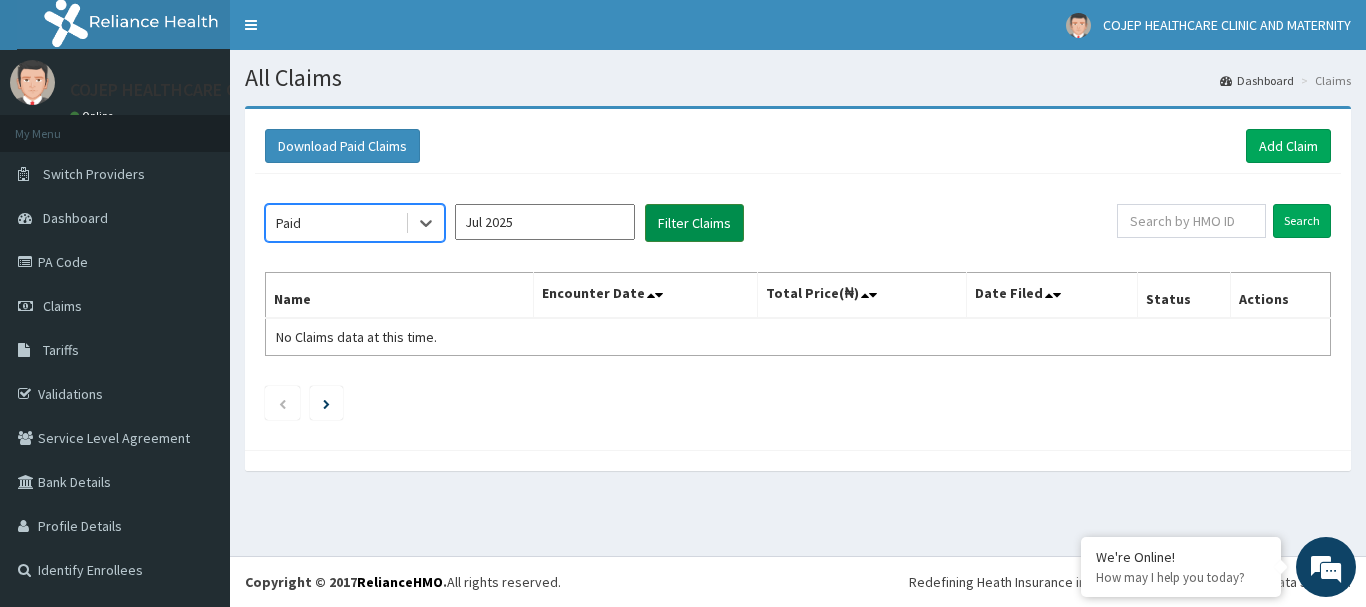 click on "Filter Claims" at bounding box center [694, 223] 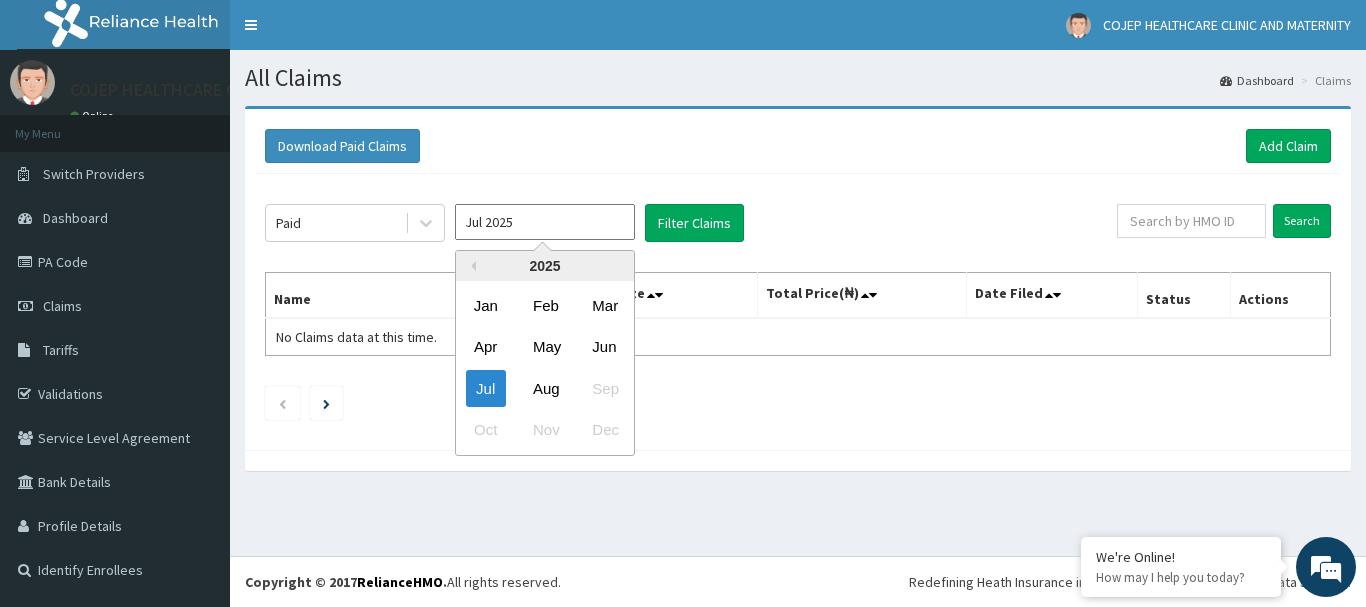 click on "Jul 2025" at bounding box center [545, 222] 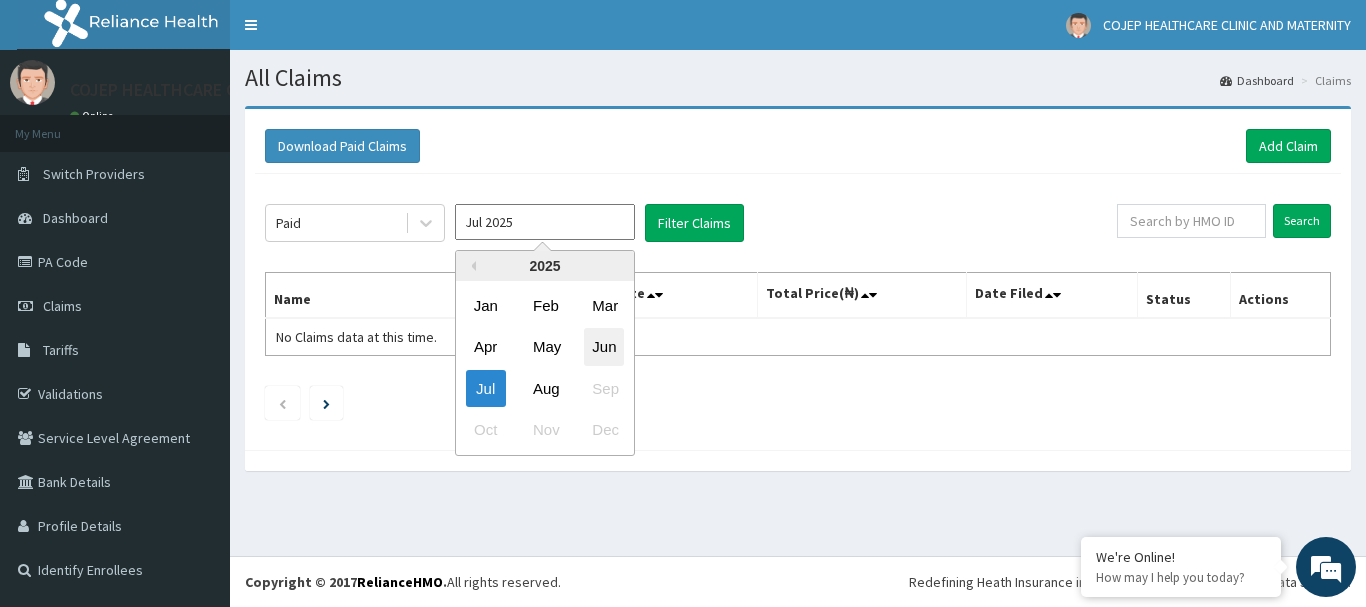 click on "Jun" at bounding box center (604, 347) 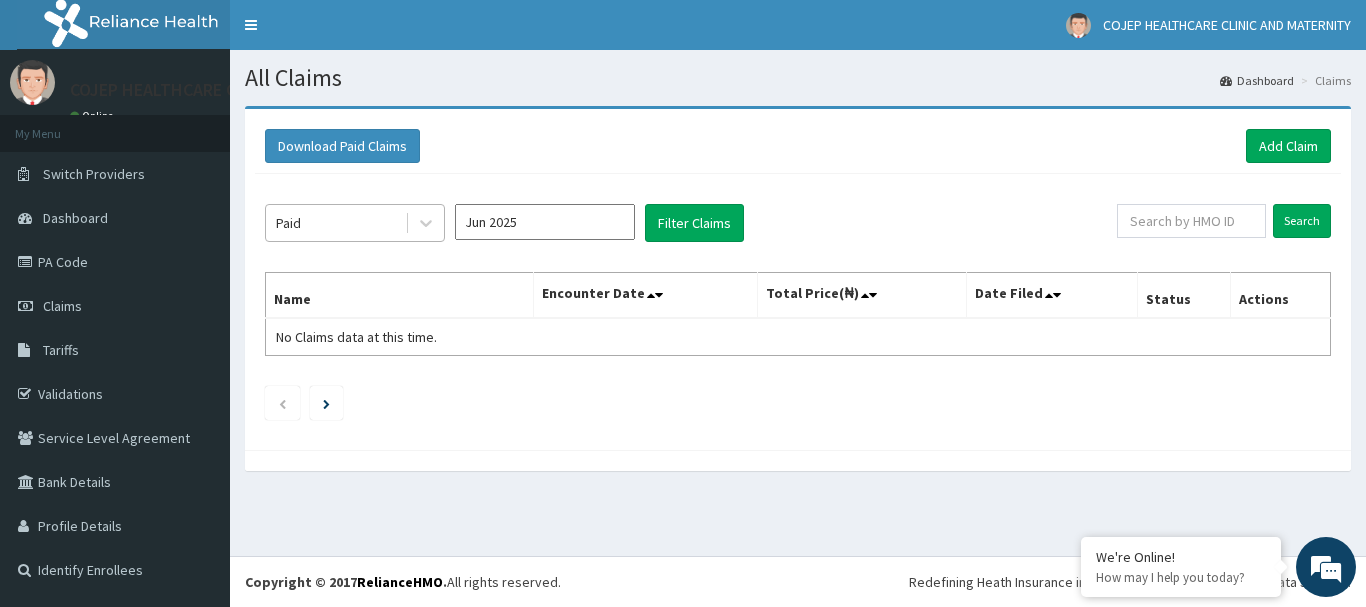 click on "Paid" at bounding box center (335, 223) 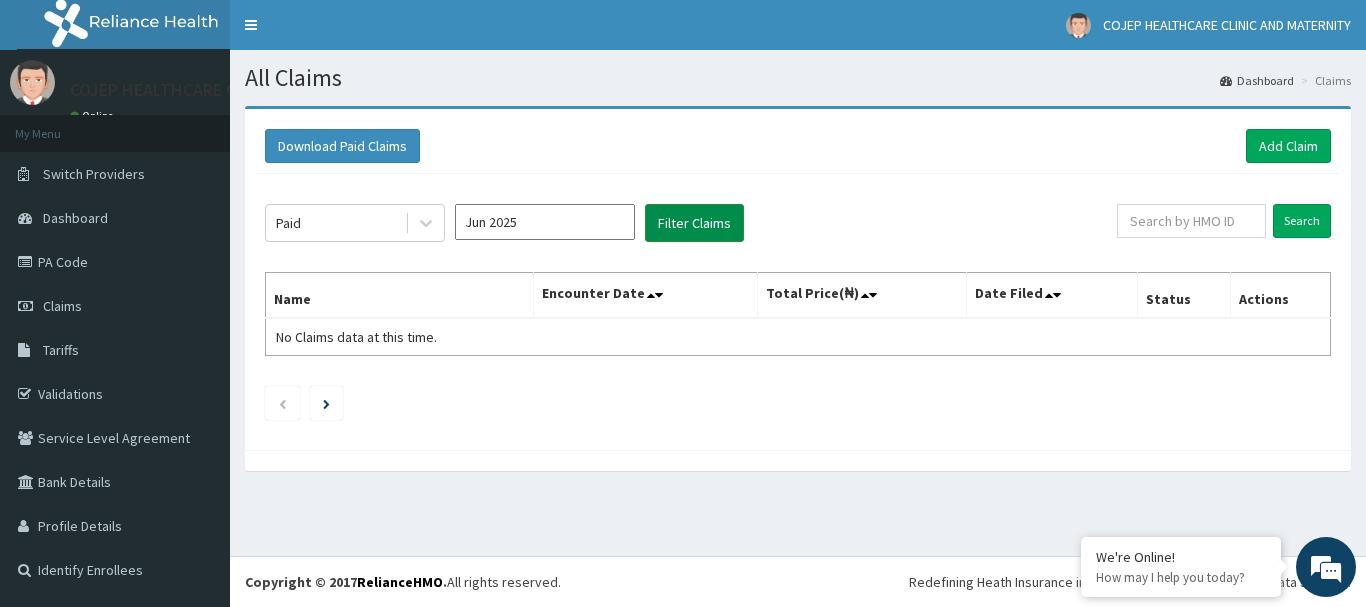 click on "Filter Claims" at bounding box center (694, 223) 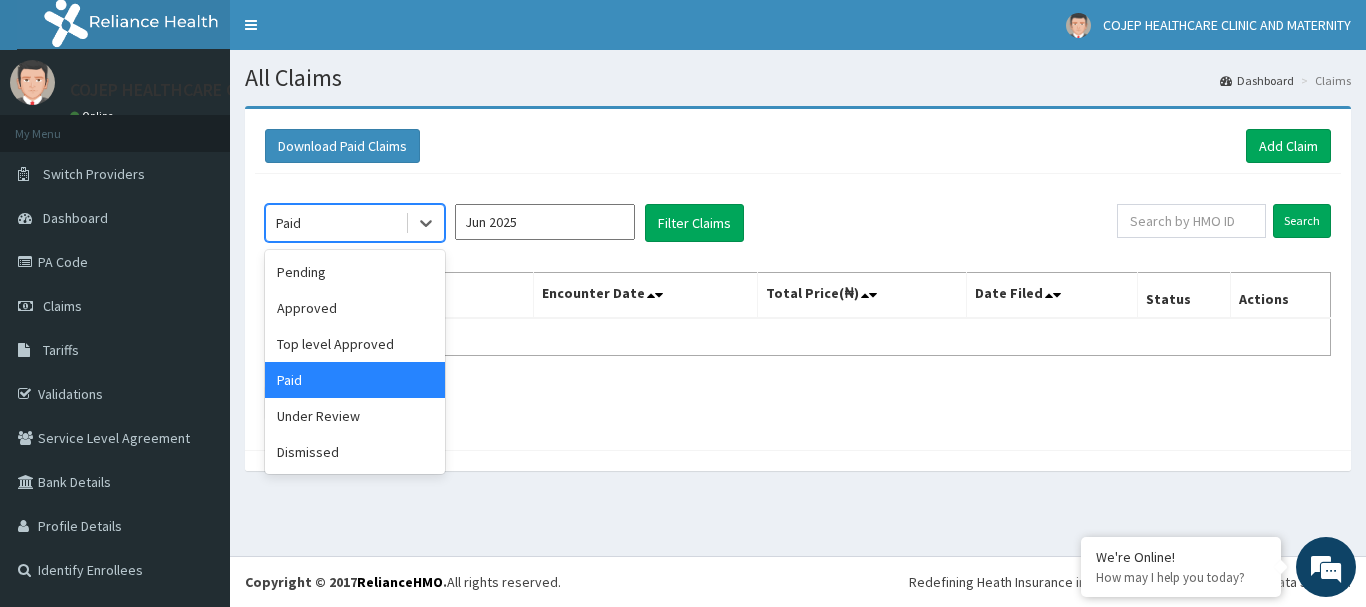 click on "Paid" at bounding box center (335, 223) 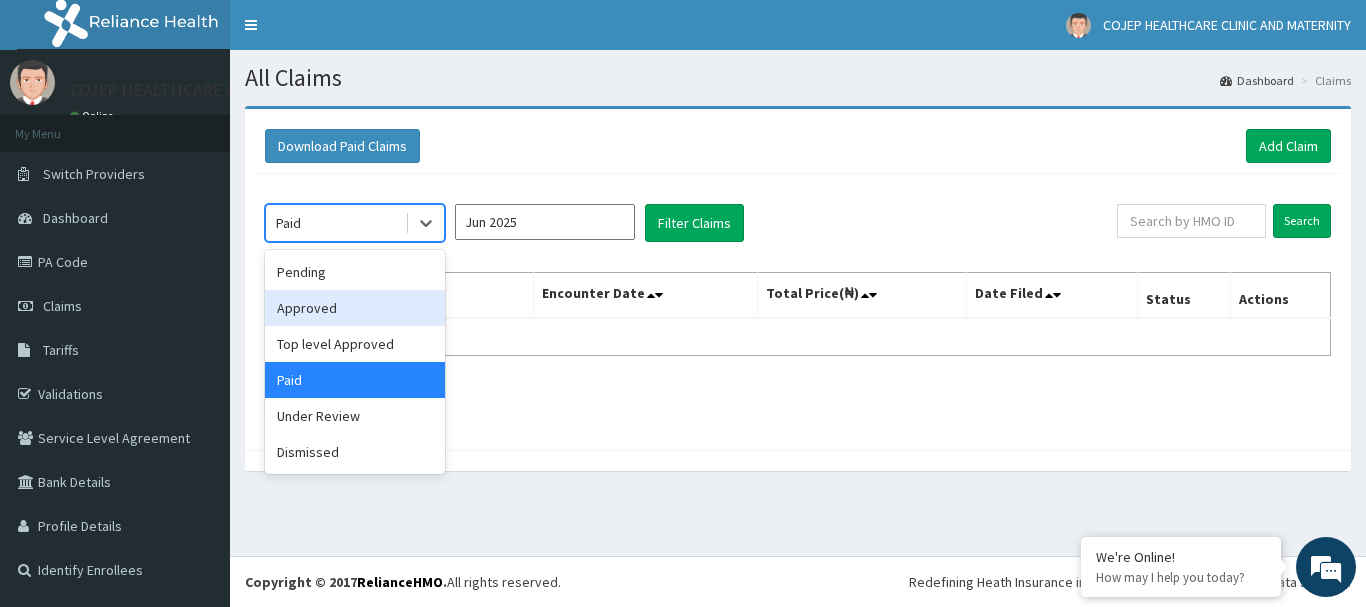 click on "Approved" at bounding box center (355, 308) 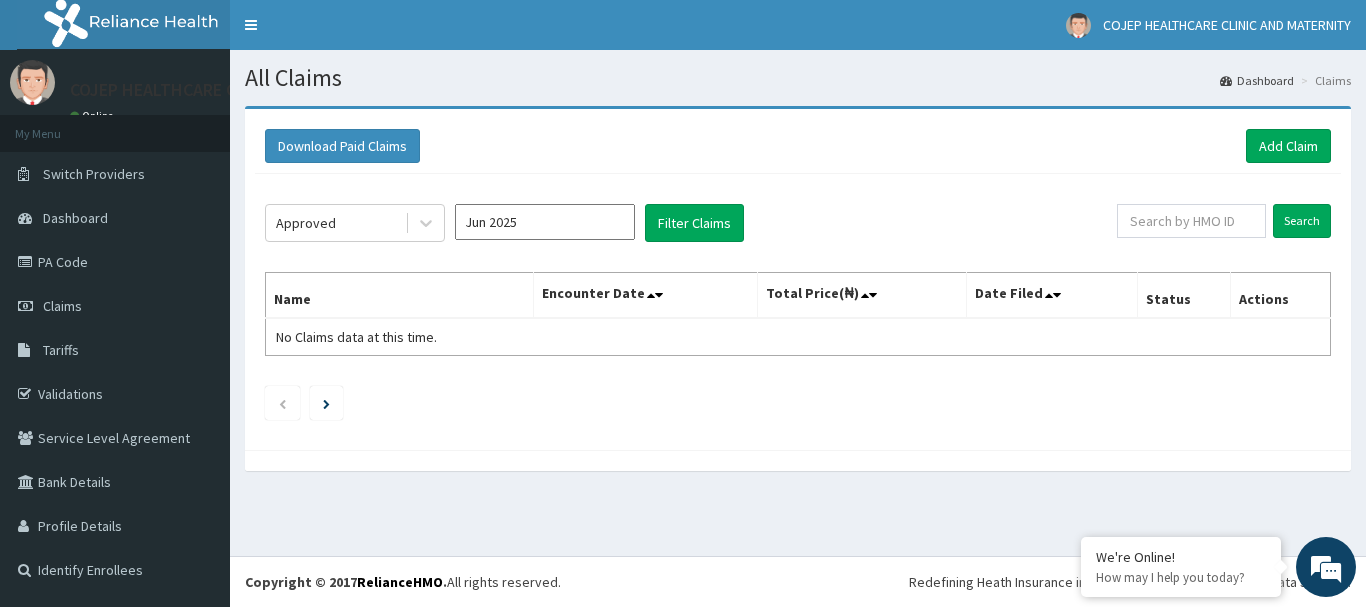 click on "Approved Jun 2025 Filter Claims Search Name Encounter Date Total Price(₦) Date Filed Status Actions No Claims data at this time." 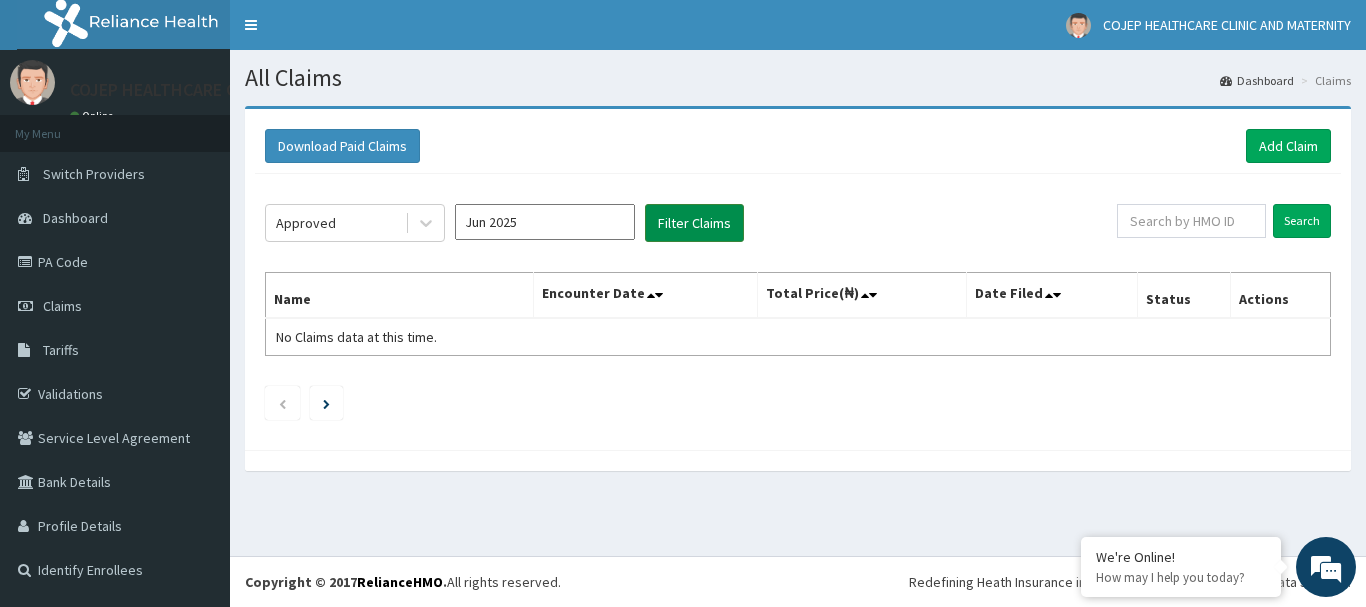click on "Filter Claims" at bounding box center (694, 223) 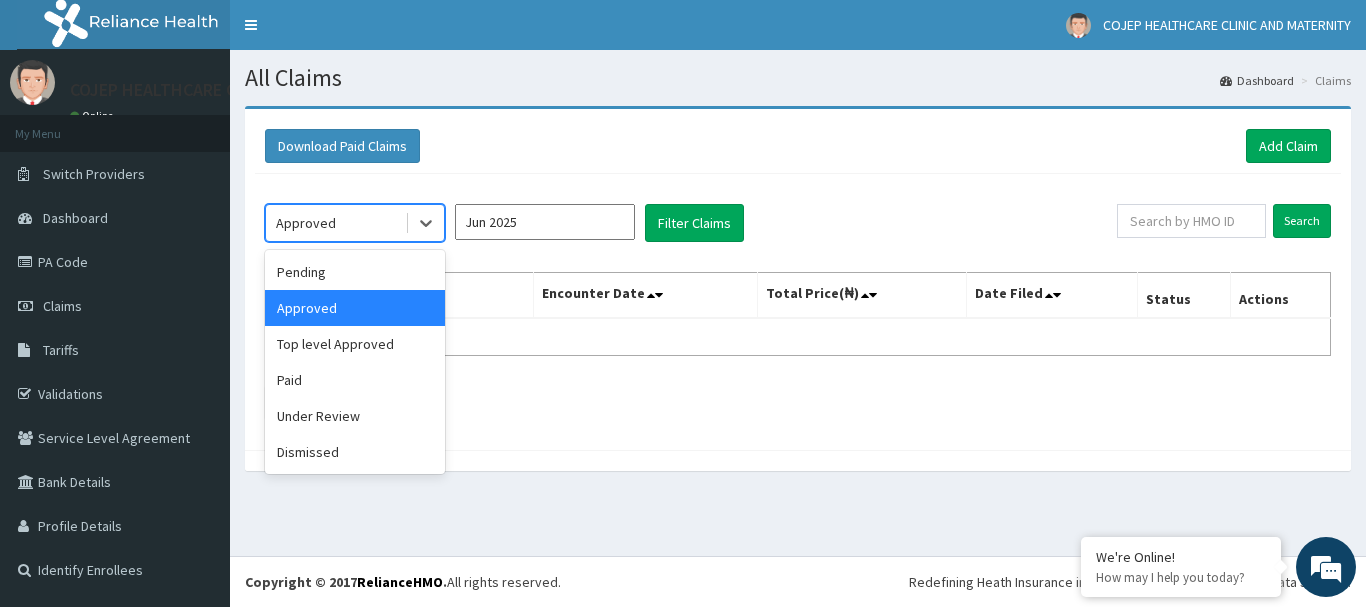 click on "Approved" at bounding box center [335, 223] 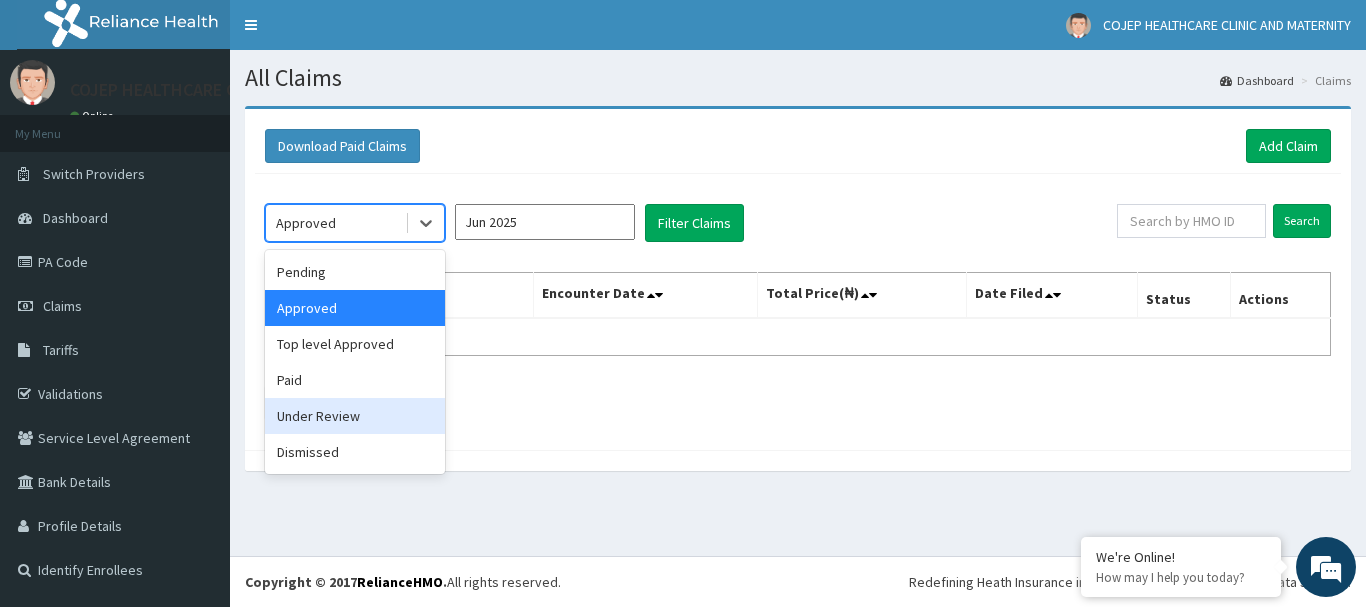 click on "Under Review" at bounding box center (355, 416) 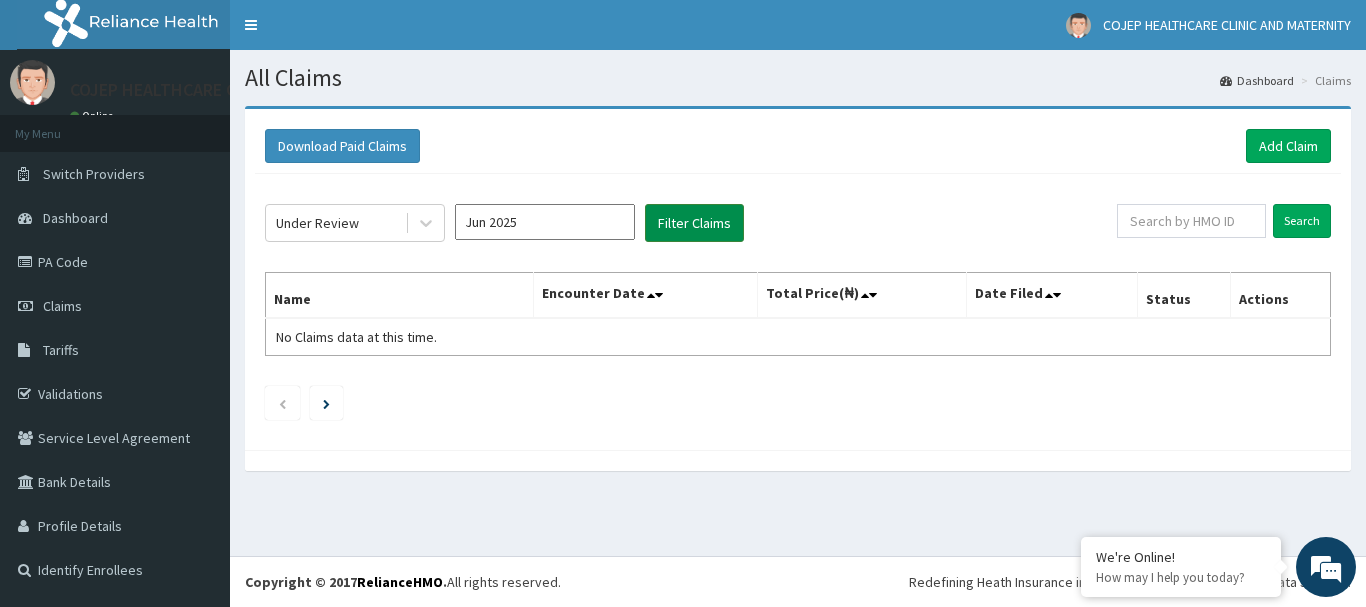 click on "Filter Claims" at bounding box center (694, 223) 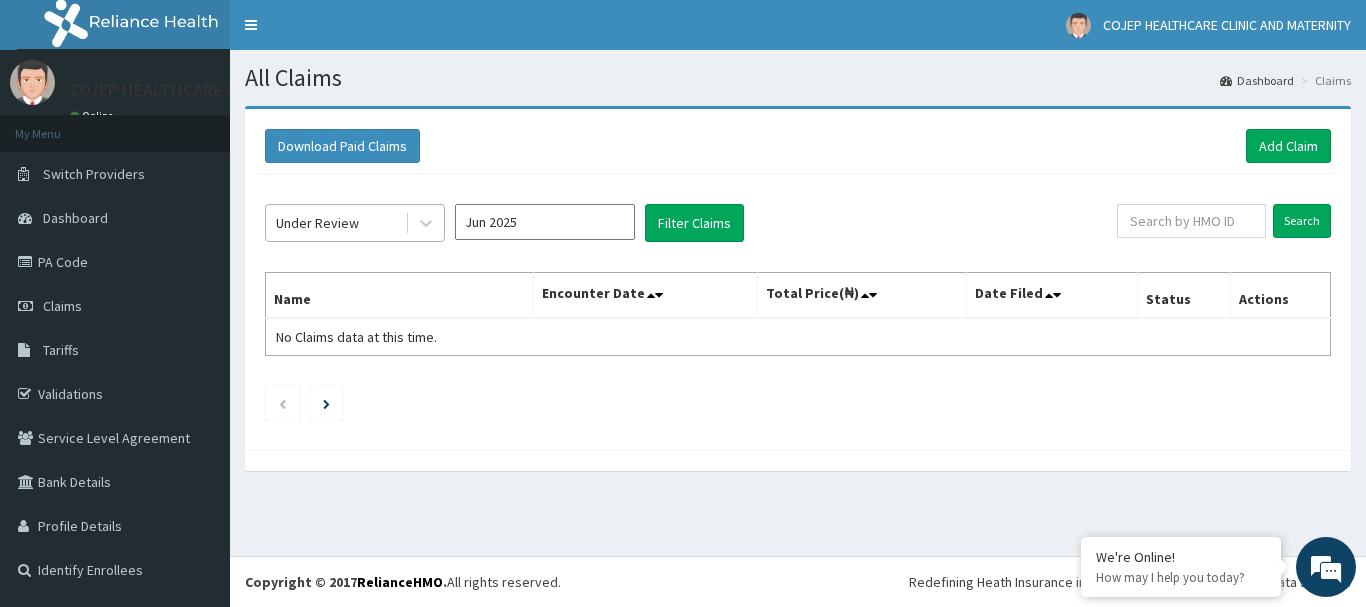 click on "Under Review" at bounding box center (335, 223) 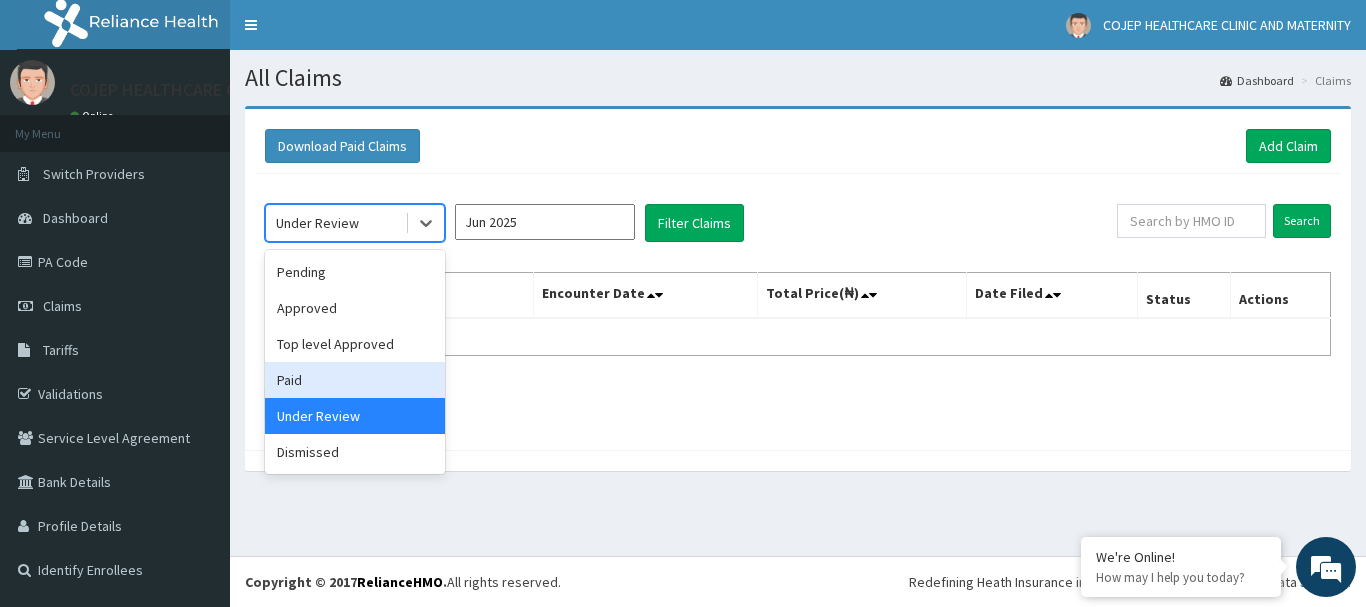 click on "Paid" at bounding box center [355, 380] 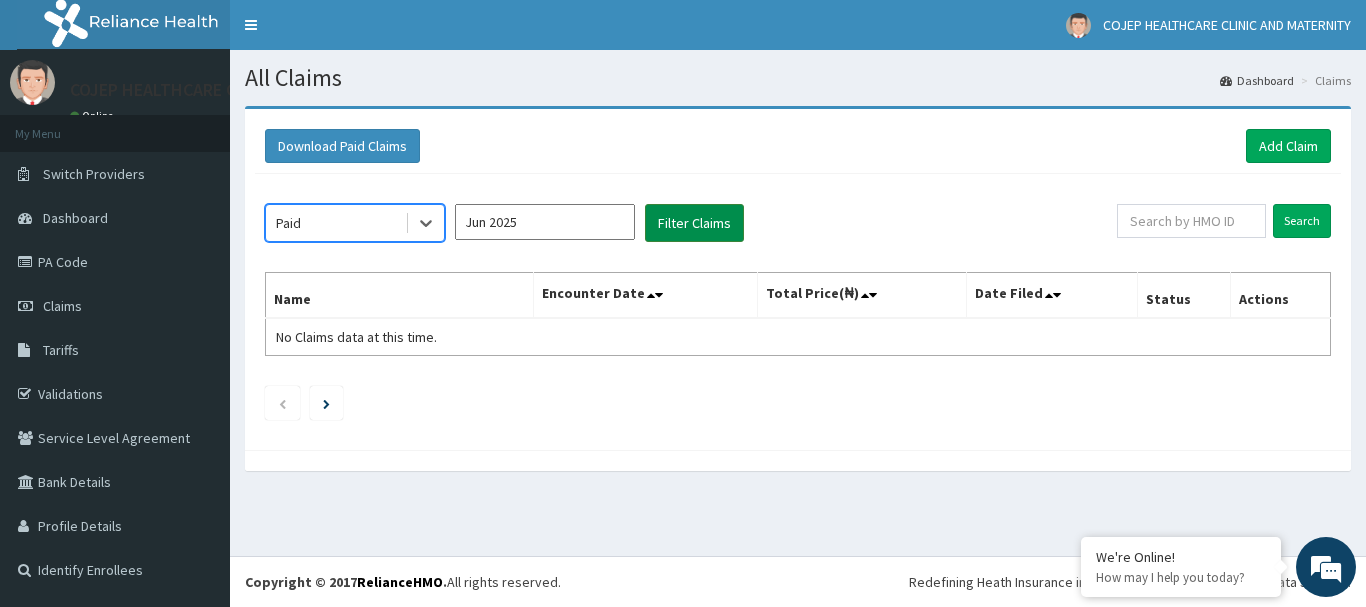 click on "Filter Claims" at bounding box center (694, 223) 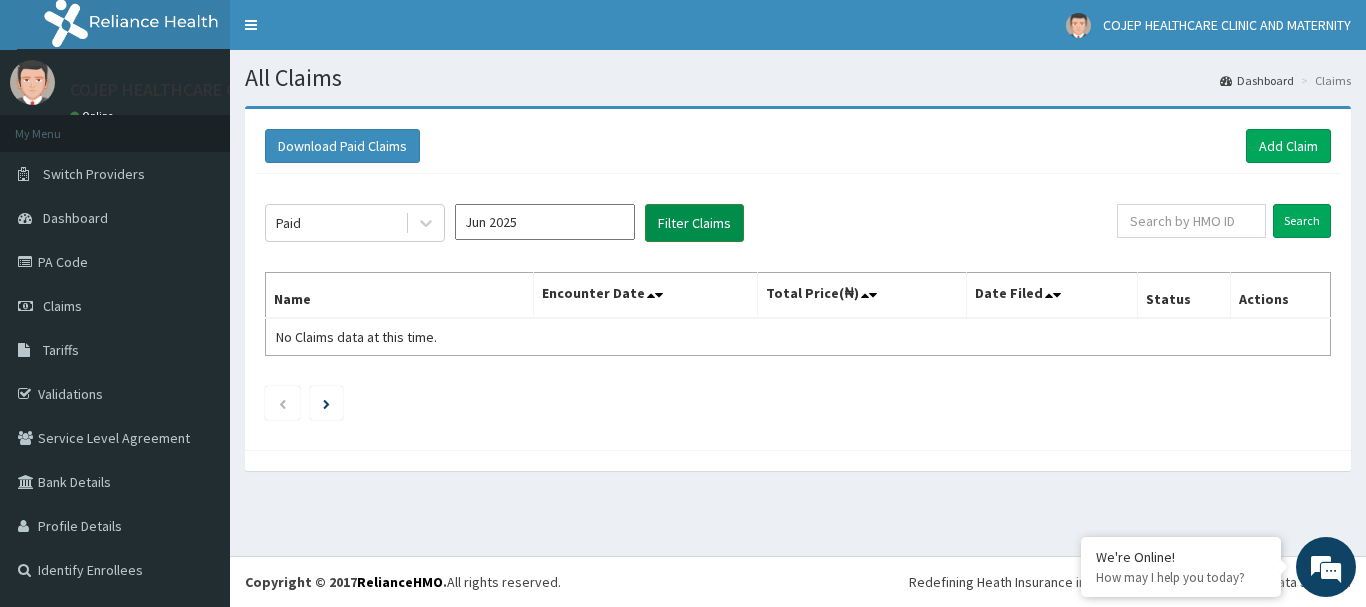 click on "Filter Claims" at bounding box center (694, 223) 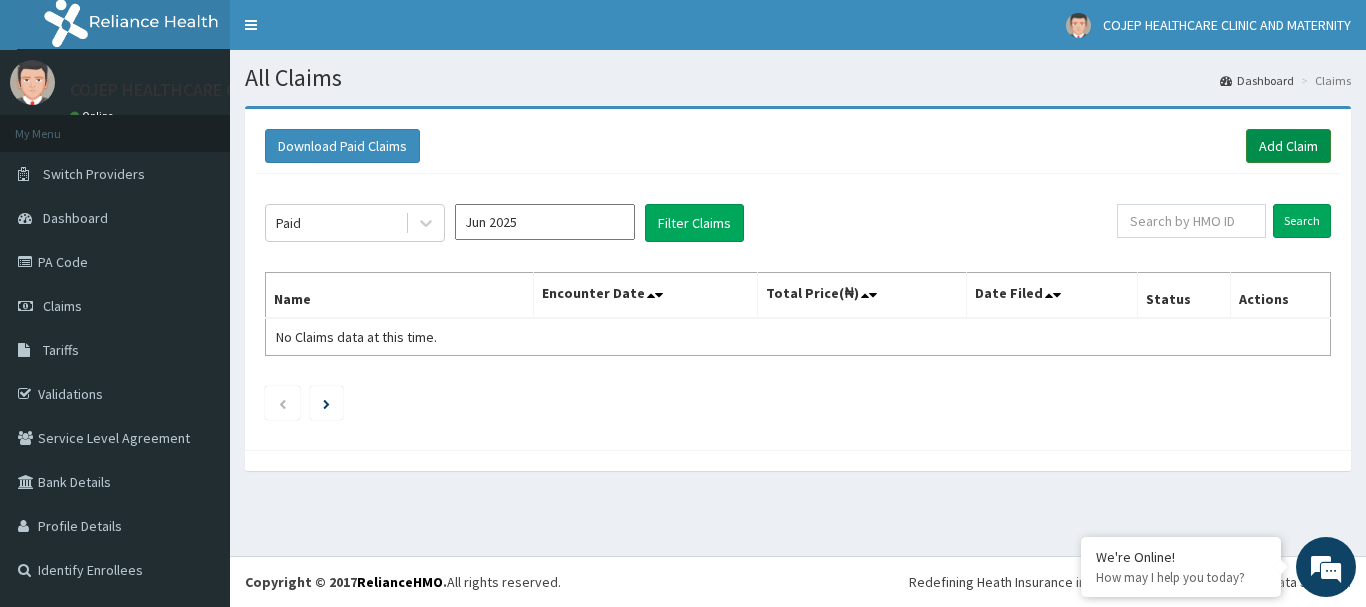 click on "Add Claim" at bounding box center [1288, 146] 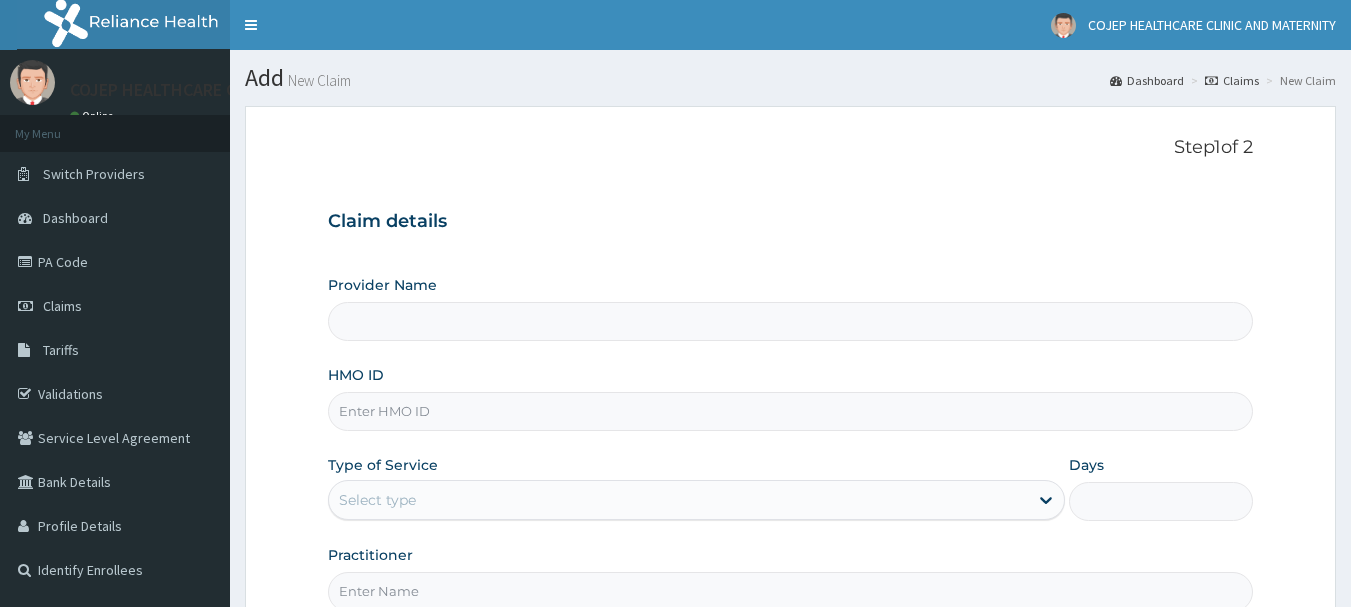 scroll, scrollTop: 0, scrollLeft: 0, axis: both 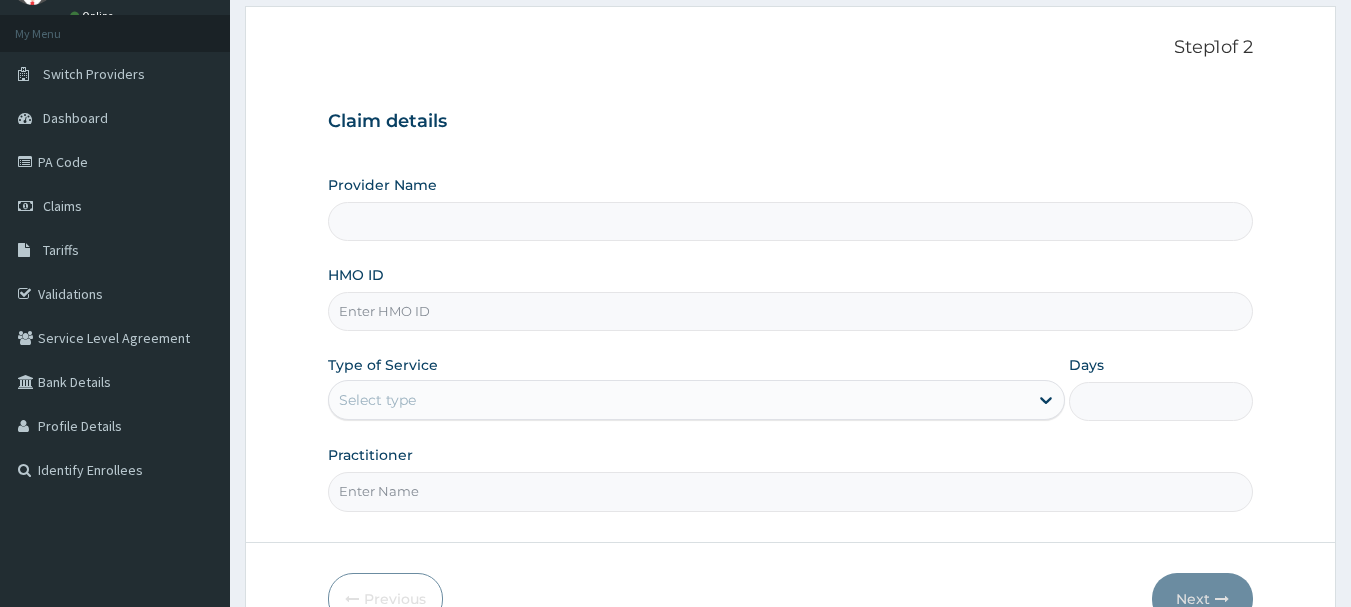 type on "COJEP HEALTHCARE CLINIC AND MATERNITY" 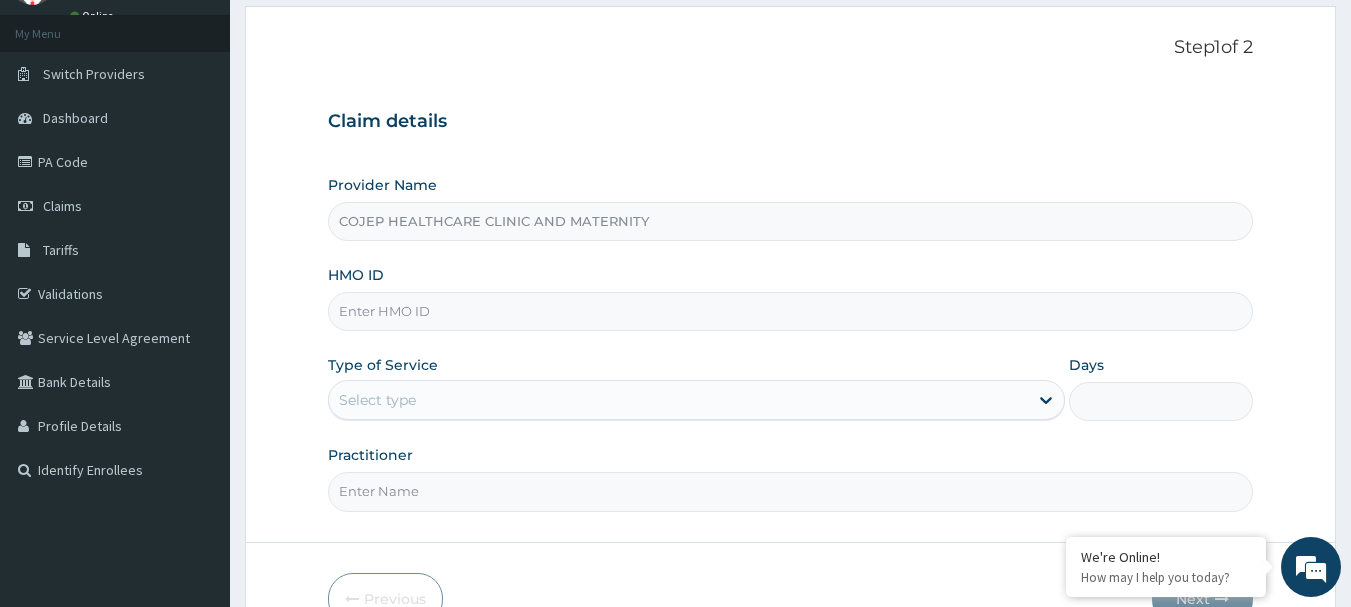 click on "HMO ID" at bounding box center (791, 311) 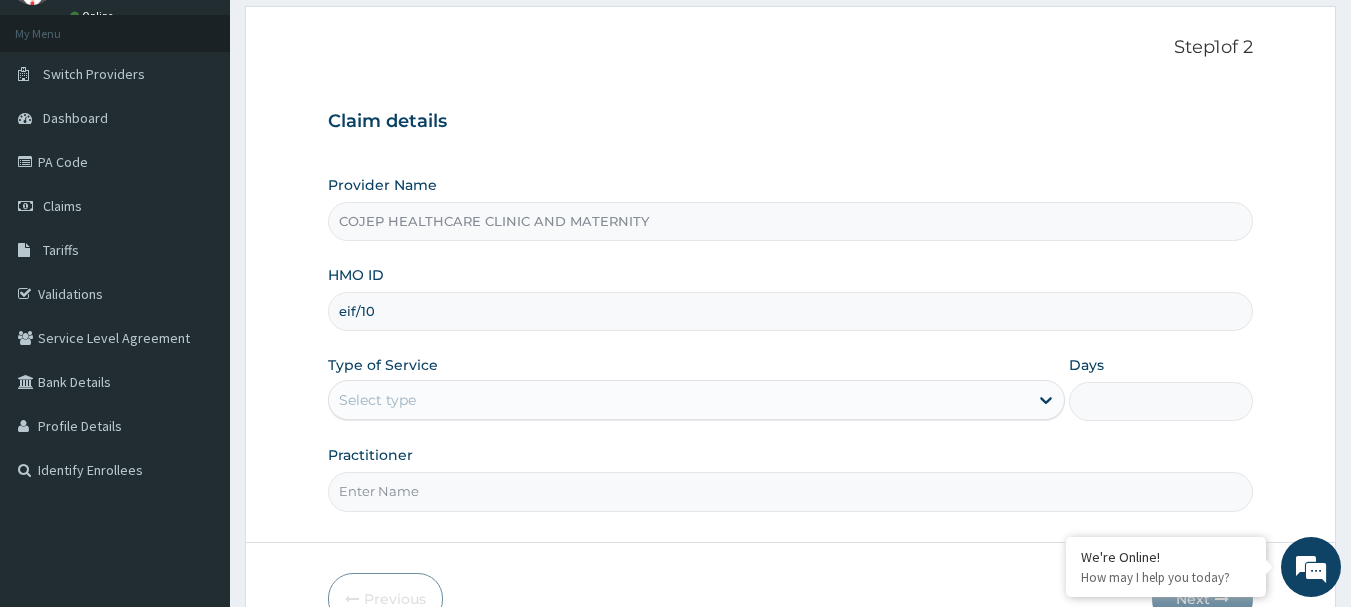 scroll, scrollTop: 0, scrollLeft: 0, axis: both 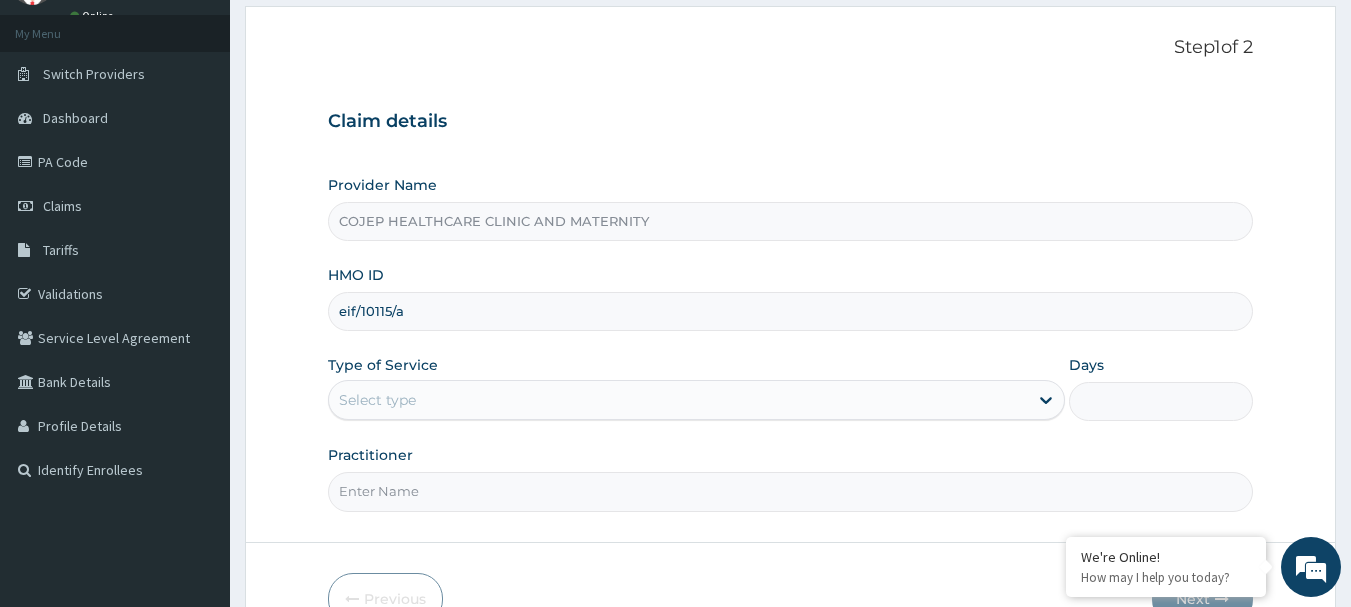 type on "eif/10115/a" 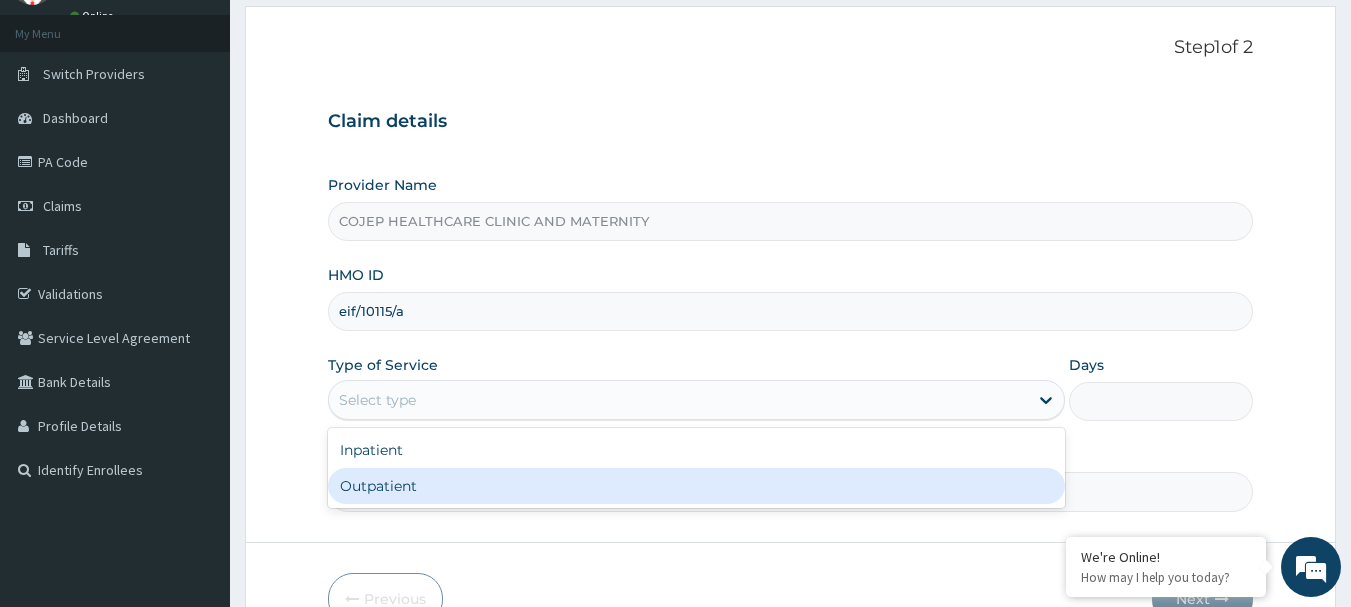 click on "Outpatient" at bounding box center [696, 486] 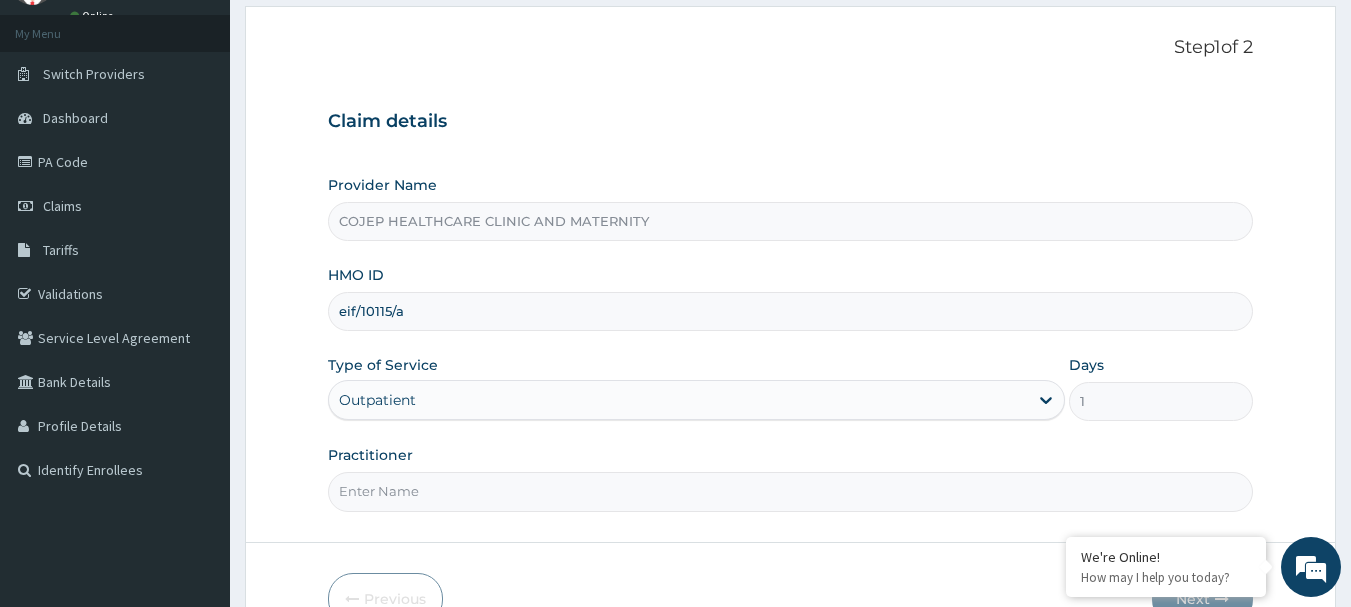 scroll, scrollTop: 200, scrollLeft: 0, axis: vertical 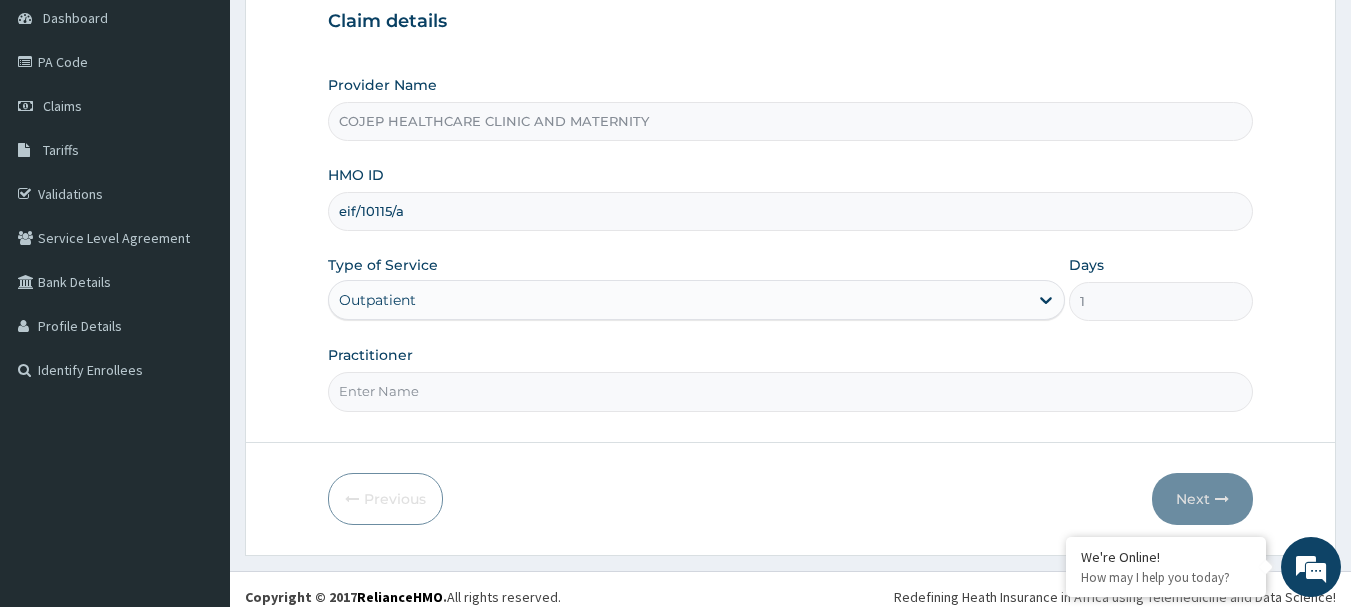 click on "eif/10115/a" at bounding box center (791, 211) 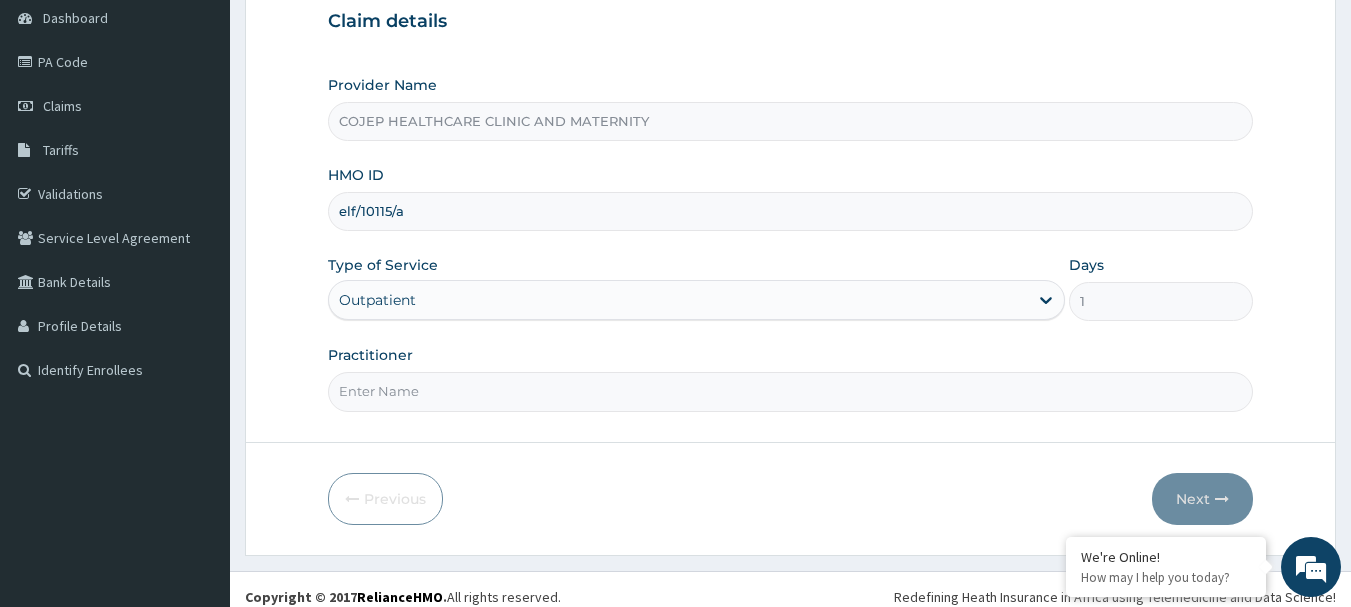click on "elf/10115/a" at bounding box center [791, 211] 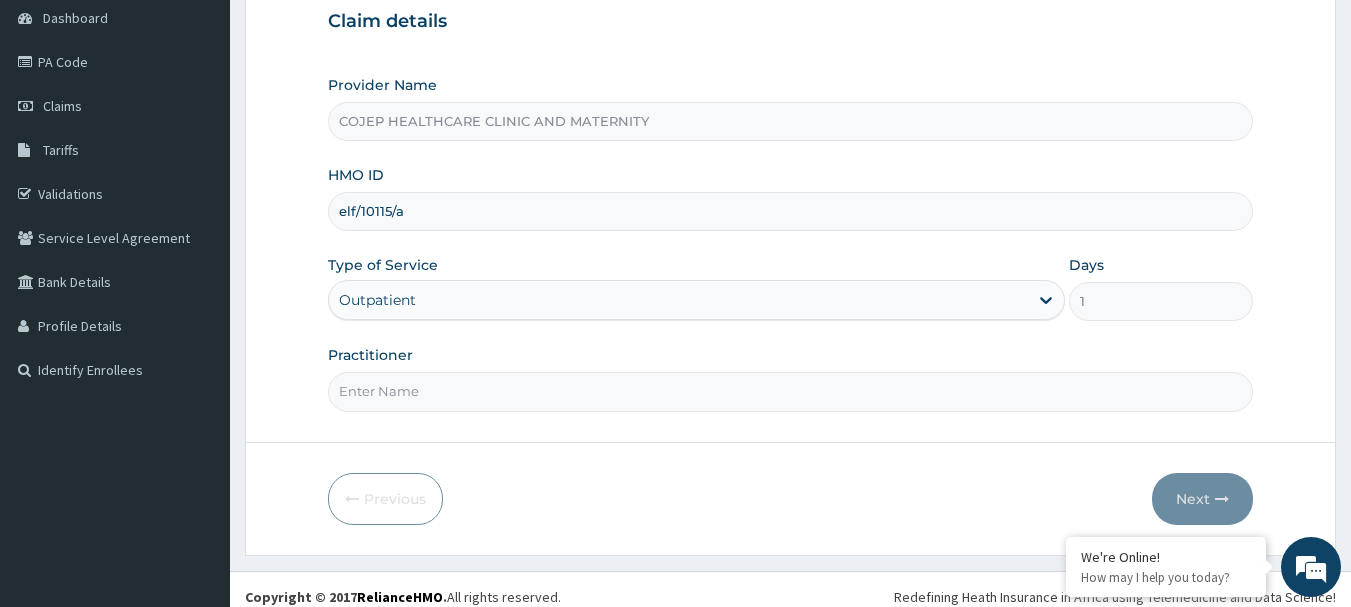 type on "elf/10115/a" 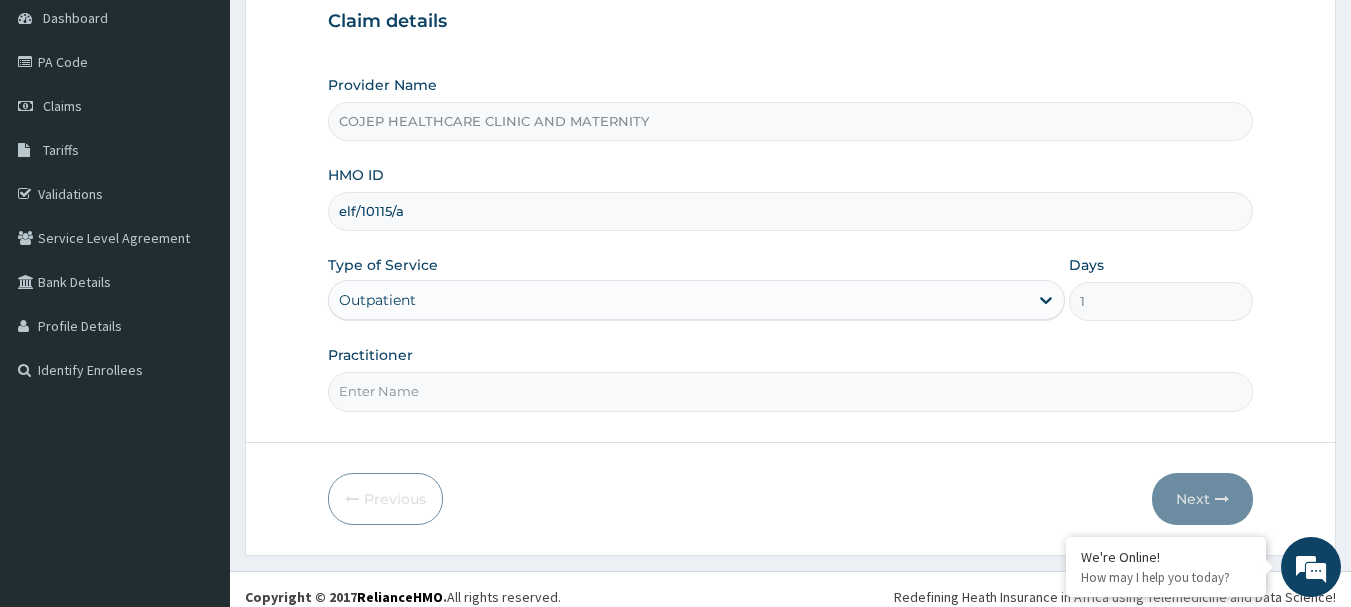 click on "elf/10115/a" at bounding box center [791, 211] 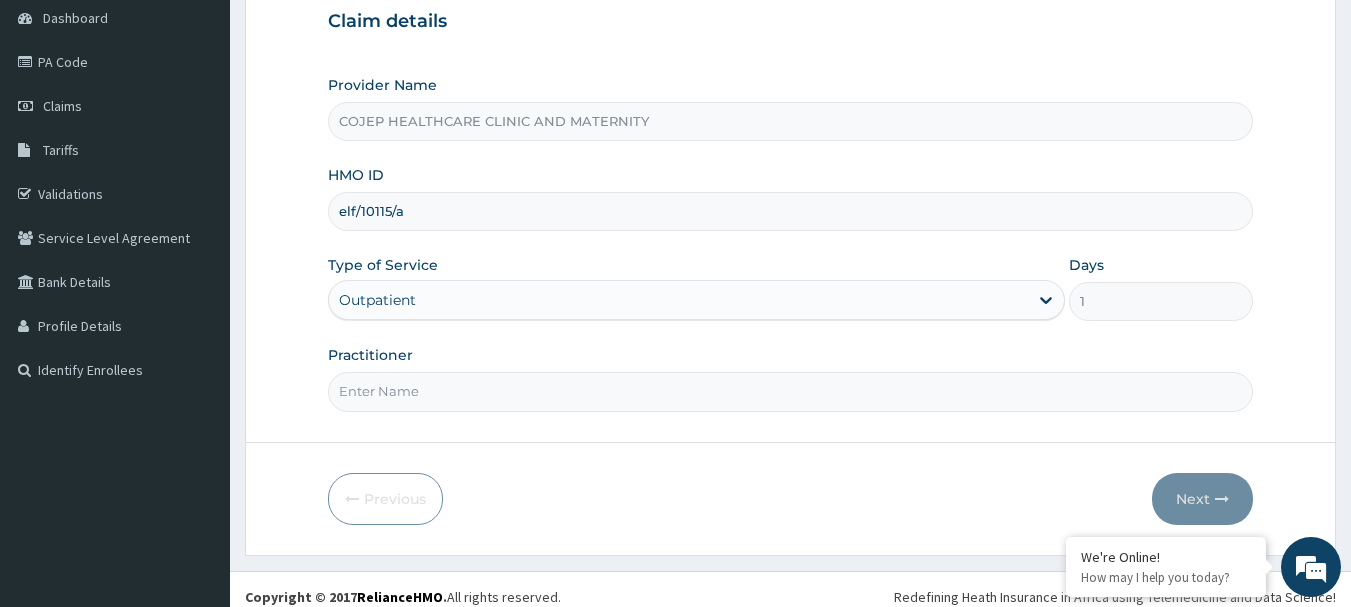 scroll, scrollTop: 215, scrollLeft: 0, axis: vertical 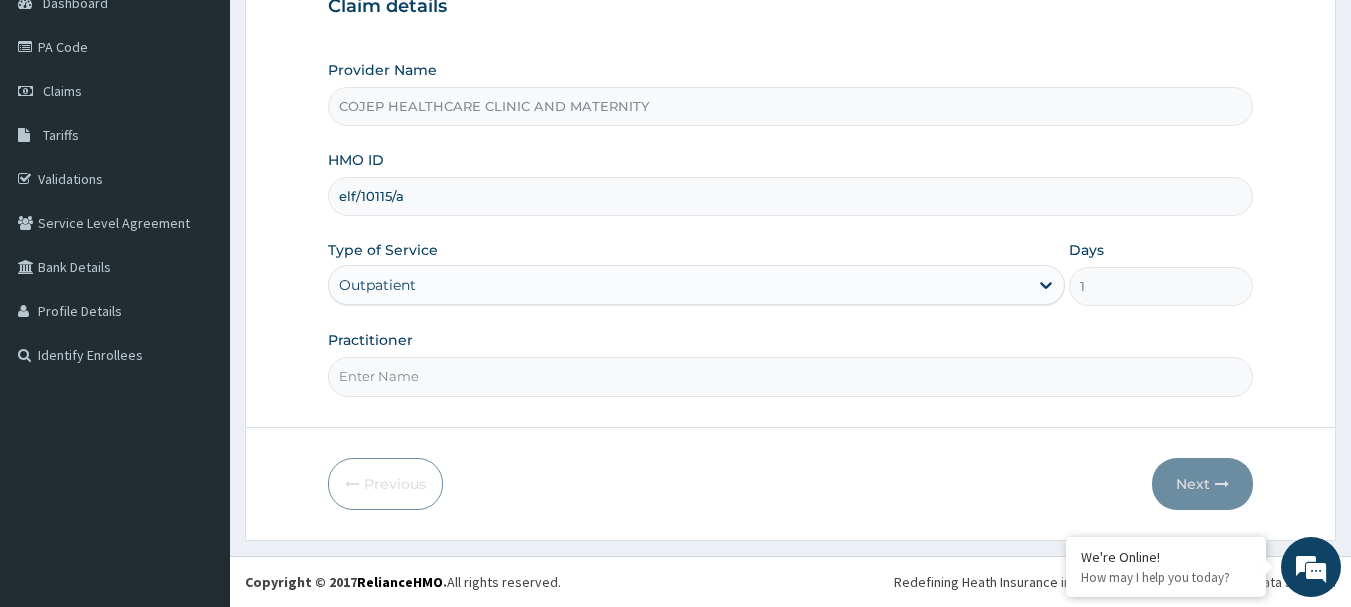 click on "Practitioner" at bounding box center [791, 376] 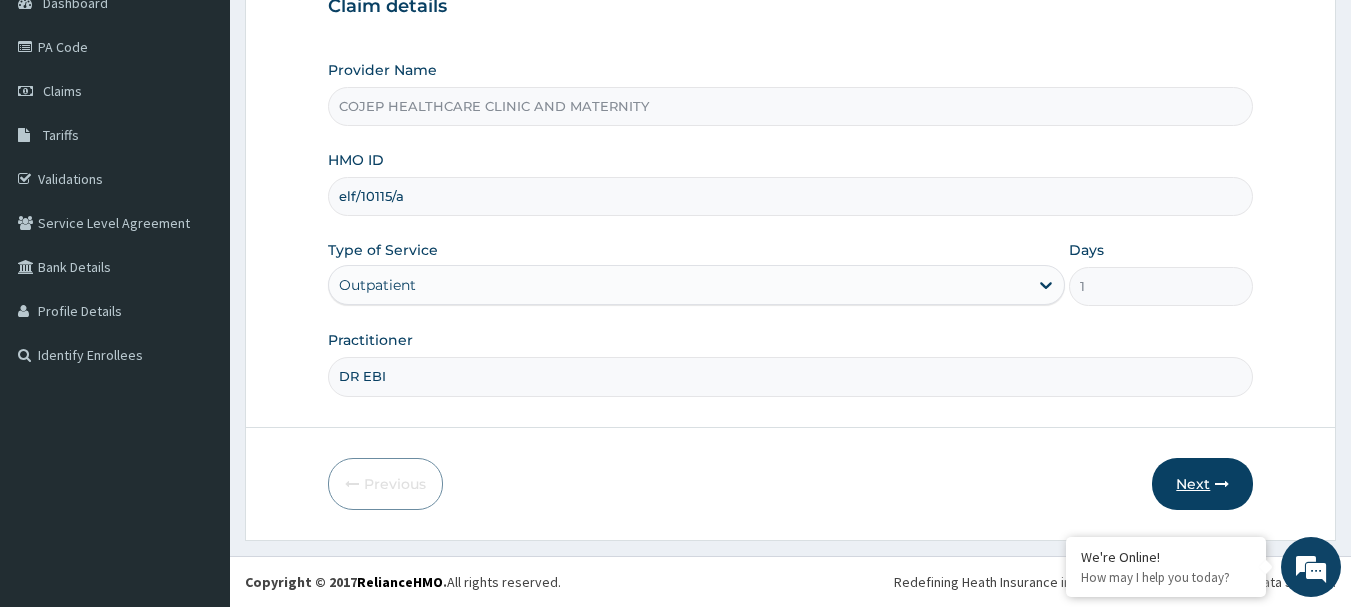 type on "DR EBI" 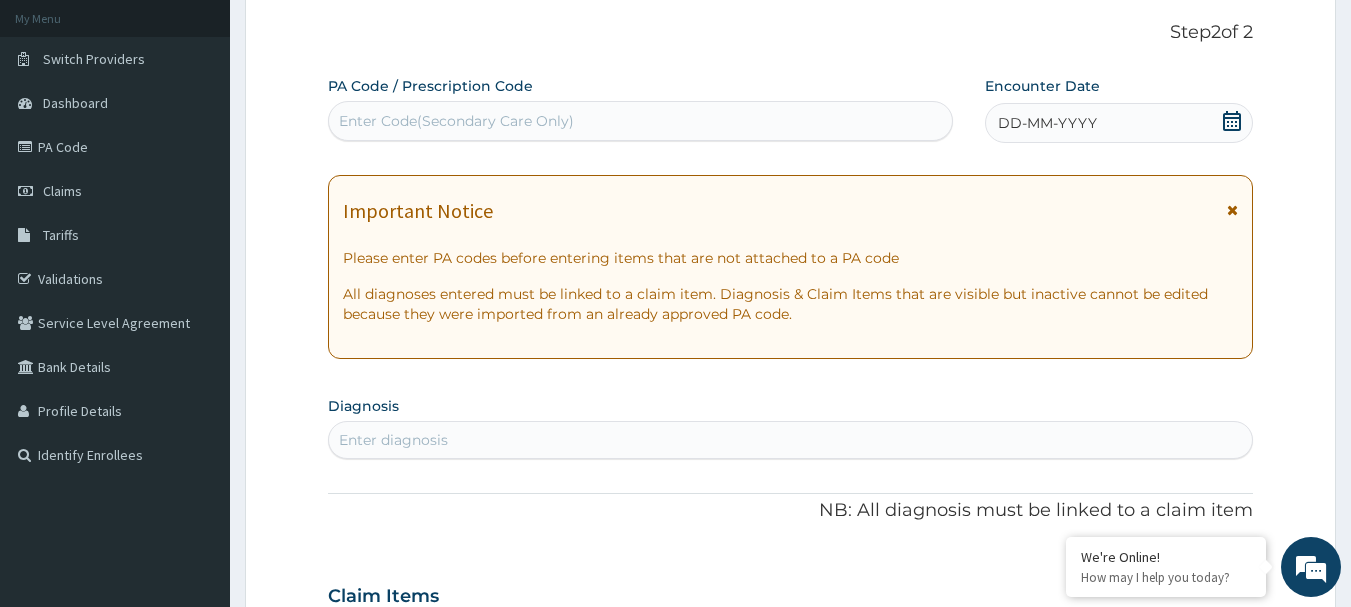 scroll, scrollTop: 15, scrollLeft: 0, axis: vertical 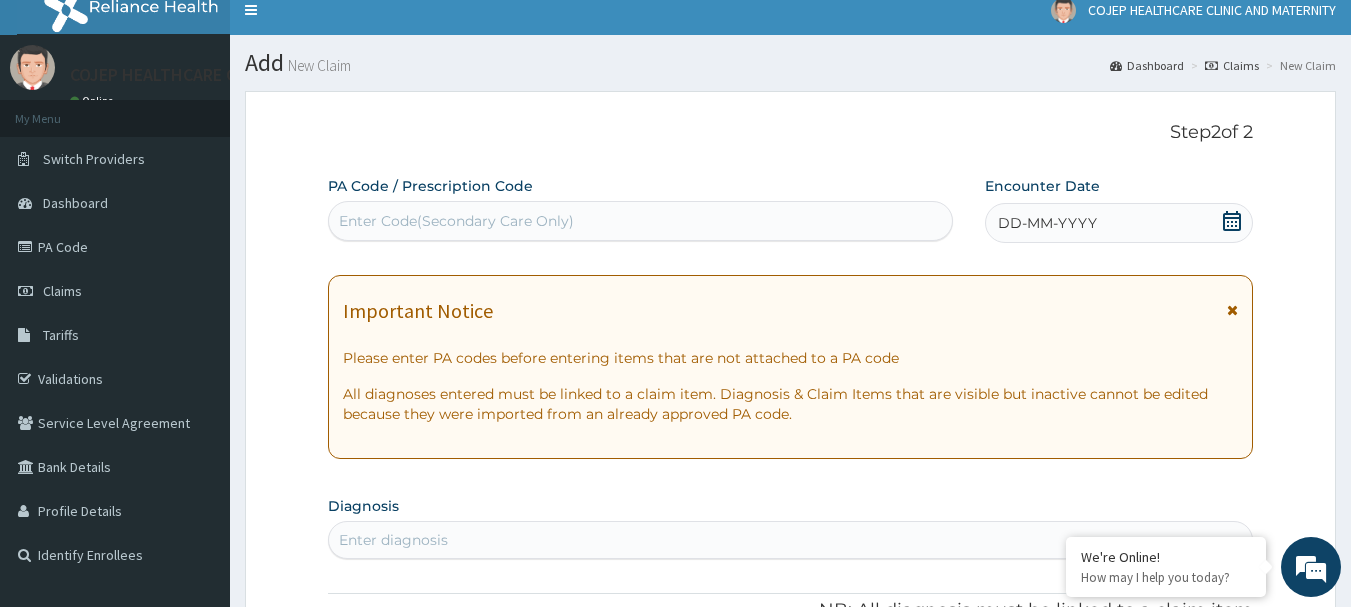 click 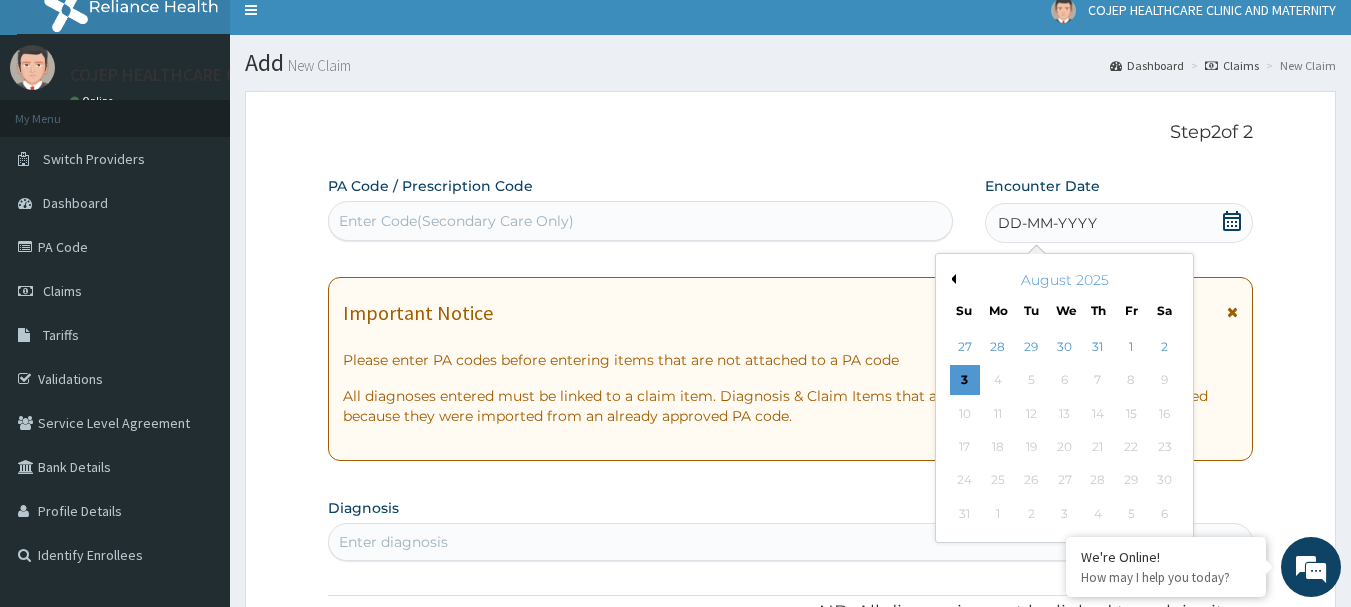 click on "August 2025" at bounding box center [1064, 280] 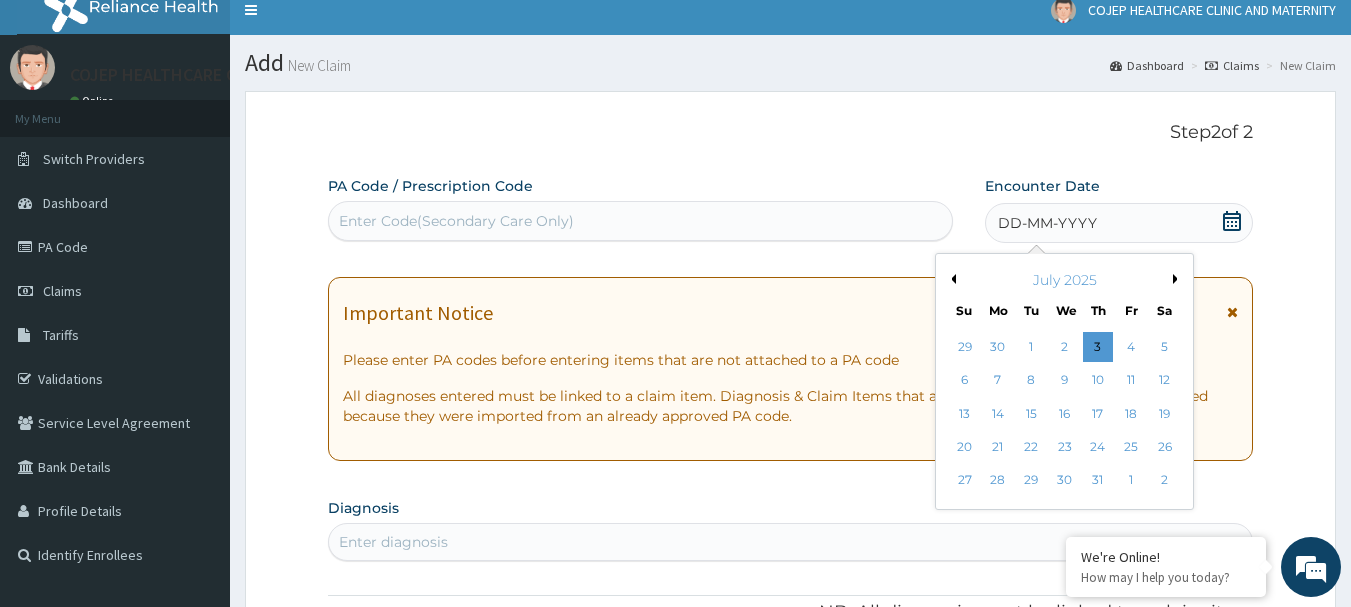 click on "Previous Month" at bounding box center (951, 279) 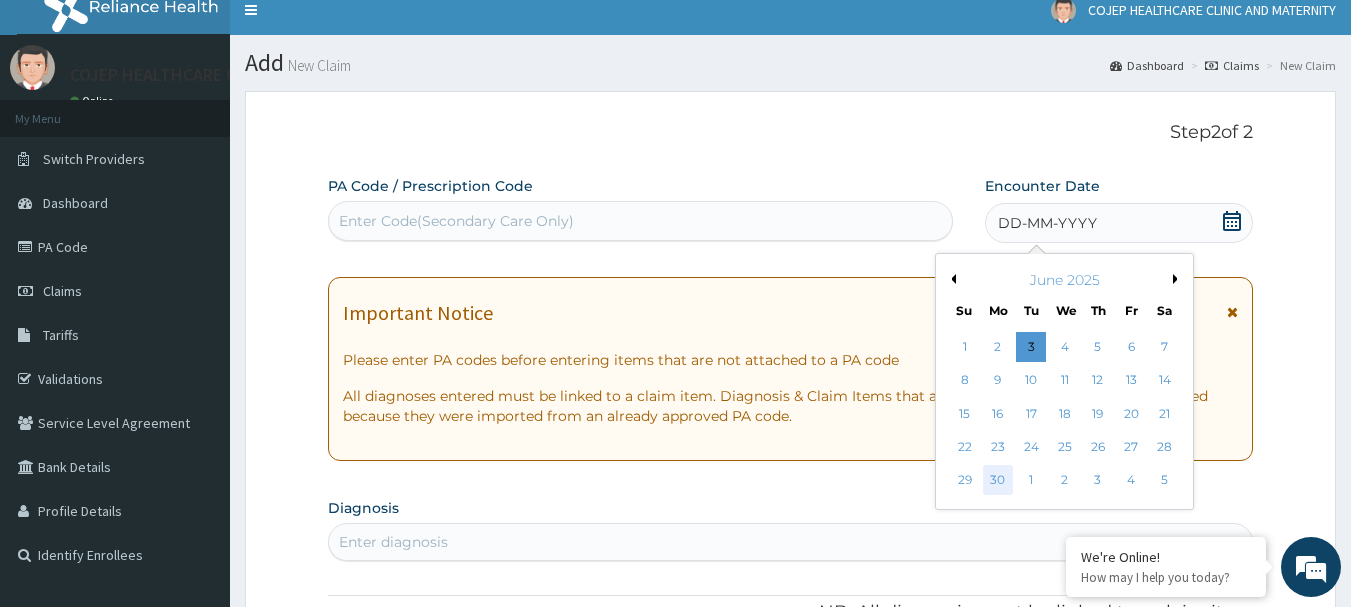 click on "30" at bounding box center [998, 481] 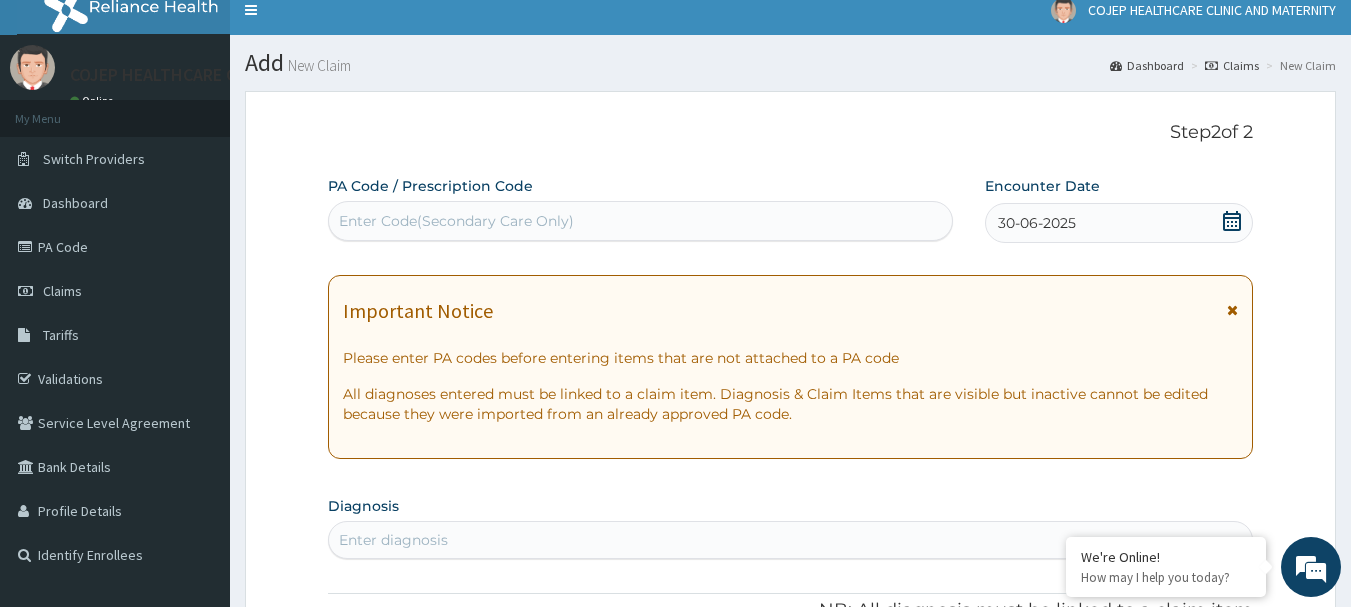 scroll, scrollTop: 115, scrollLeft: 0, axis: vertical 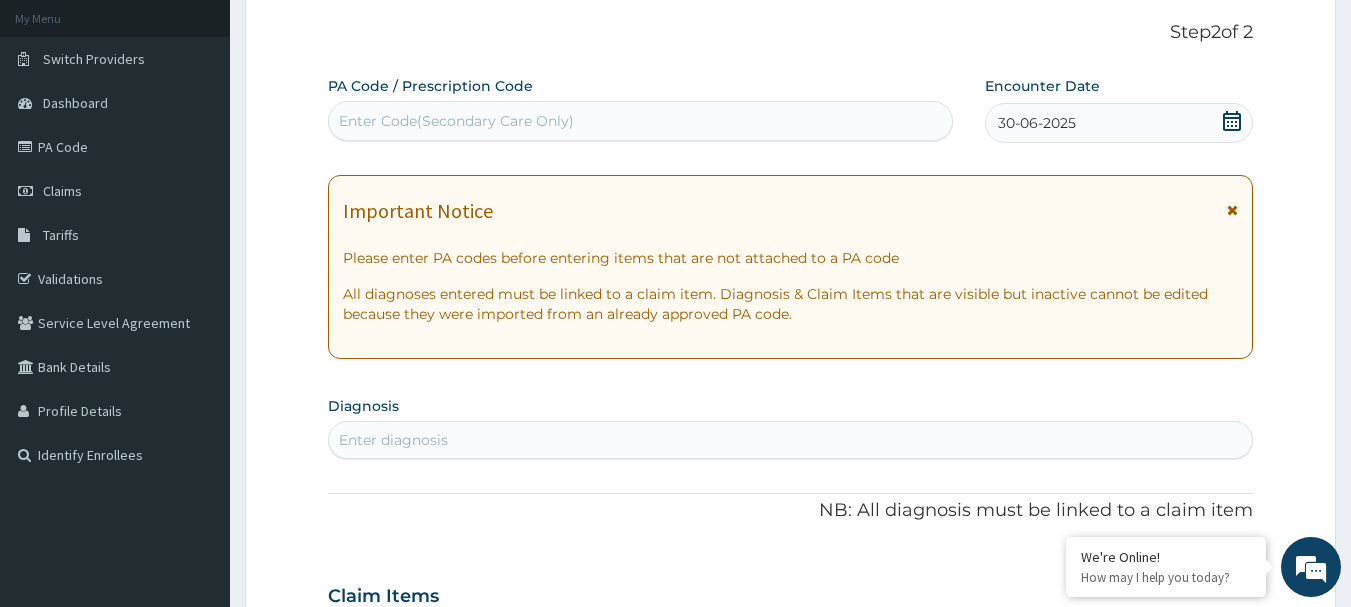 click on "Enter diagnosis" at bounding box center (791, 440) 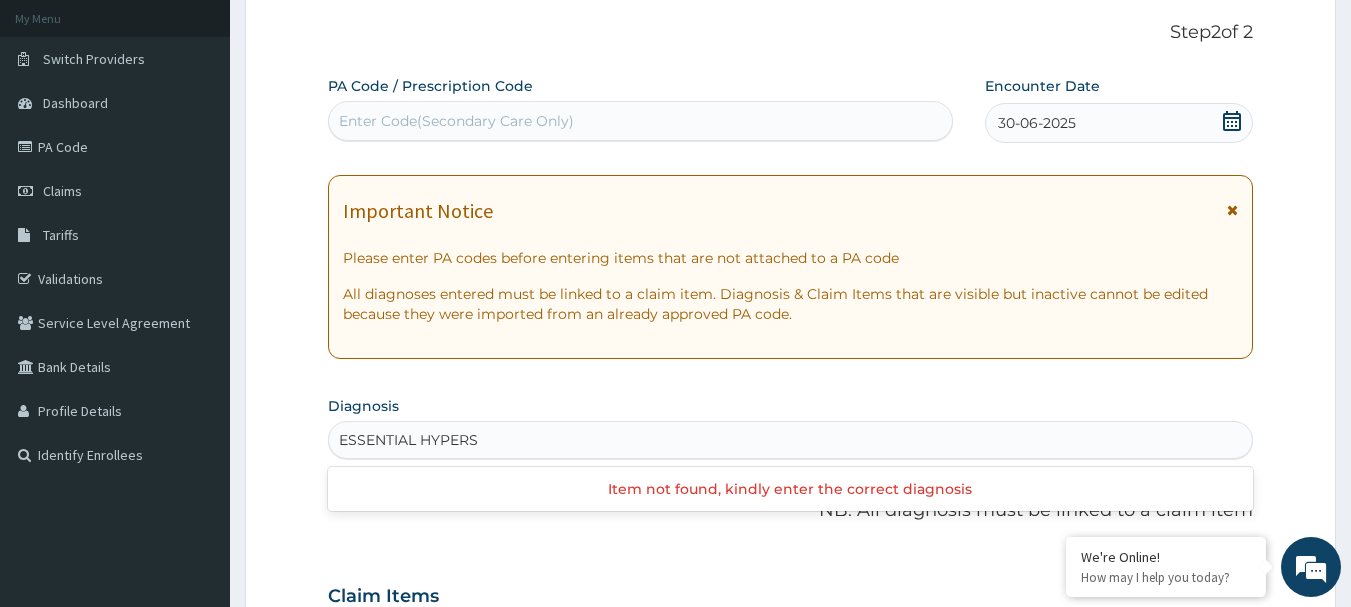 type on "ESSENTIAL HYPER" 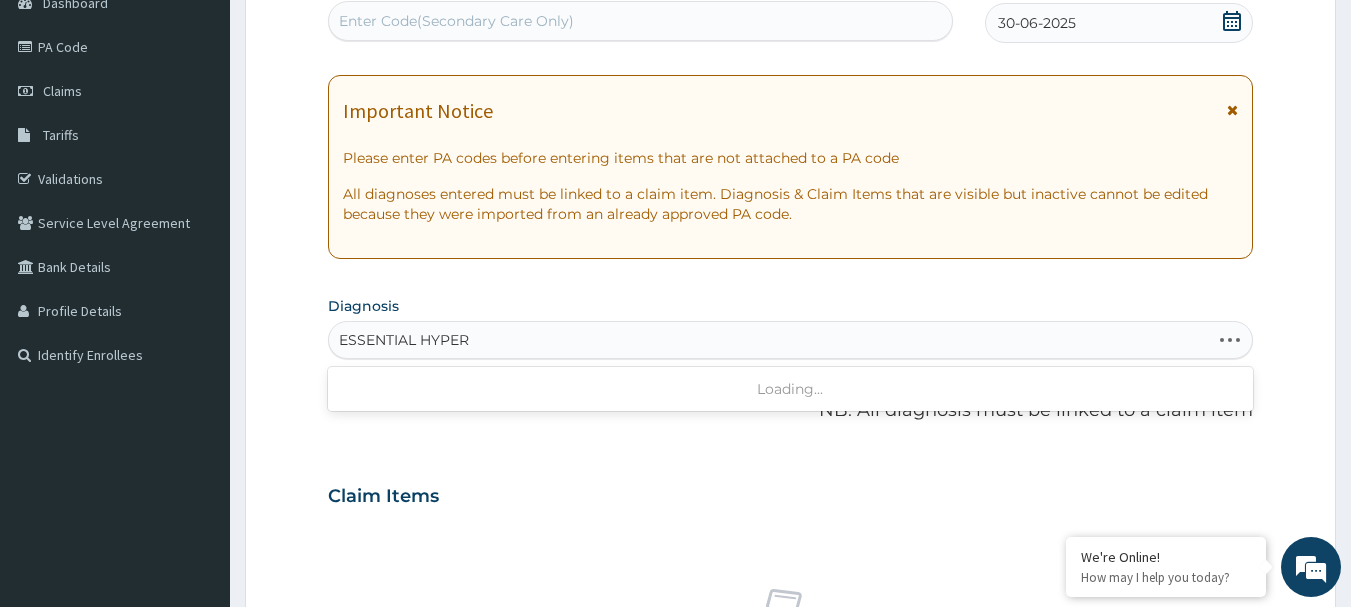 scroll, scrollTop: 315, scrollLeft: 0, axis: vertical 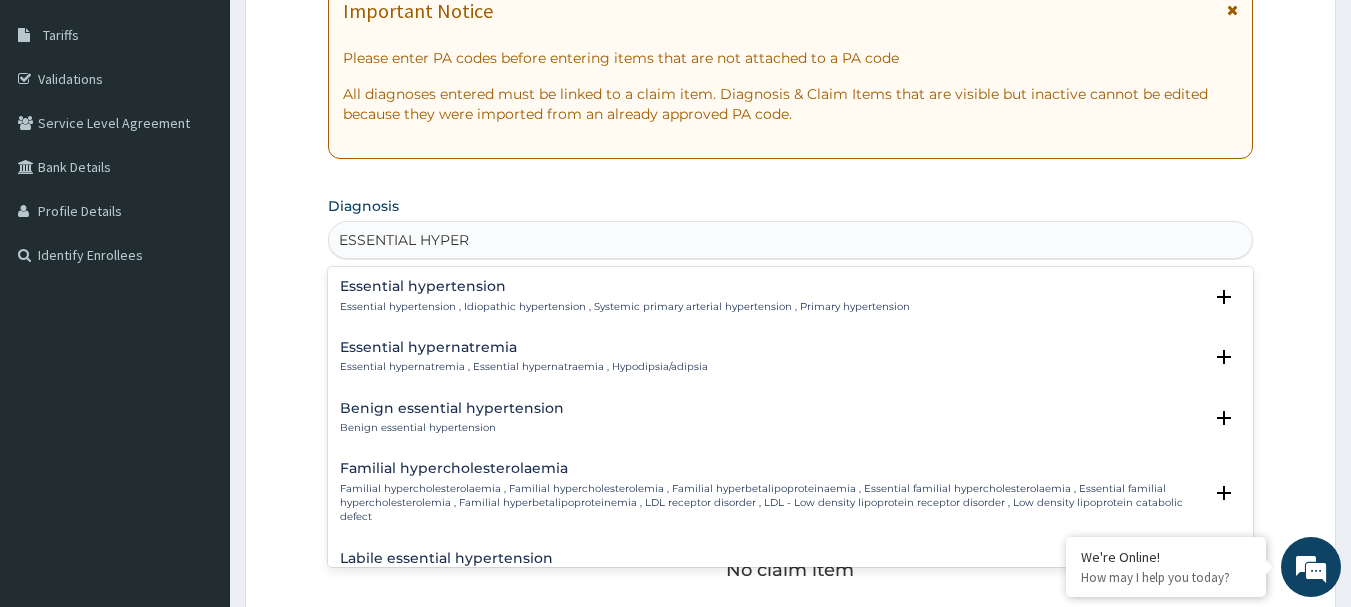 click on "Essential hypertension , Idiopathic hypertension , Systemic primary arterial hypertension , Primary hypertension" at bounding box center [625, 307] 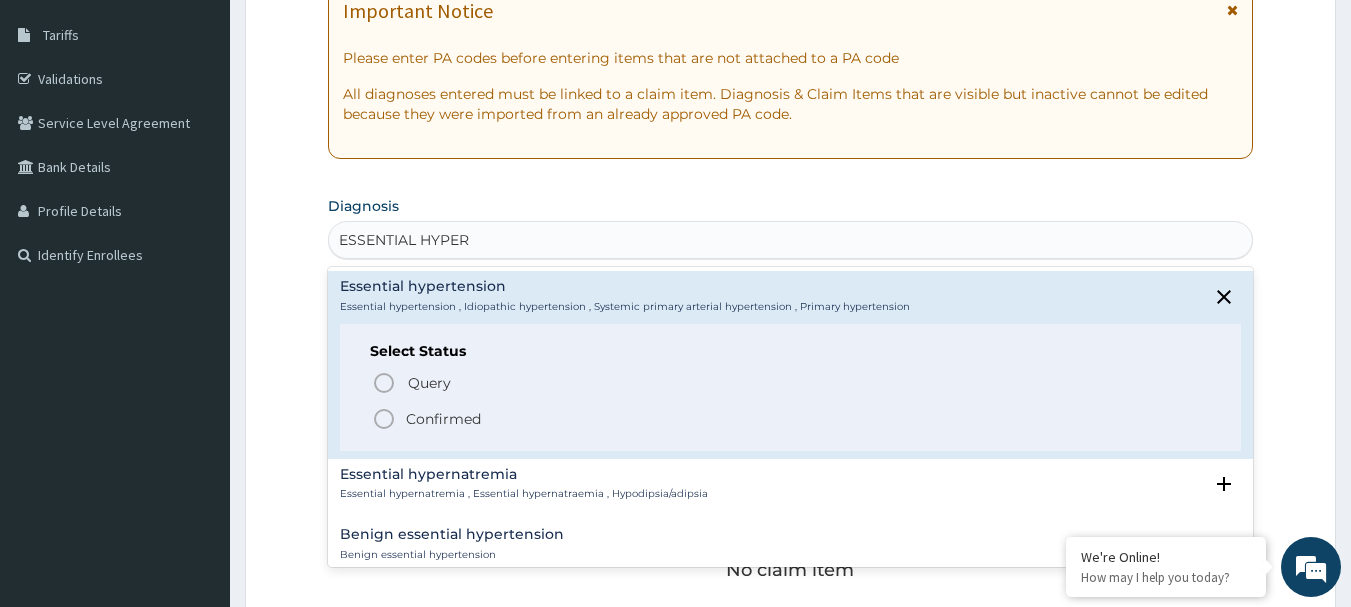 click on "Confirmed" at bounding box center (443, 419) 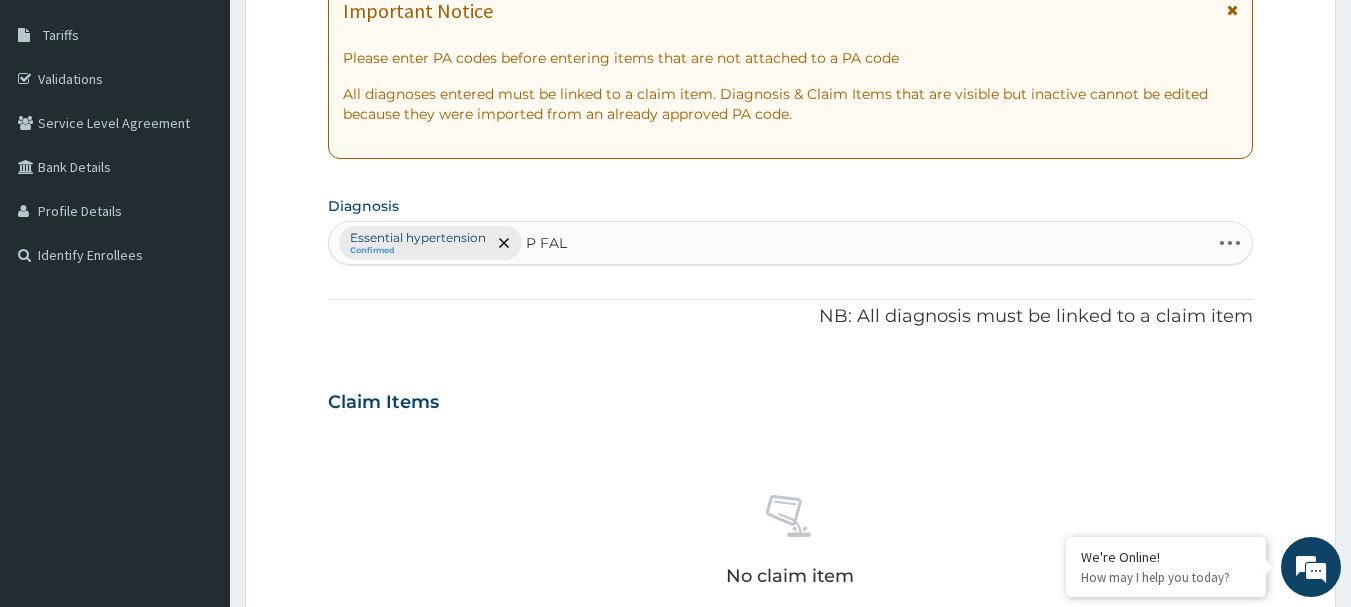 type on "P FALC" 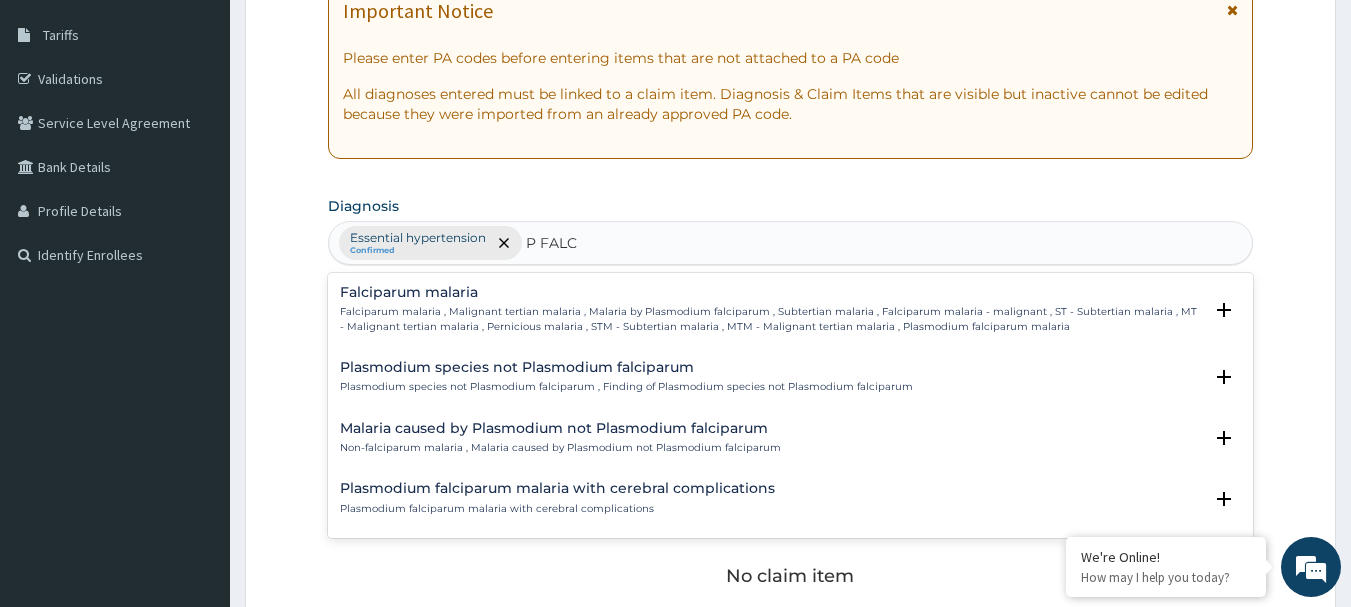 click on "Falciparum malaria" at bounding box center [771, 292] 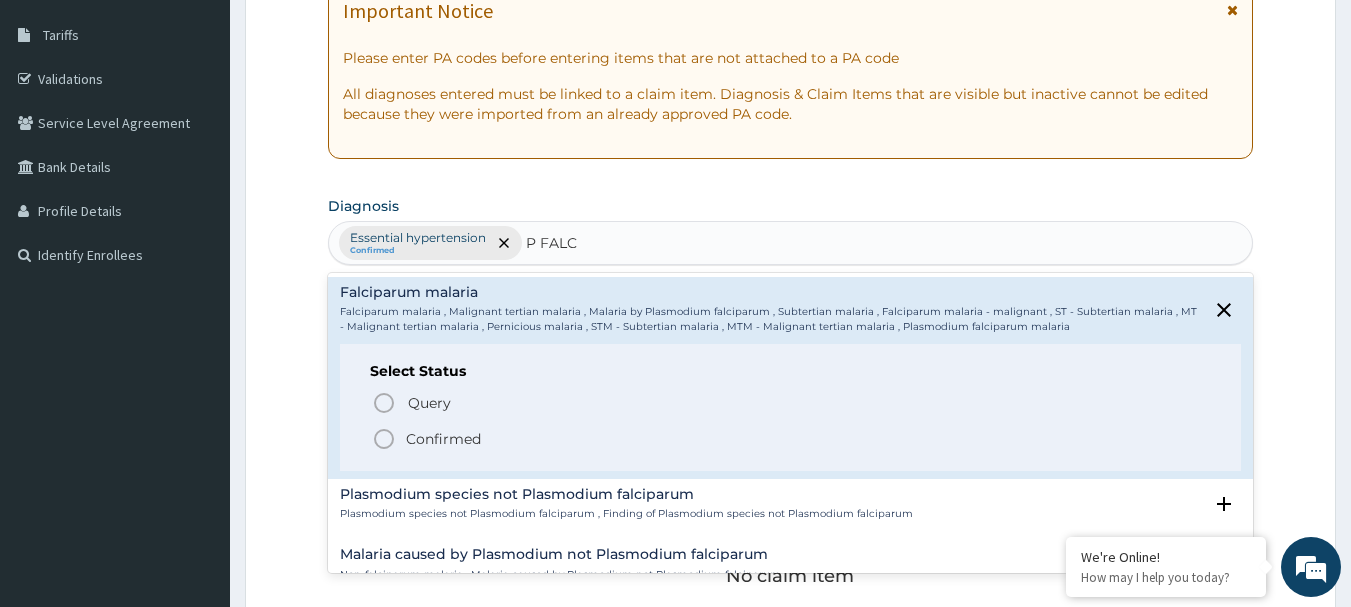 click on "Confirmed" at bounding box center (443, 439) 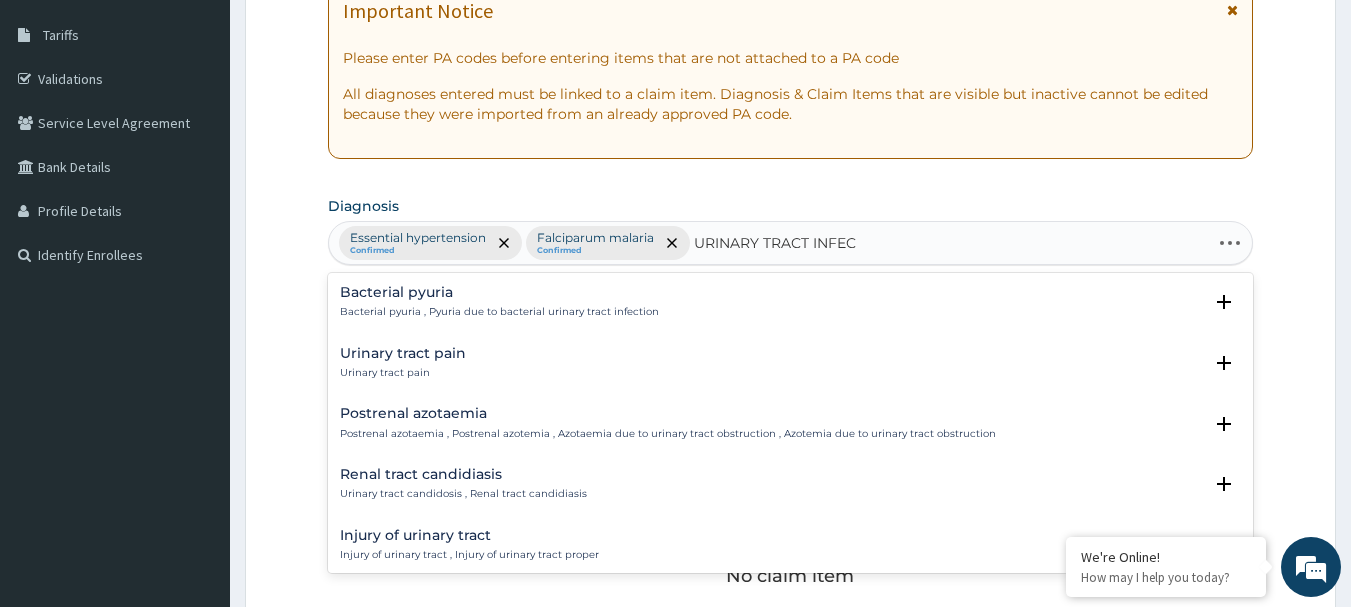 type on "URINARY TRACT INFECT" 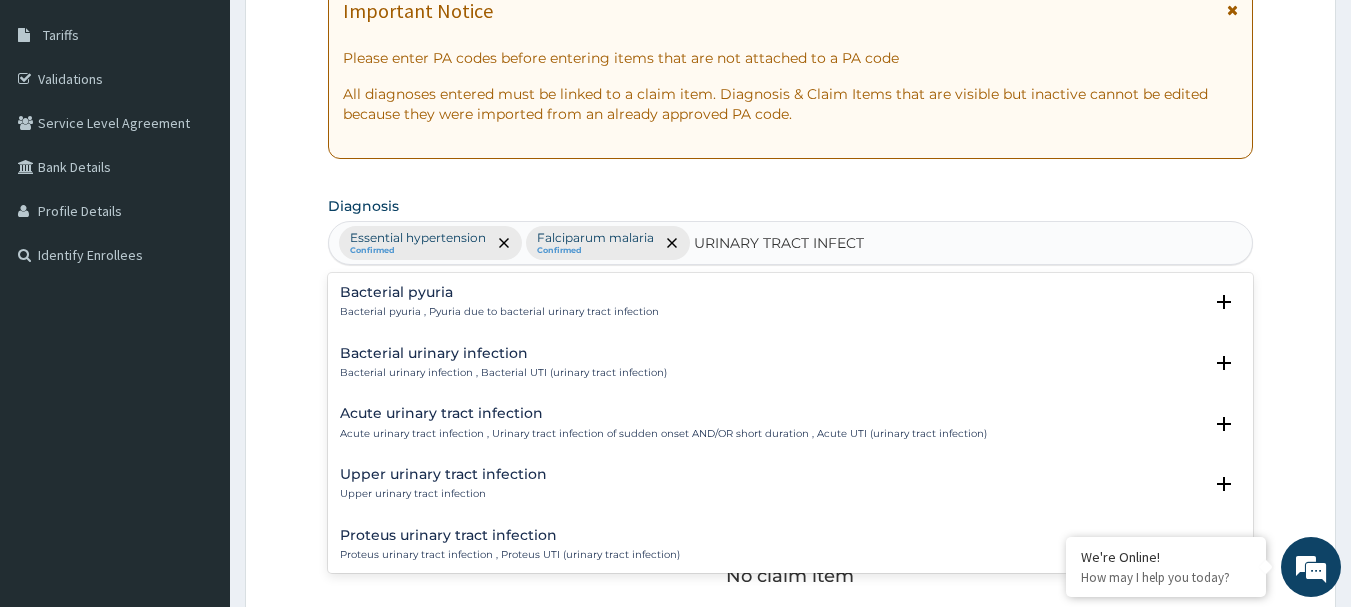 click on "Acute urinary tract infection" at bounding box center [663, 413] 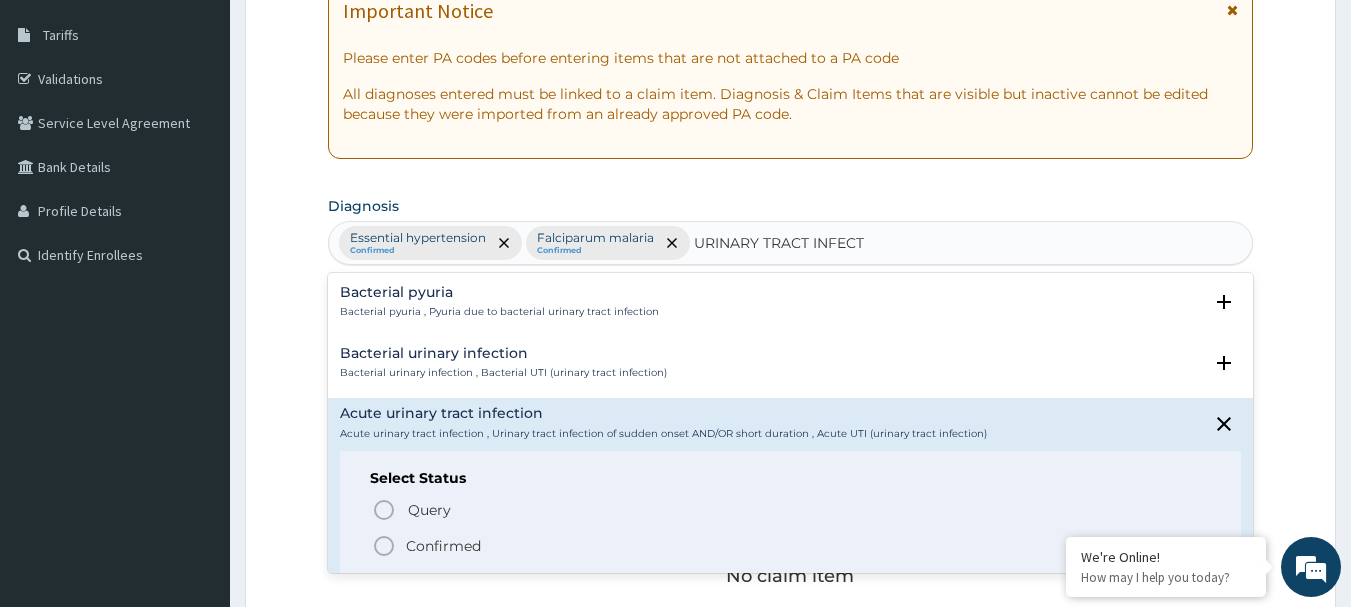 click on "Confirmed" at bounding box center [443, 546] 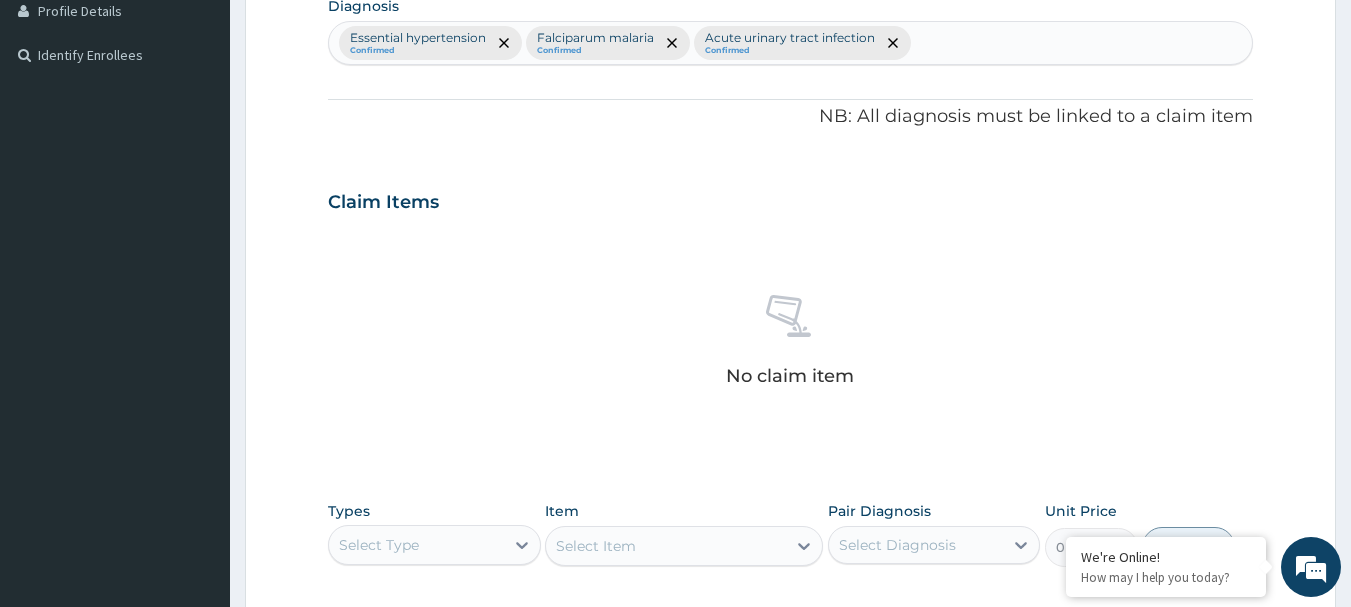 scroll, scrollTop: 715, scrollLeft: 0, axis: vertical 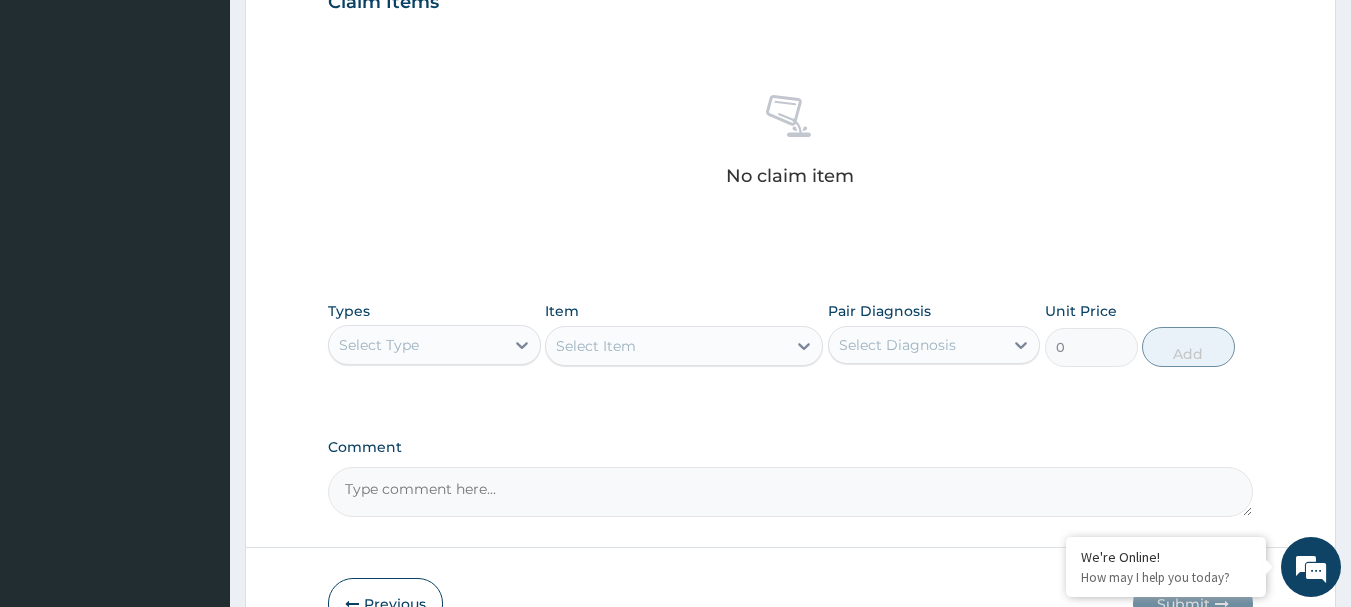 click on "Select Type" at bounding box center (416, 345) 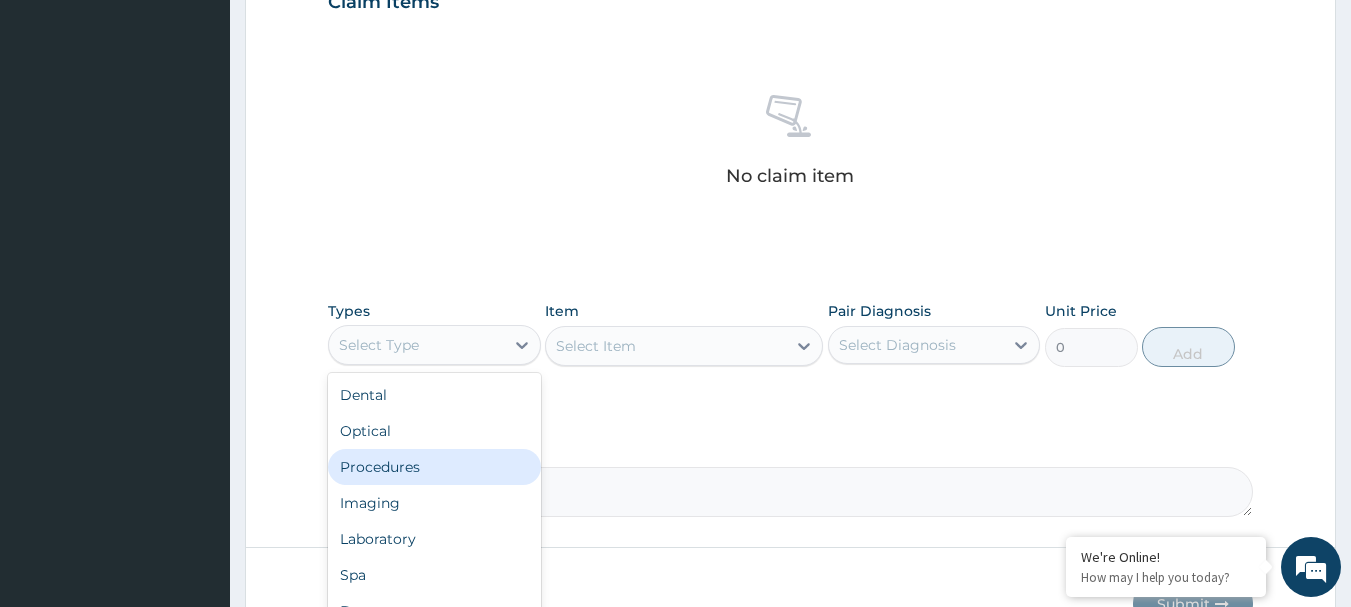click on "Procedures" at bounding box center (434, 467) 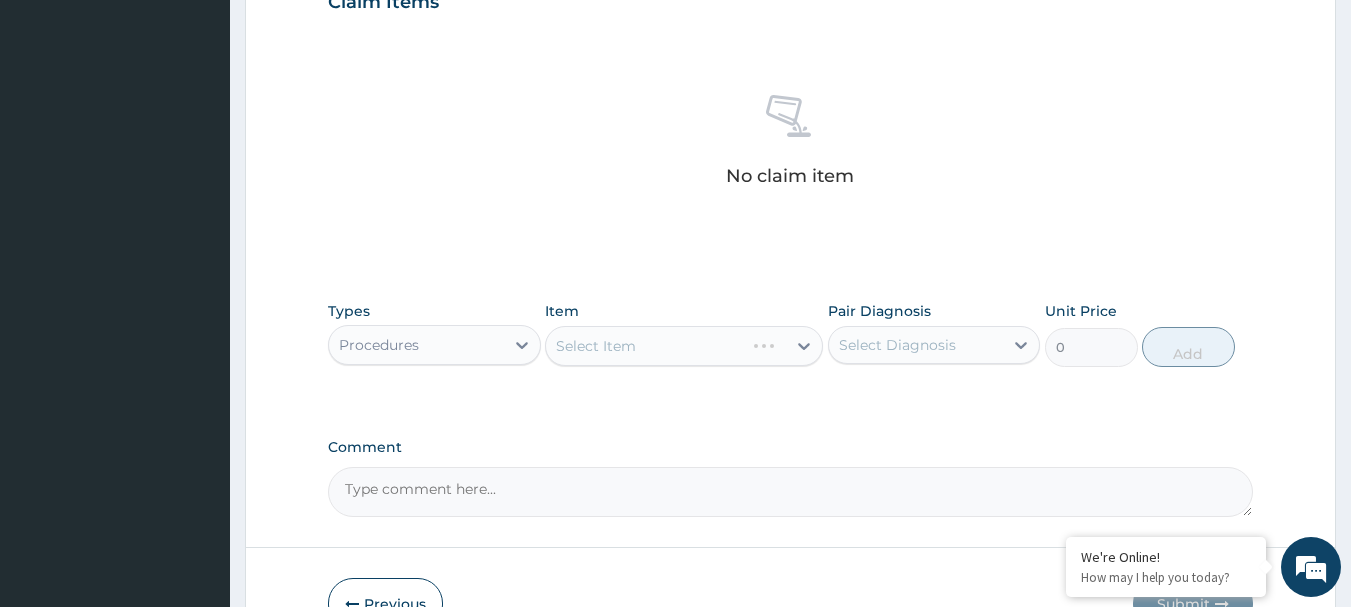 click on "Select Diagnosis" at bounding box center (897, 345) 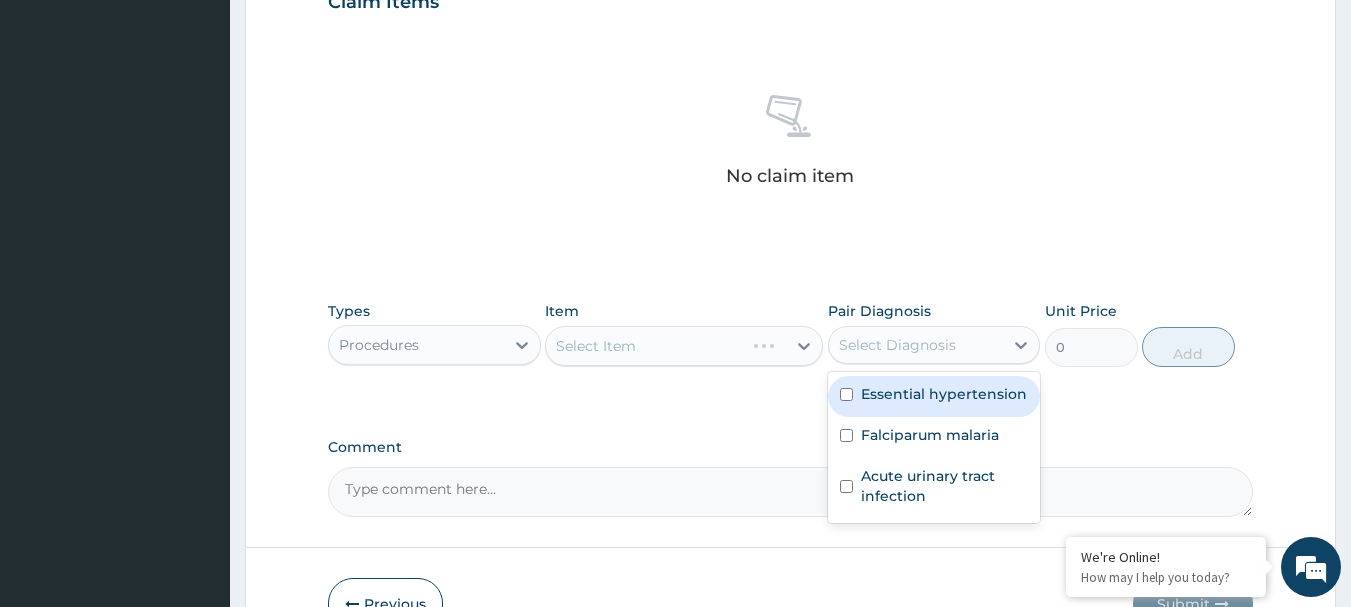 click on "Essential hypertension" at bounding box center (944, 394) 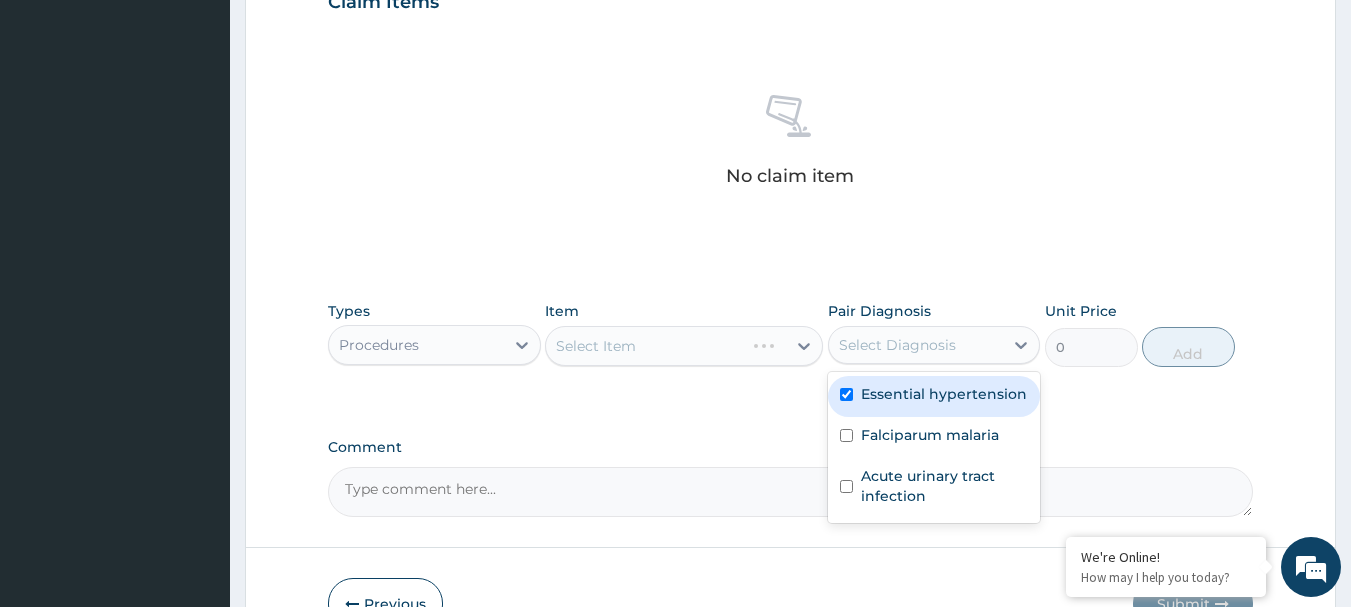 checkbox on "true" 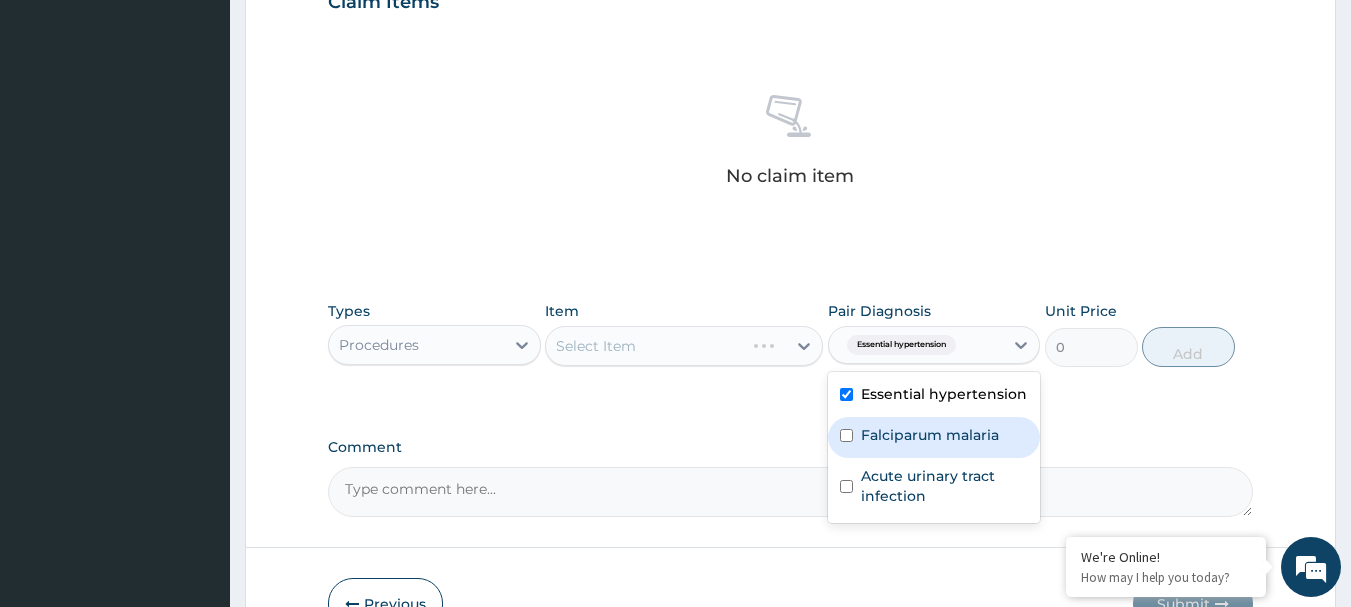 click on "Falciparum malaria" at bounding box center (930, 435) 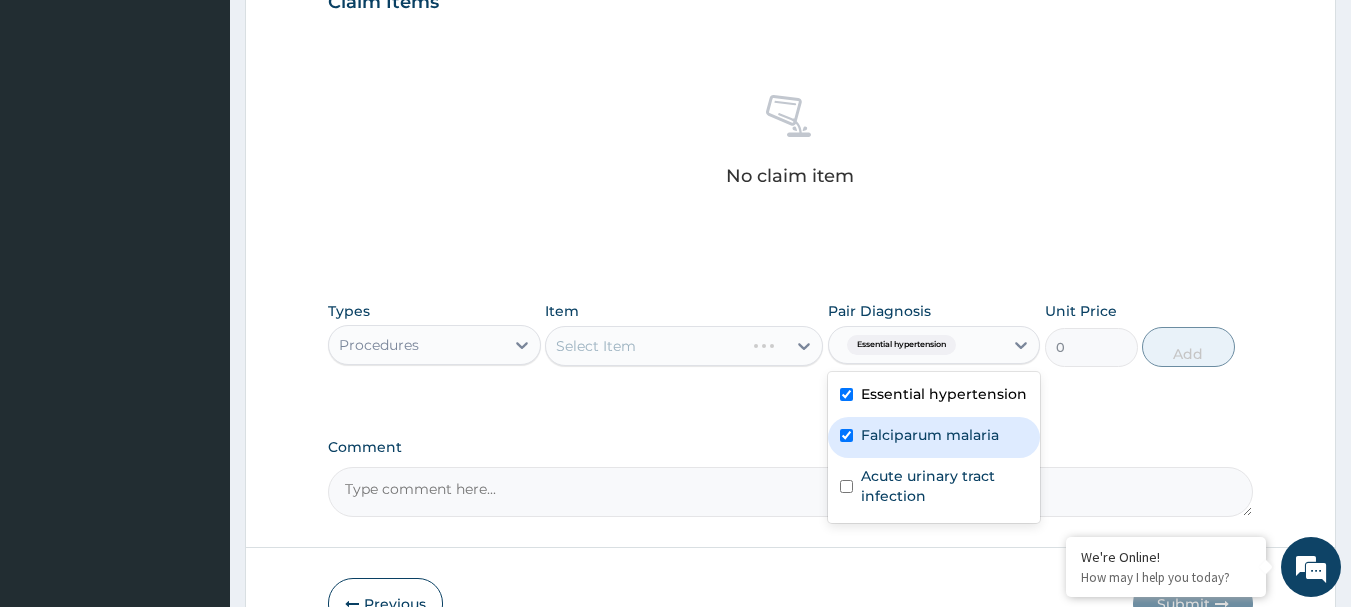checkbox on "true" 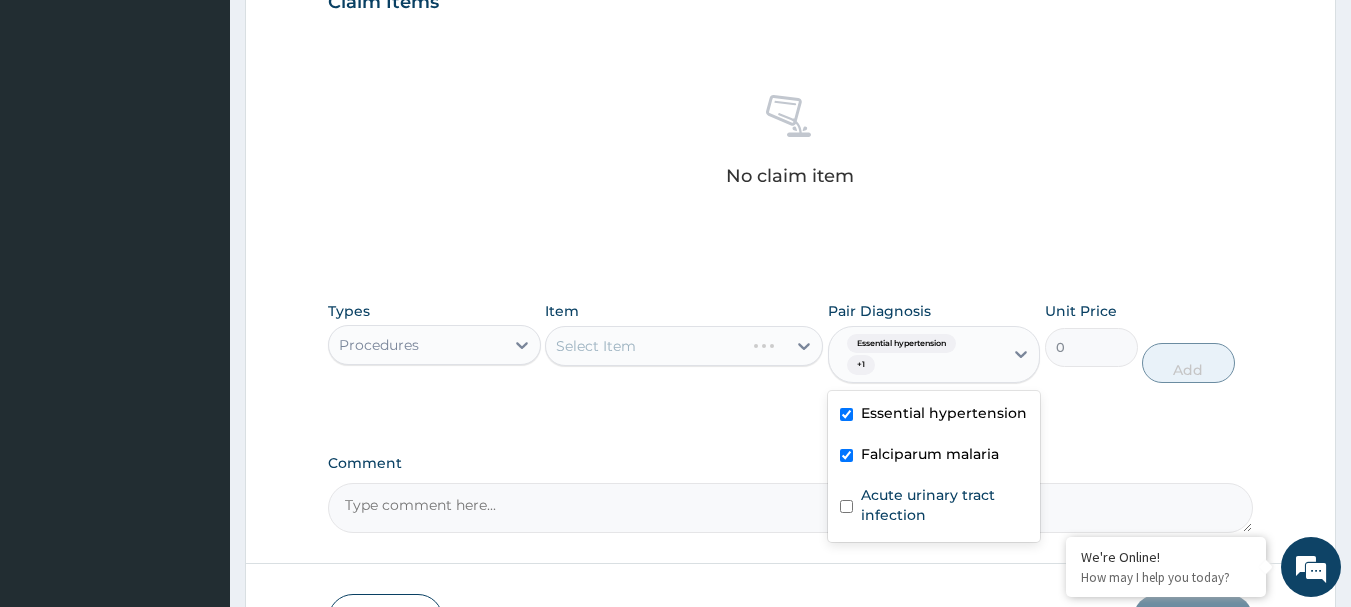 click on "Acute urinary tract infection" at bounding box center (934, 507) 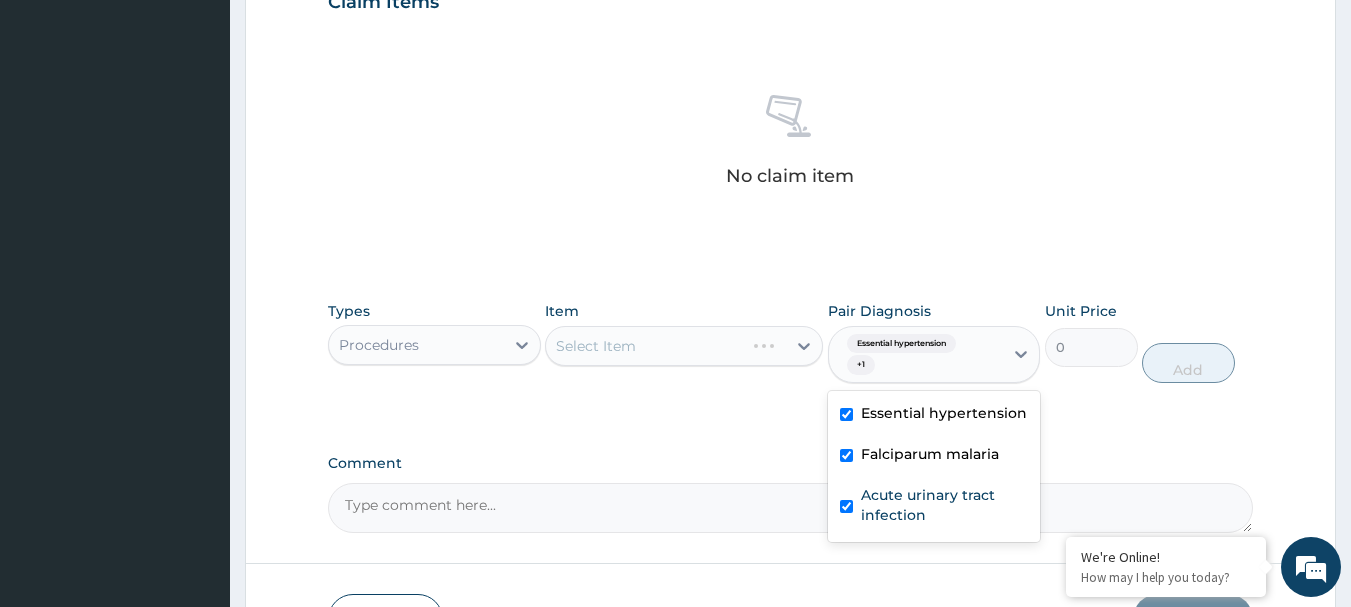checkbox on "true" 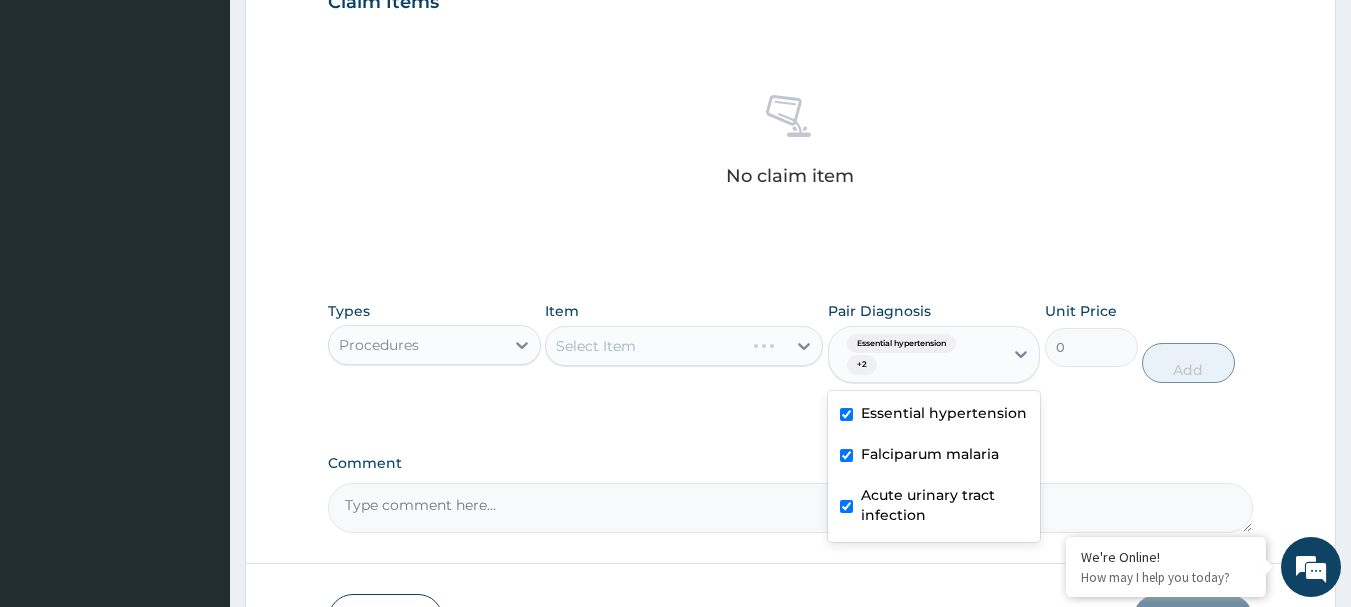 click on "Select Item" at bounding box center [684, 346] 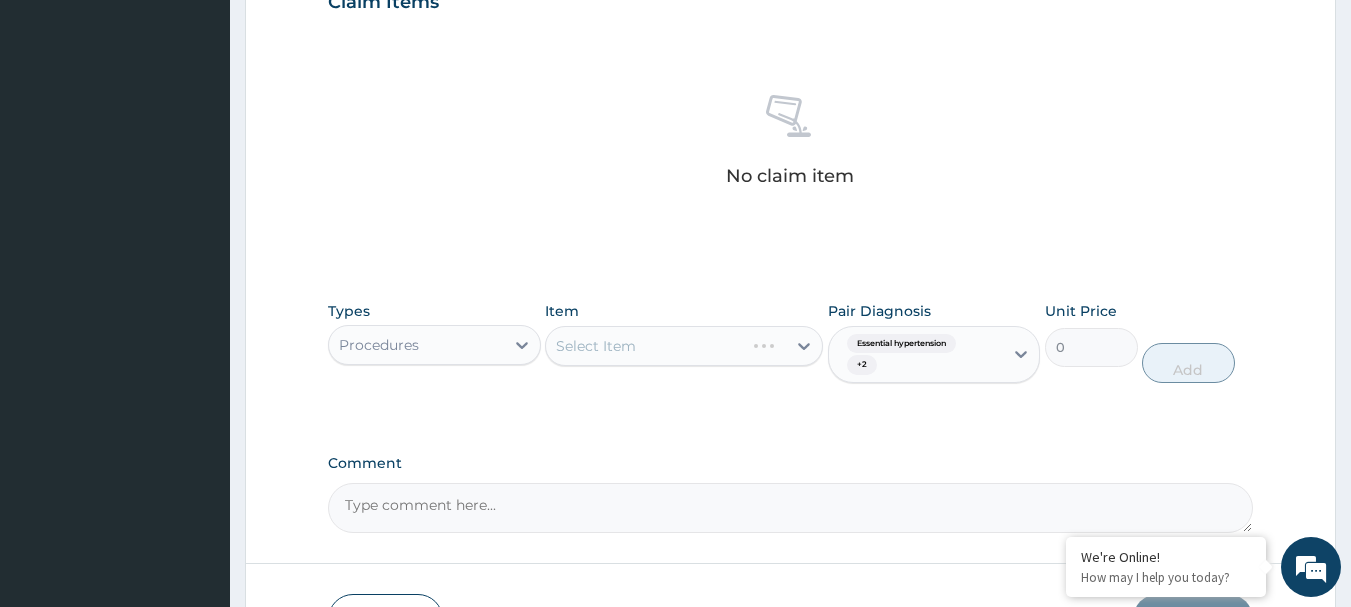 click on "Select Item" at bounding box center (684, 346) 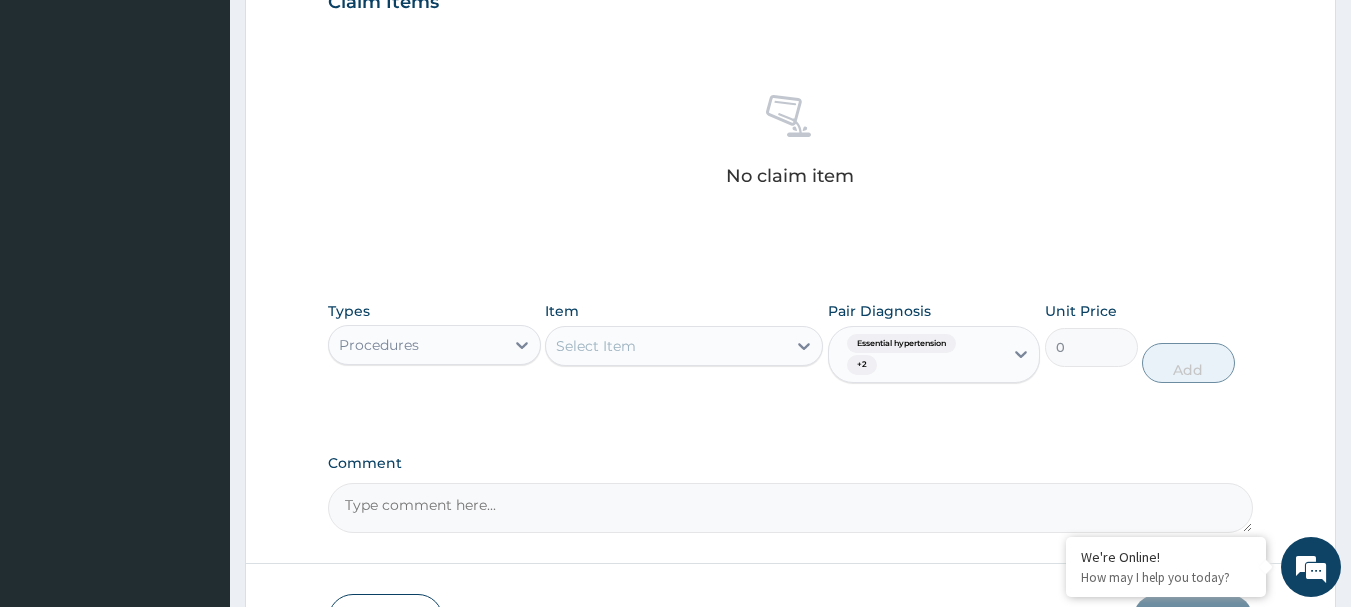 click on "Select Item" at bounding box center [666, 346] 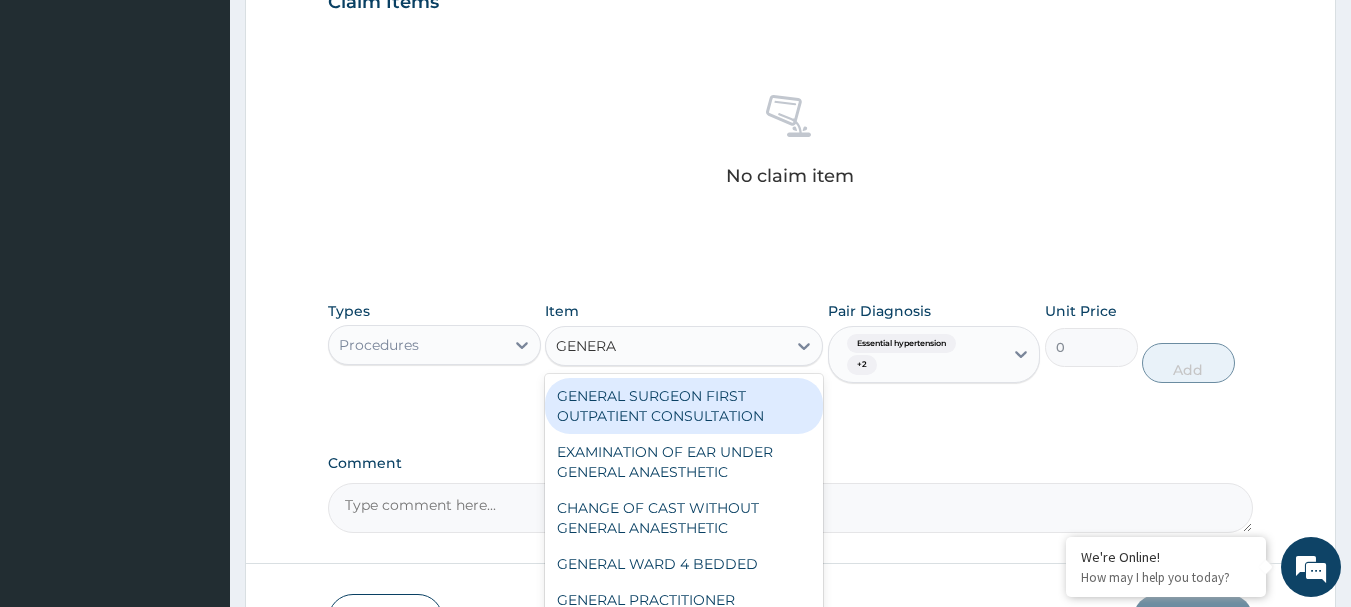 type on "GENERAL" 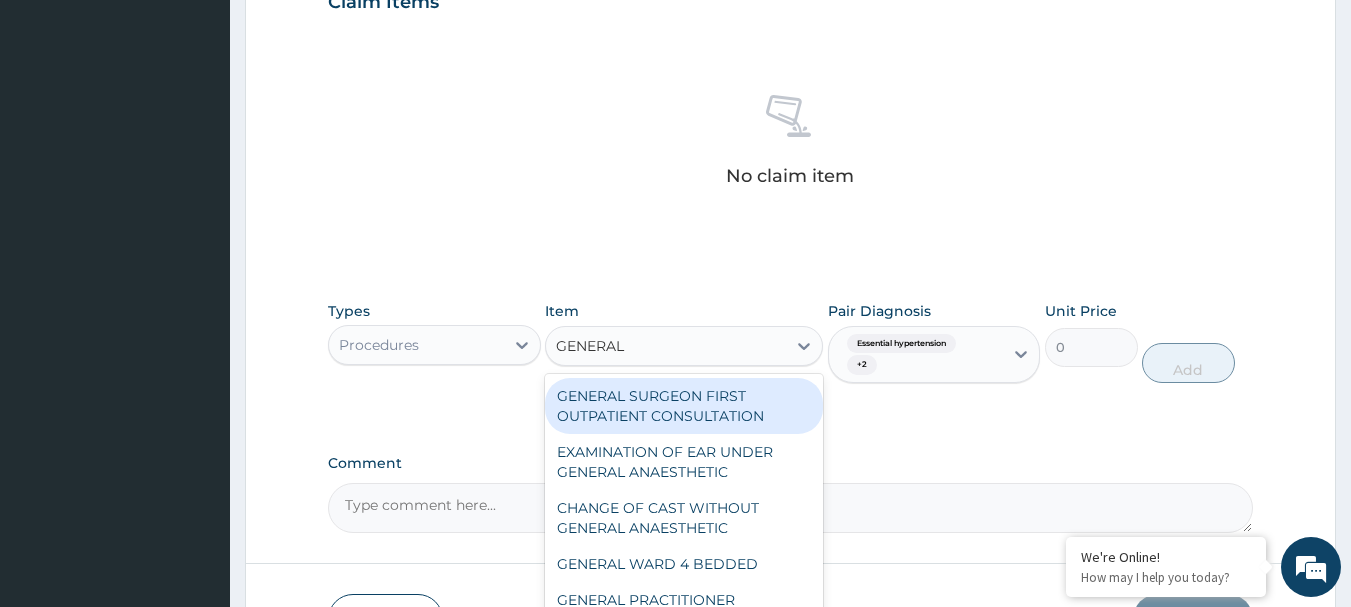 scroll, scrollTop: 815, scrollLeft: 0, axis: vertical 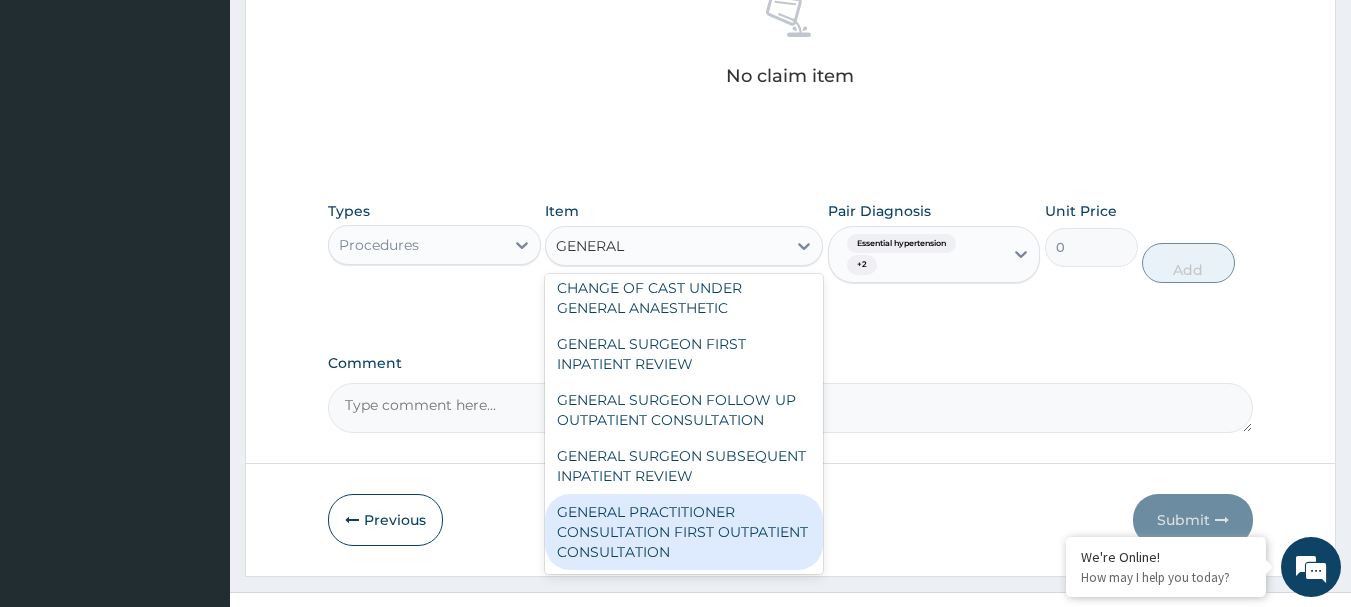 click on "GENERAL PRACTITIONER CONSULTATION FIRST OUTPATIENT CONSULTATION" at bounding box center [684, 532] 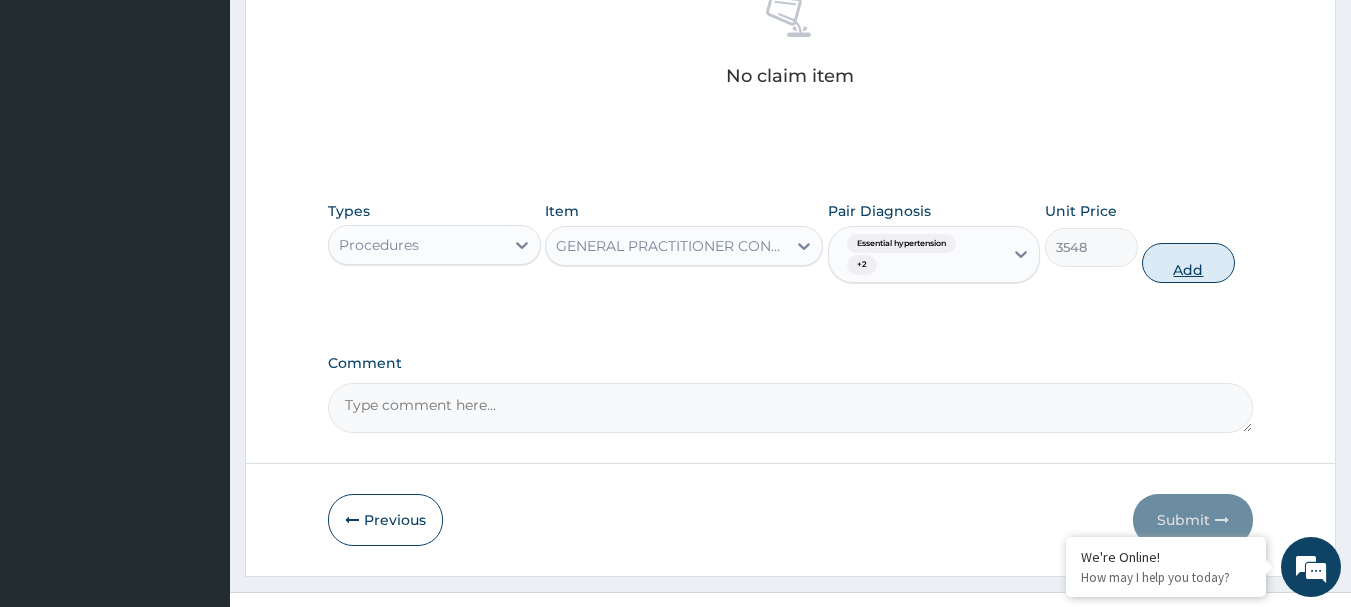 click on "Add" at bounding box center (1188, 263) 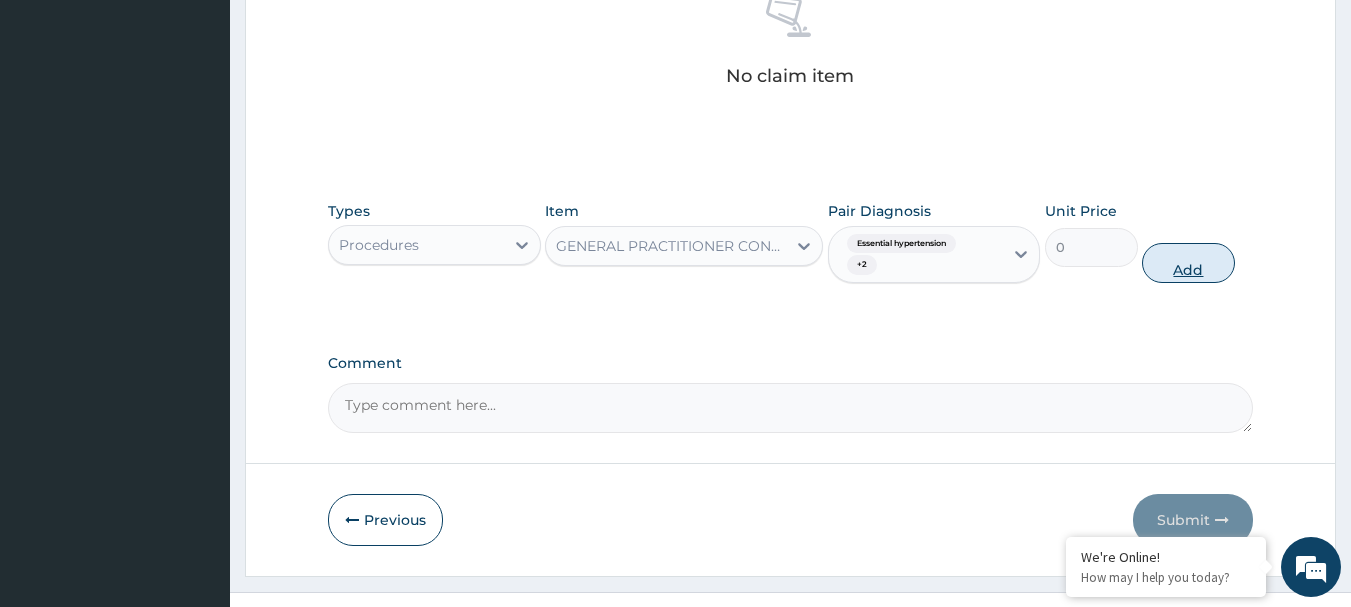 scroll, scrollTop: 786, scrollLeft: 0, axis: vertical 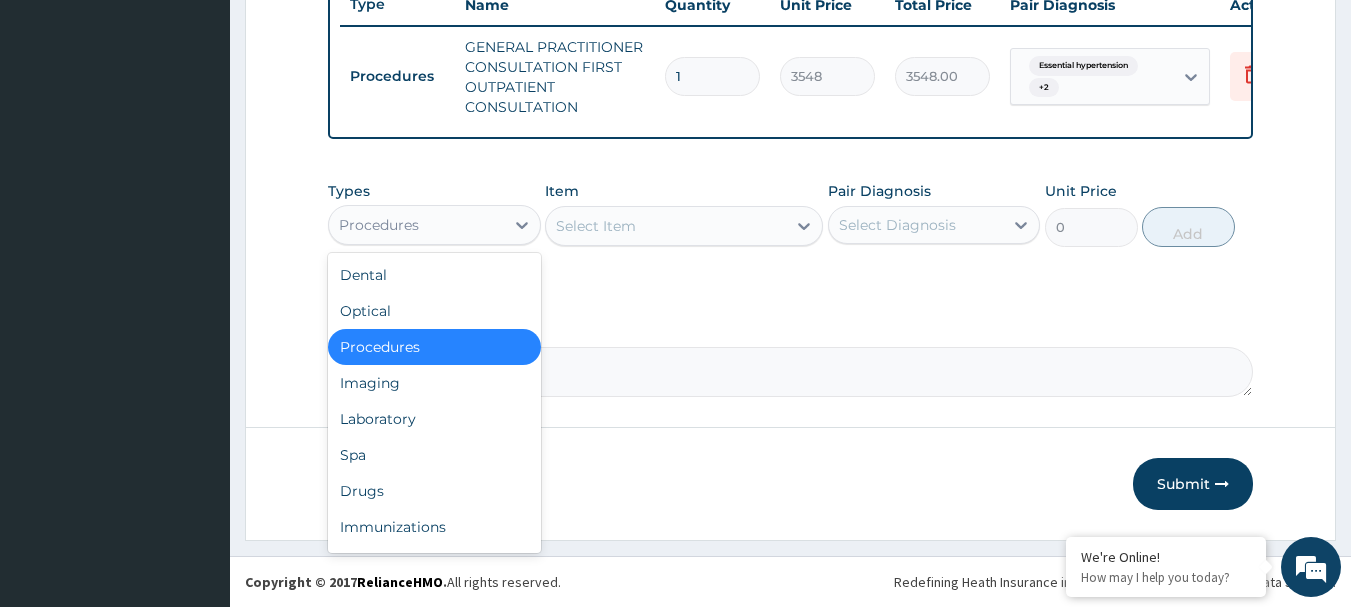 click on "Procedures" at bounding box center (416, 225) 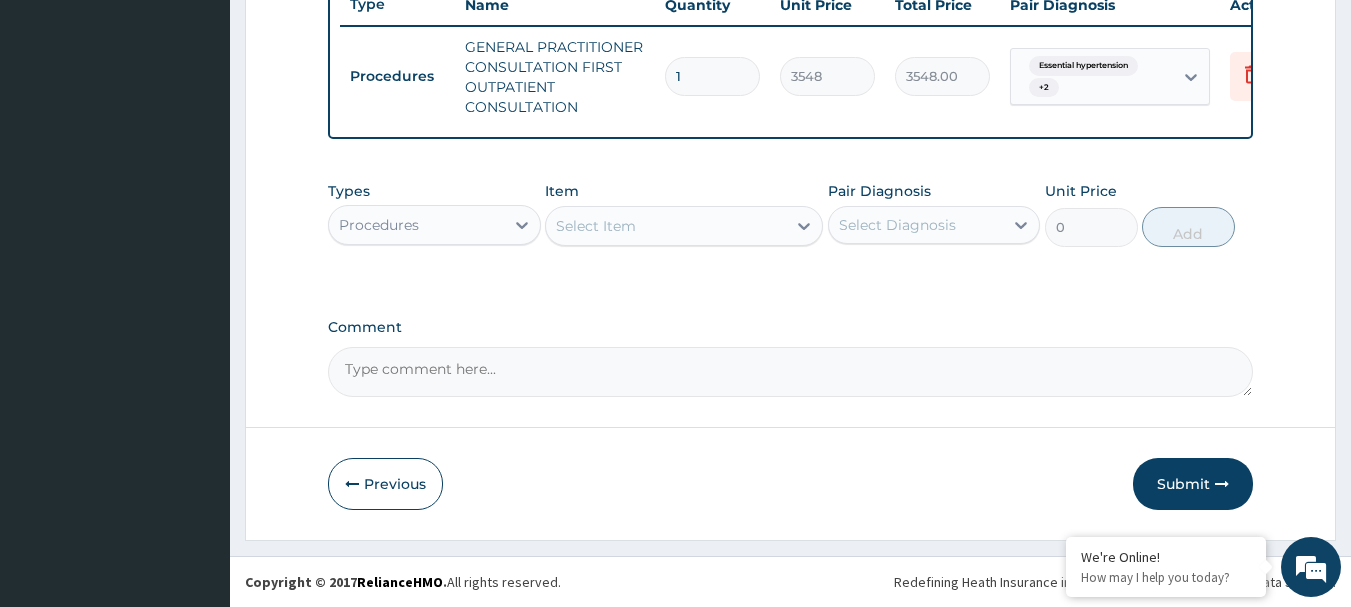 click on "Procedures" at bounding box center [416, 225] 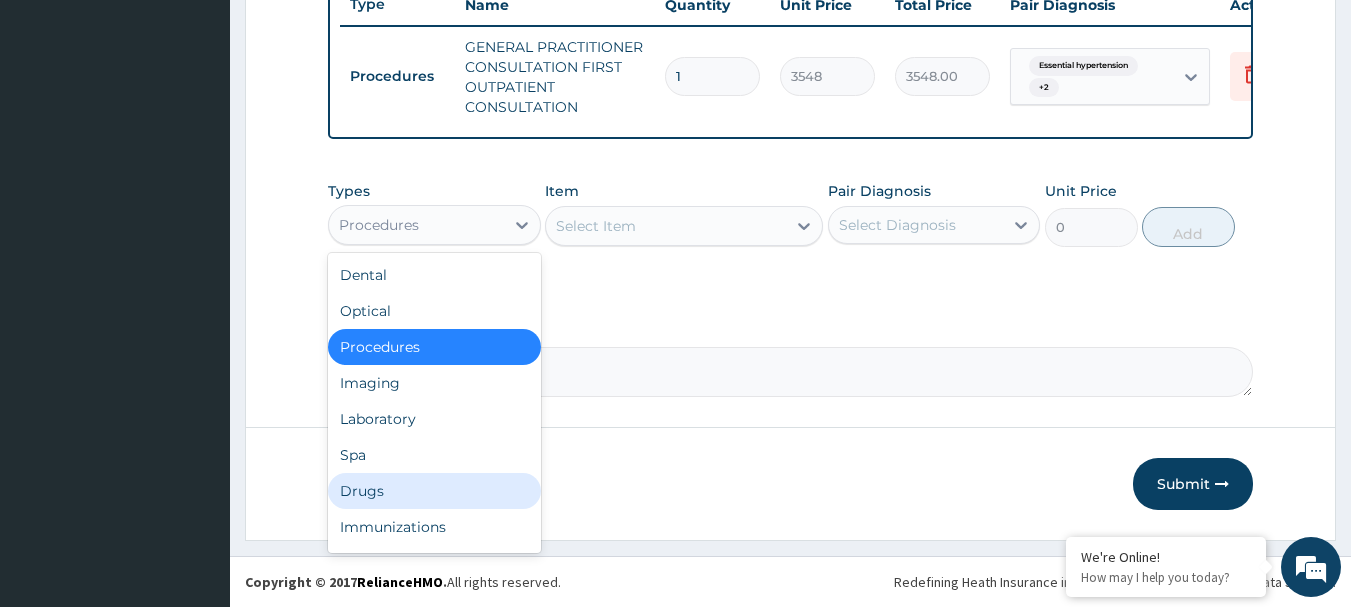 click on "Drugs" at bounding box center [434, 491] 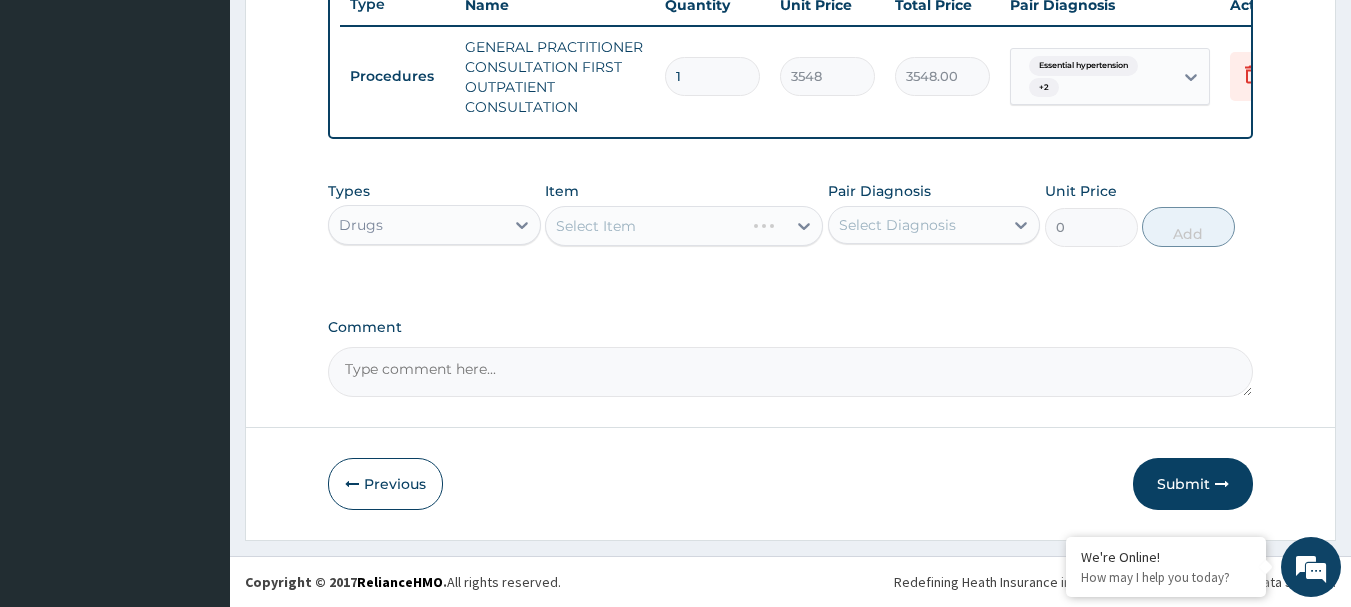 click on "Select Diagnosis" at bounding box center (897, 225) 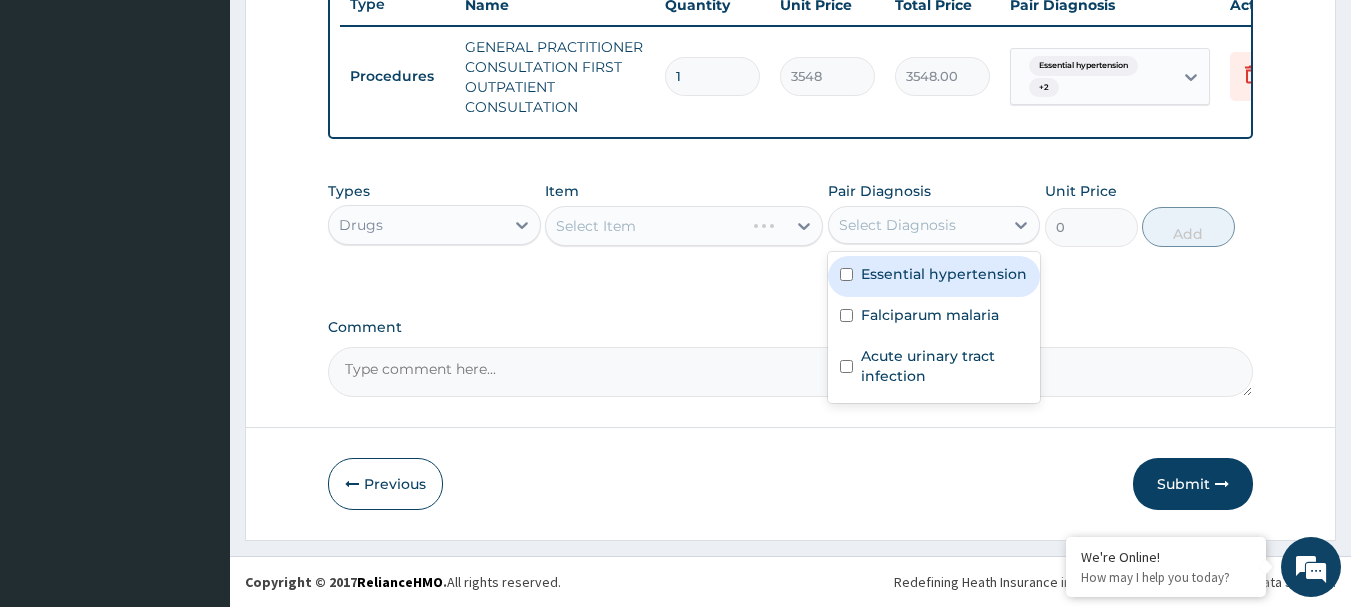 drag, startPoint x: 892, startPoint y: 287, endPoint x: 897, endPoint y: 310, distance: 23.537205 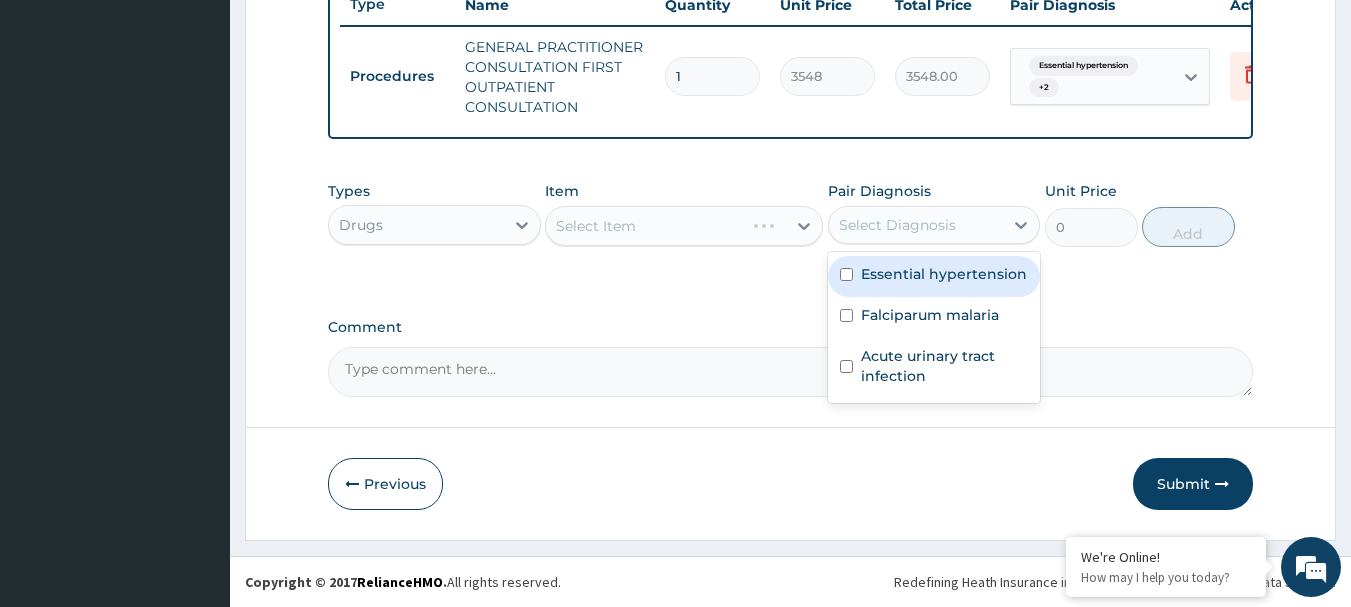 click on "Essential hypertension" at bounding box center (934, 276) 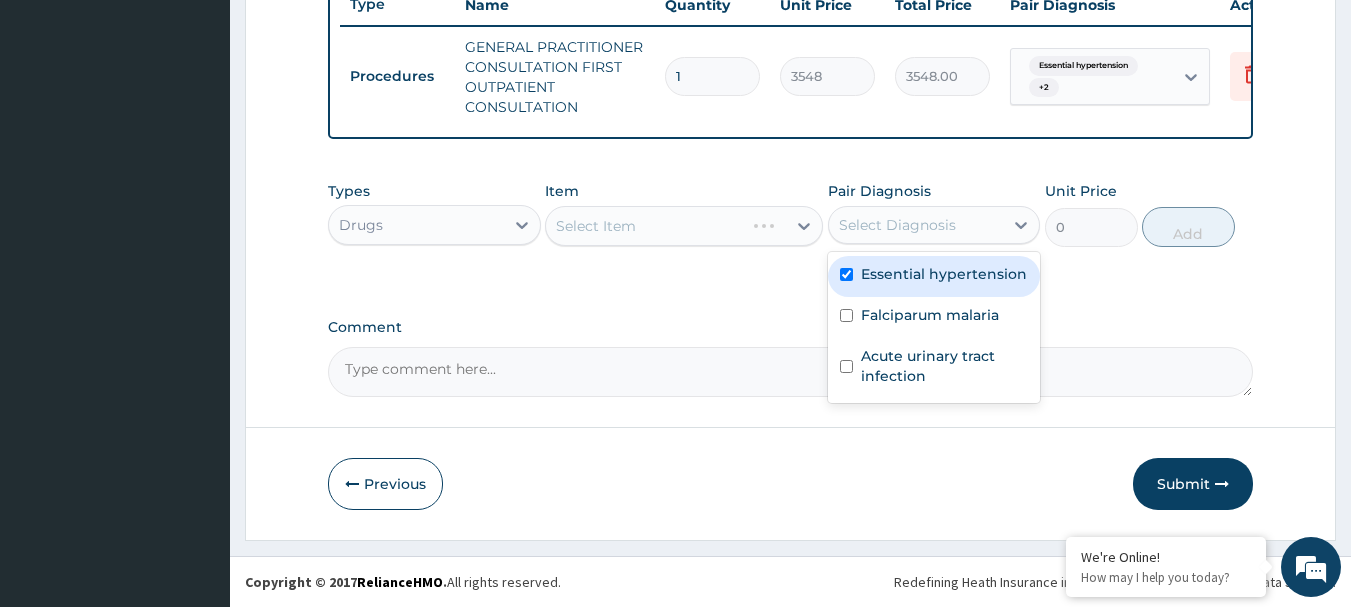 checkbox on "true" 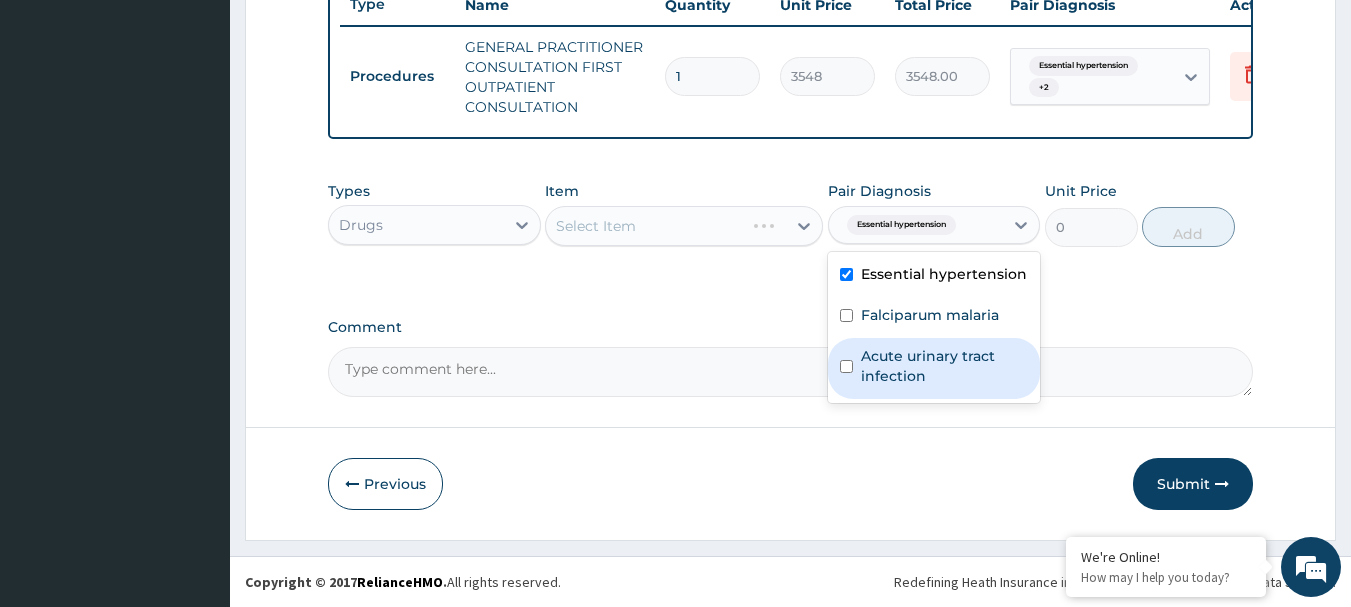 click on "Acute urinary tract infection" at bounding box center (945, 366) 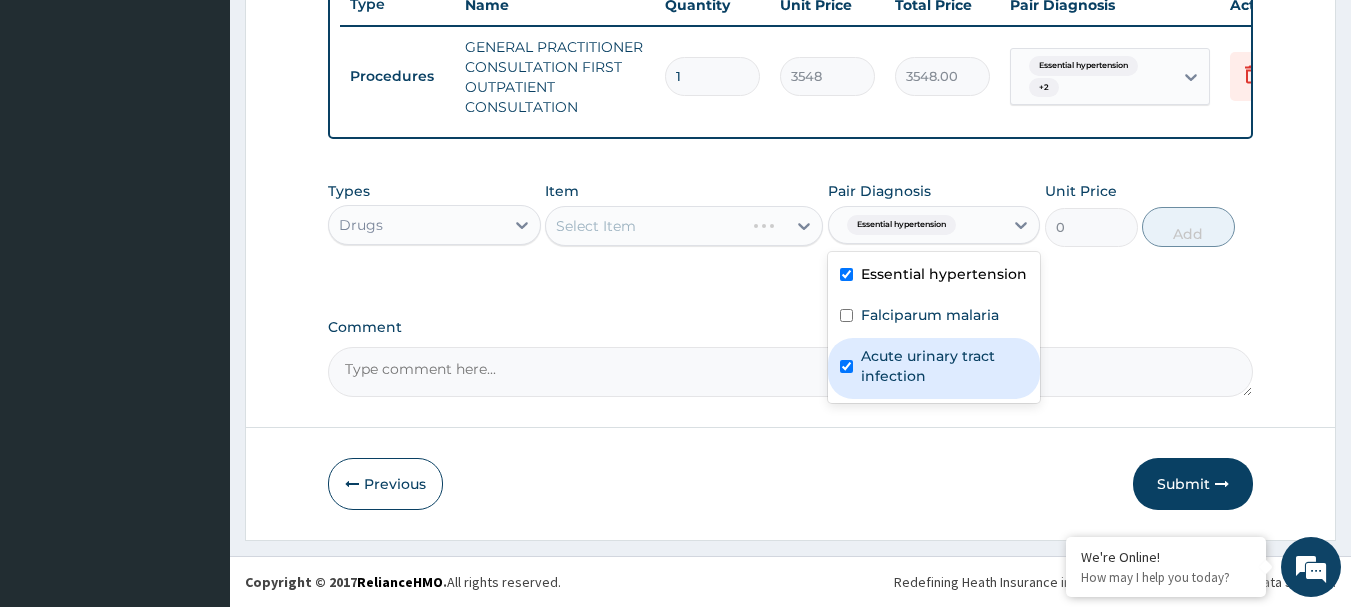 checkbox on "true" 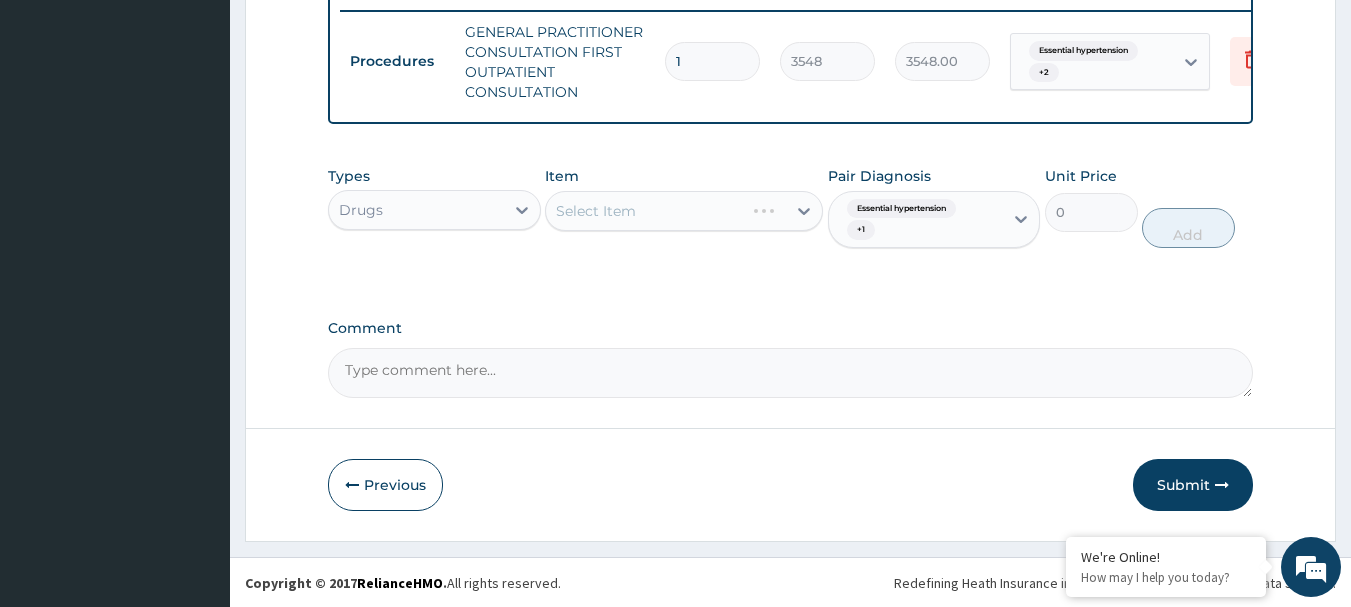 click on "Select Item" at bounding box center [684, 211] 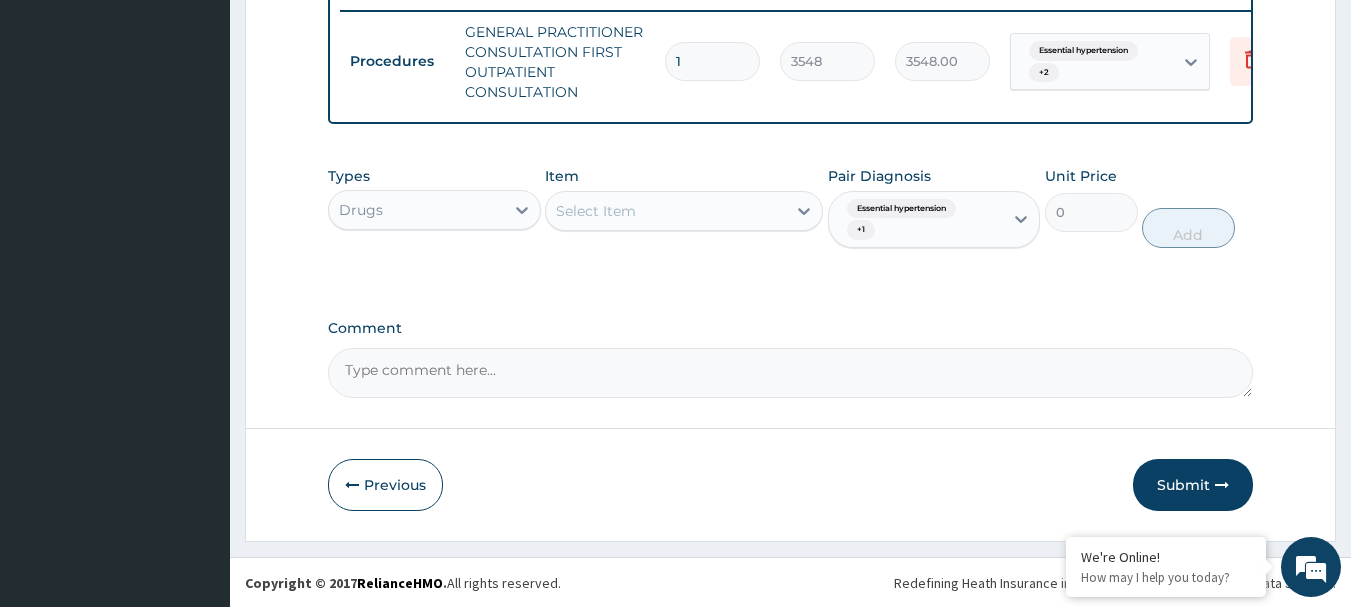 click on "Select Item" at bounding box center [666, 211] 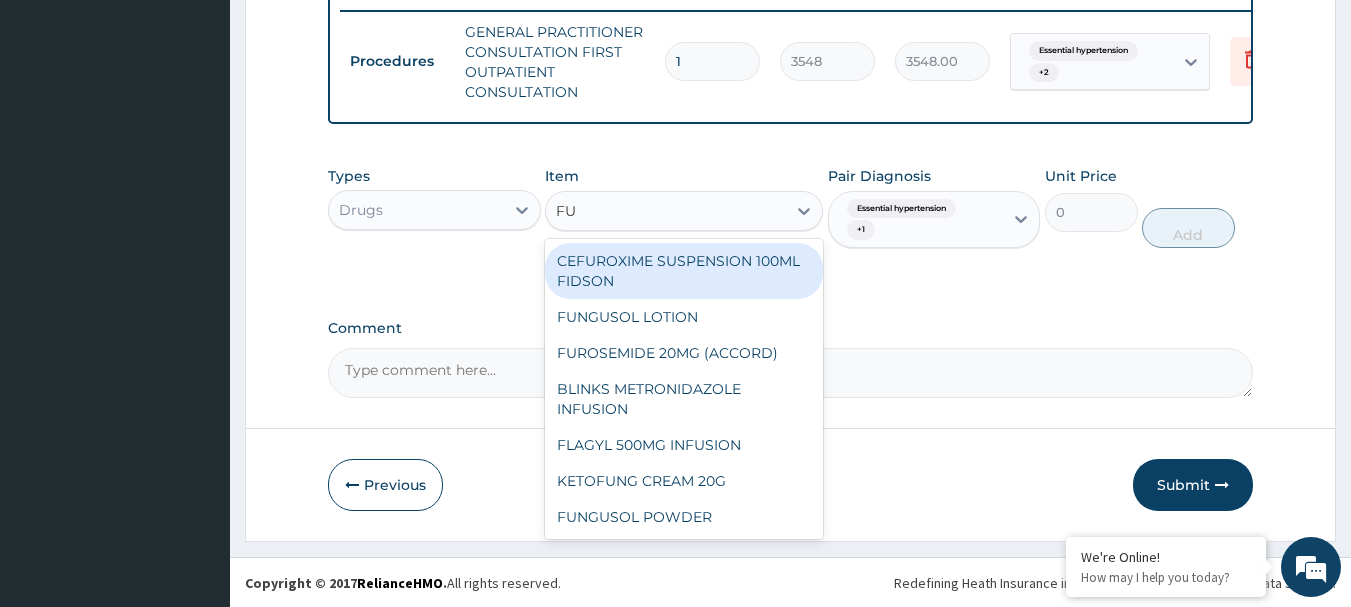 type on "FUR" 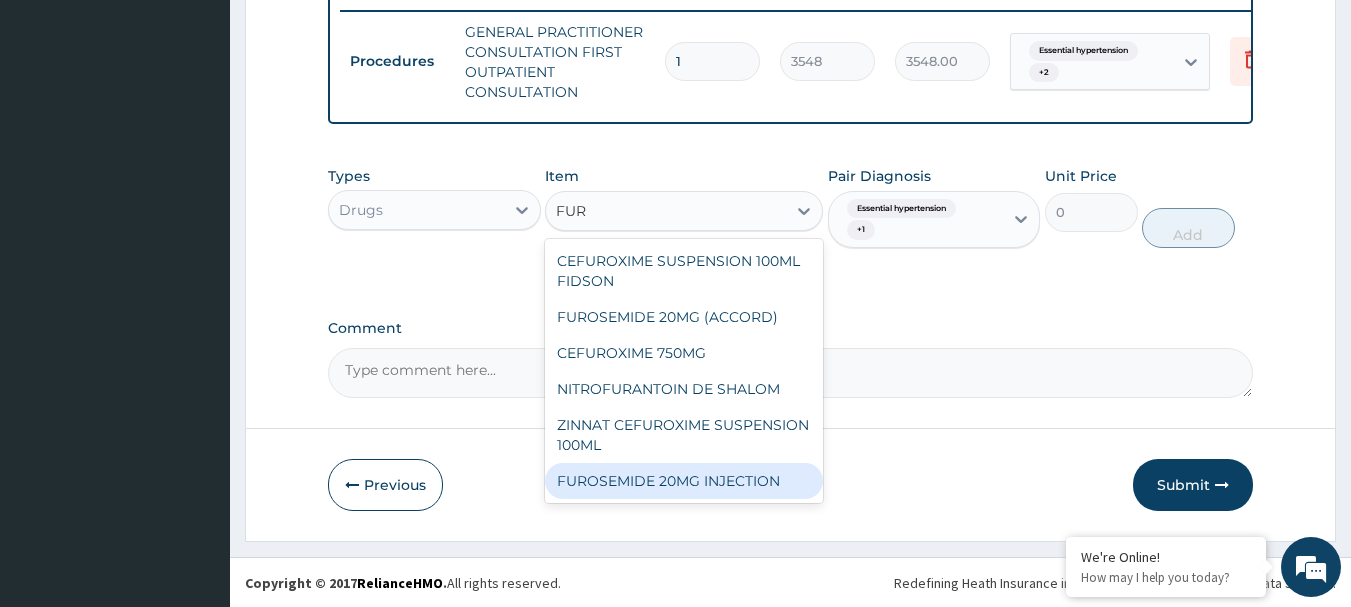 click on "FUROSEMIDE 20MG INJECTION" at bounding box center [684, 481] 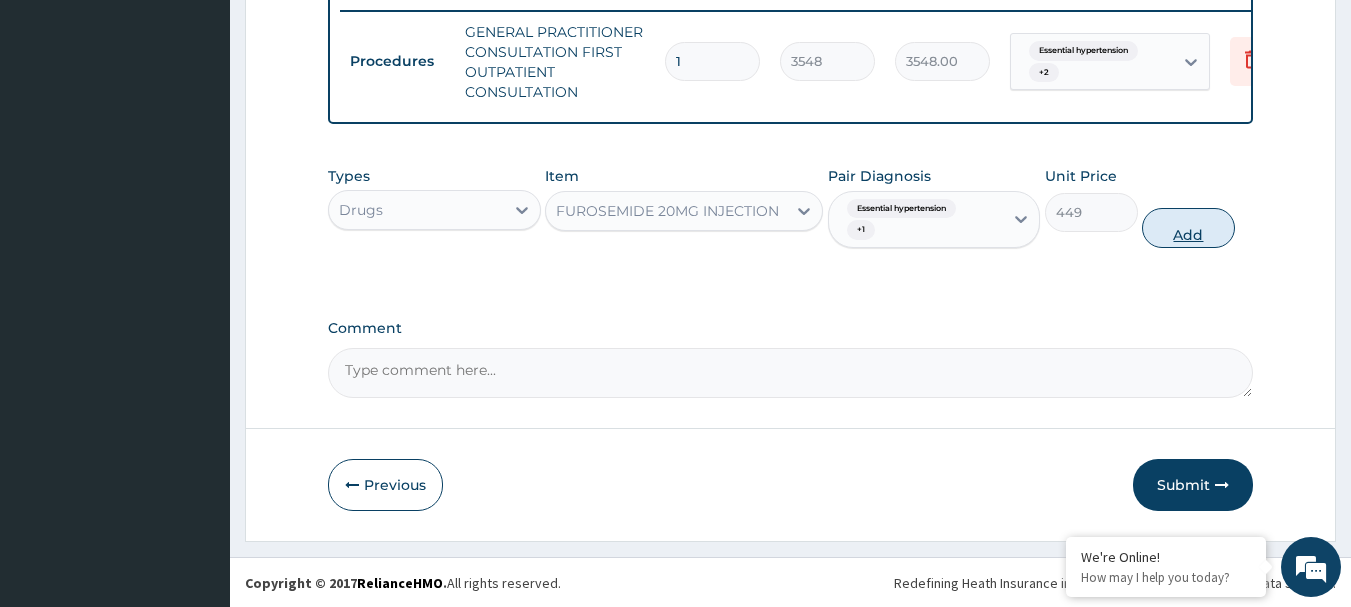 click on "Add" at bounding box center [1188, 228] 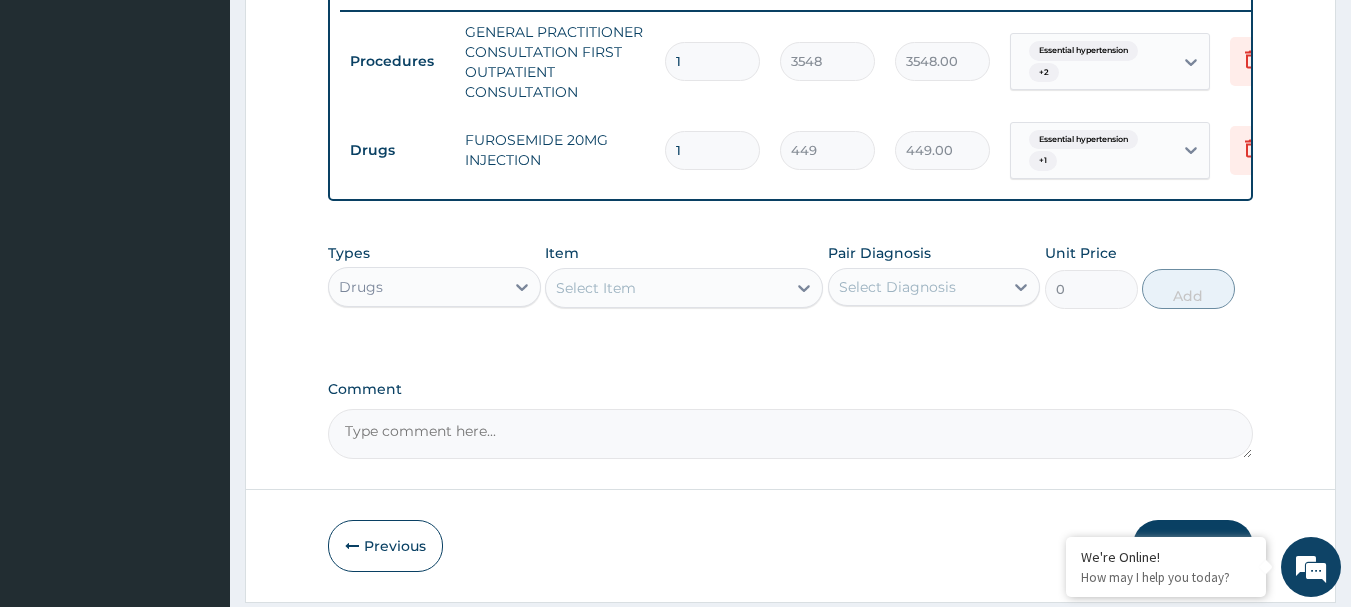 drag, startPoint x: 693, startPoint y: 156, endPoint x: 662, endPoint y: 165, distance: 32.280025 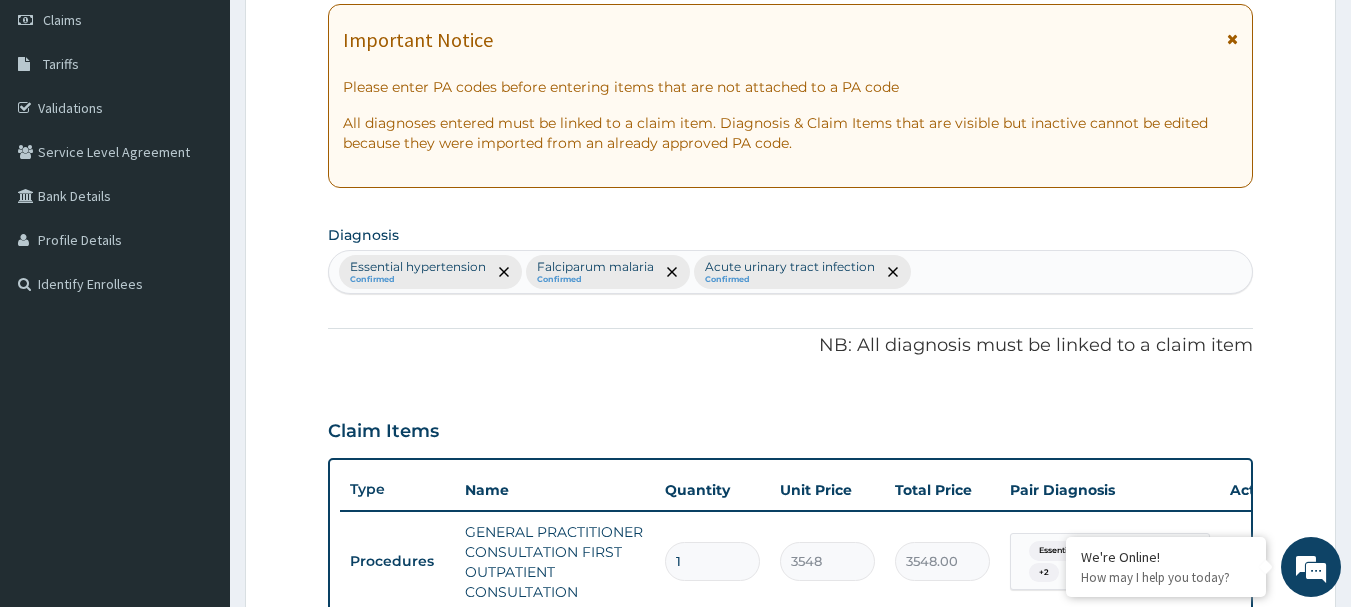 scroll, scrollTop: 186, scrollLeft: 0, axis: vertical 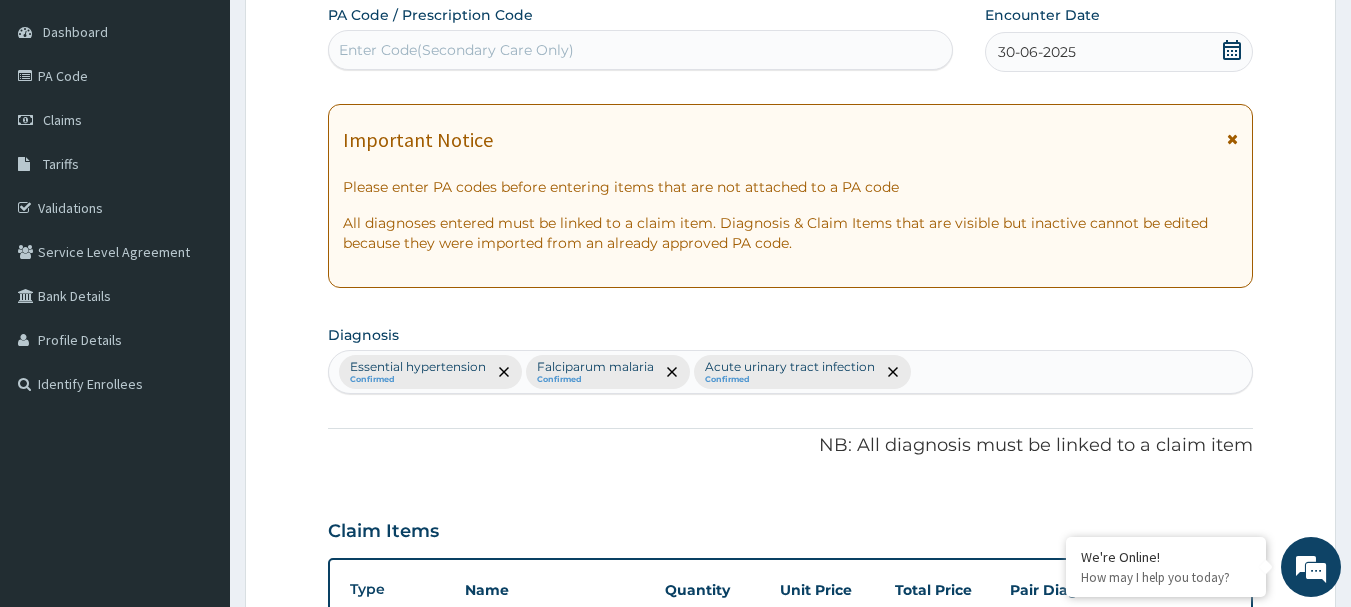 type on "2" 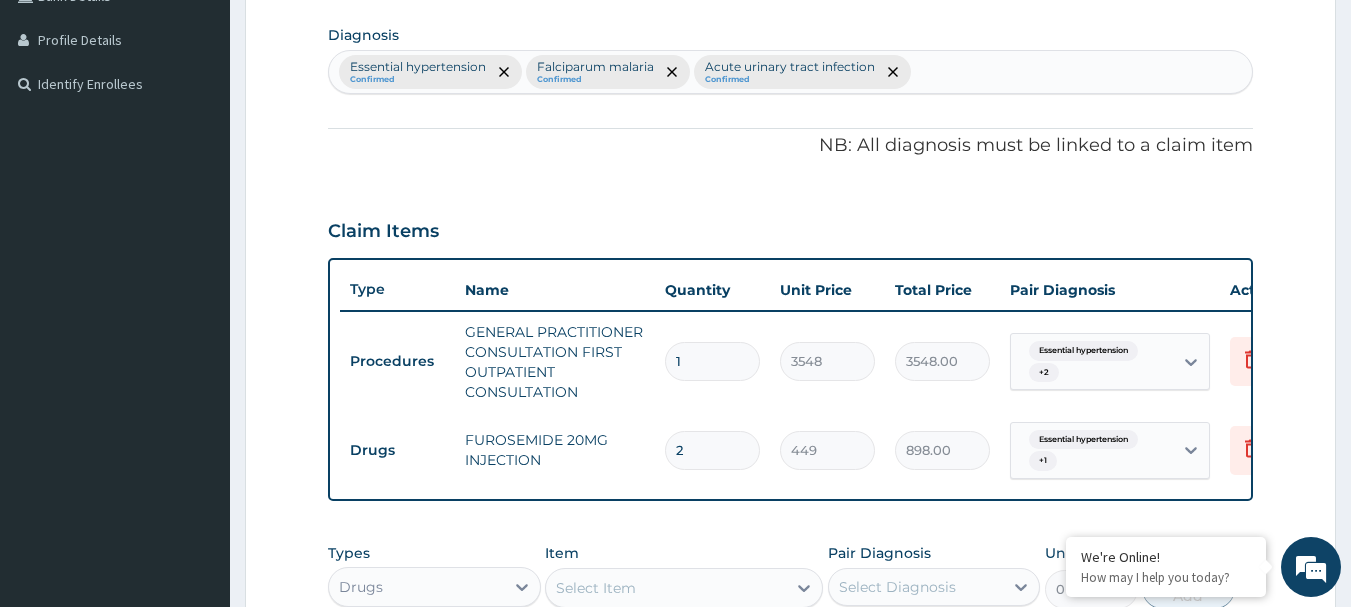 scroll, scrollTop: 863, scrollLeft: 0, axis: vertical 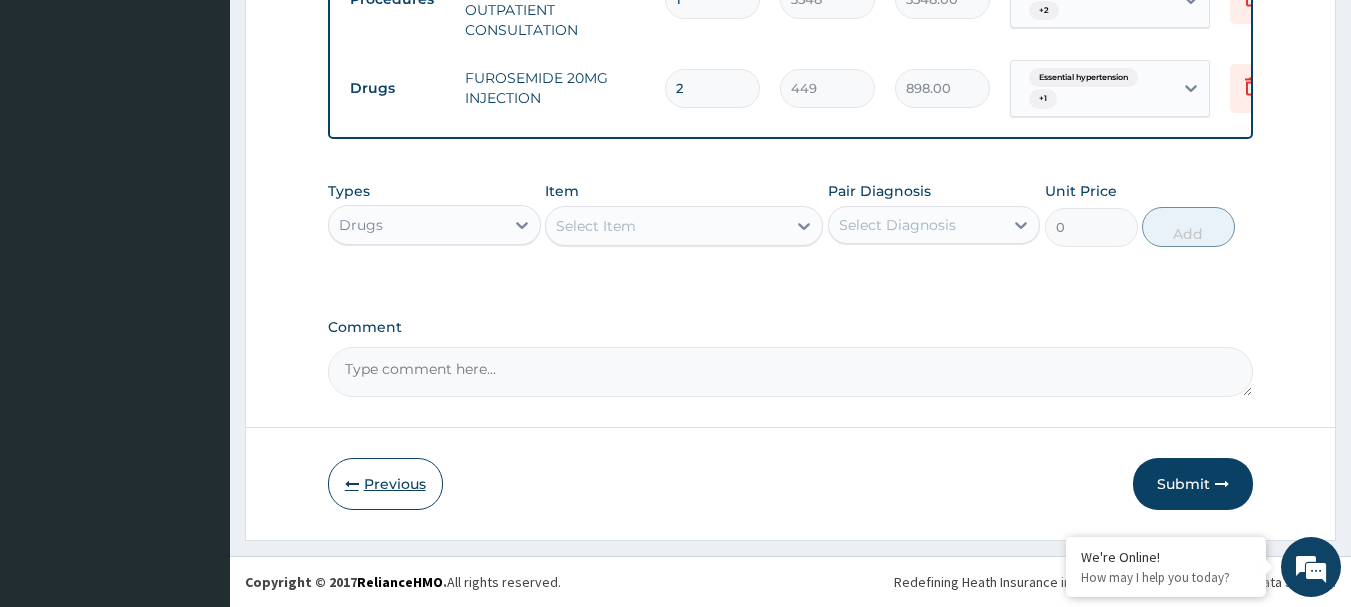 click on "Previous" at bounding box center [385, 484] 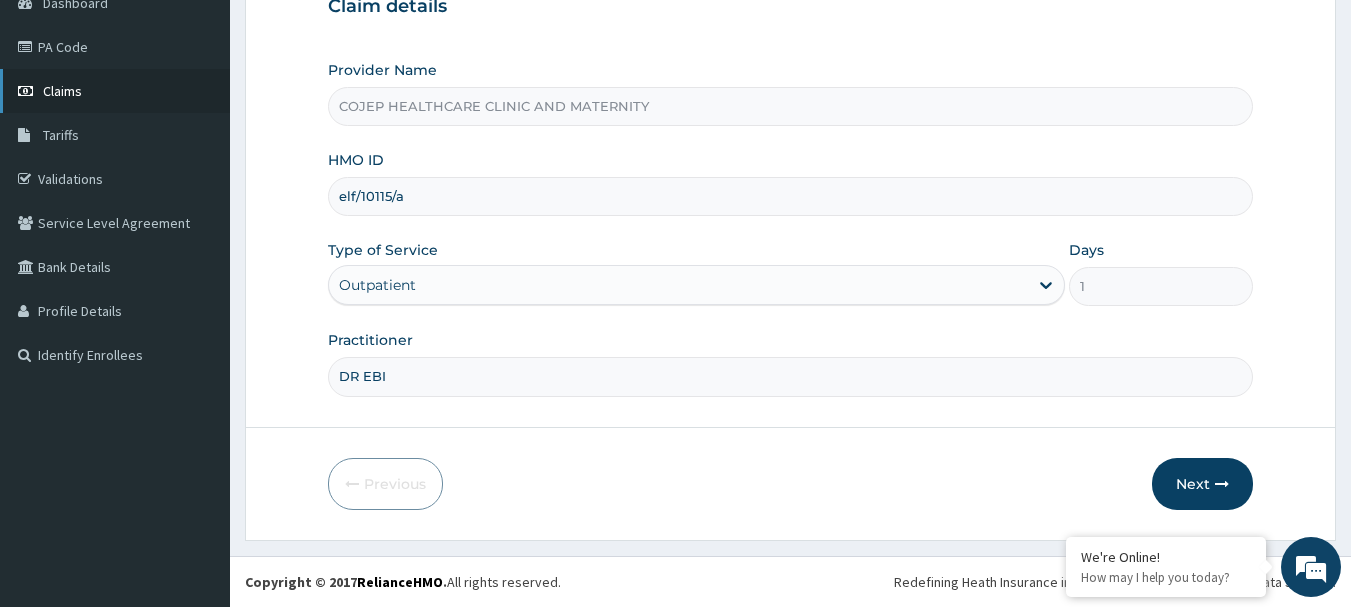 click on "Claims" at bounding box center (115, 91) 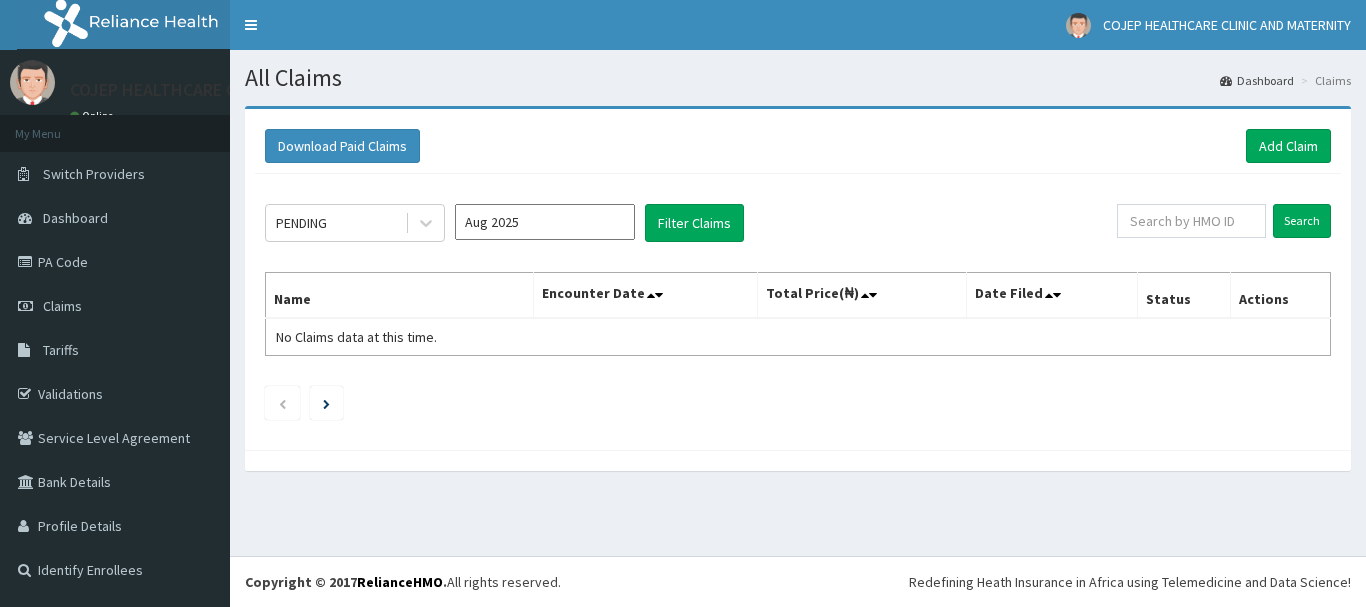 scroll, scrollTop: 0, scrollLeft: 0, axis: both 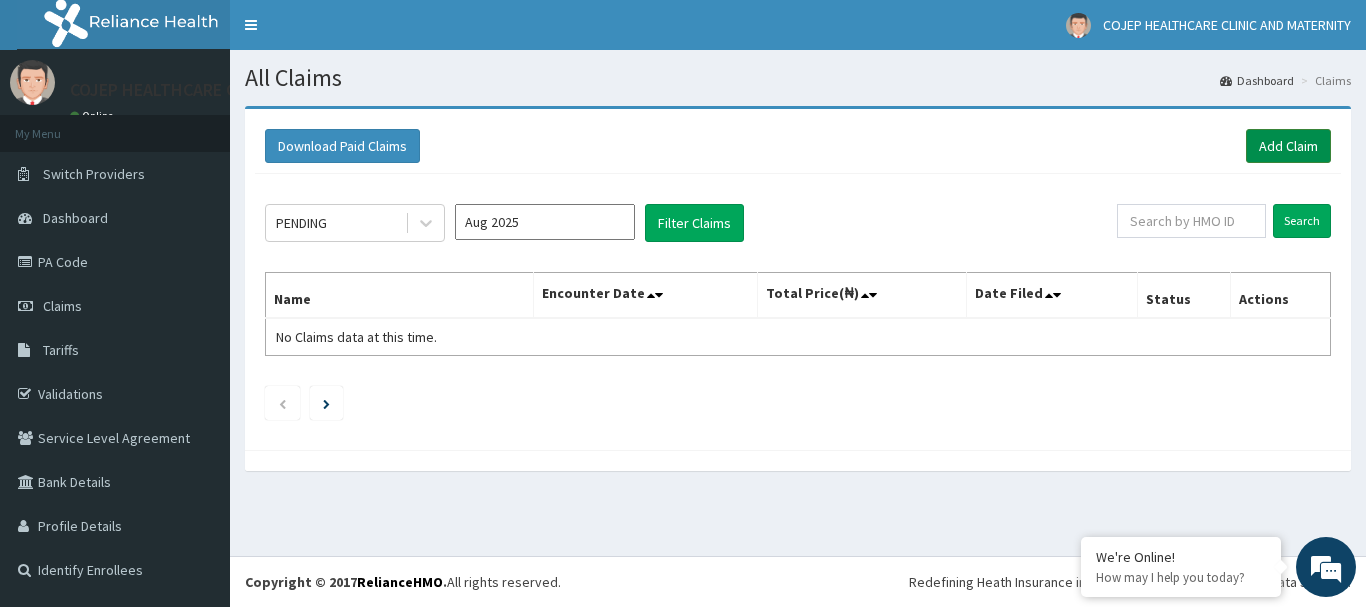 click on "Add Claim" at bounding box center (1288, 146) 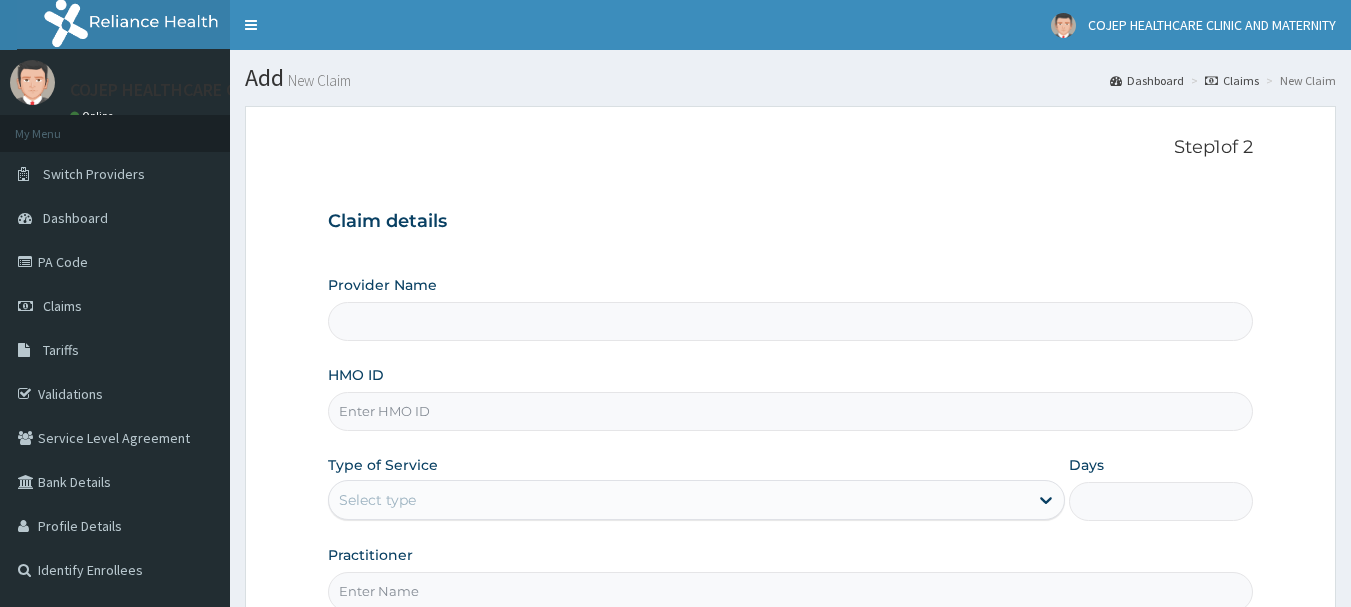 type on "COJEP HEALTHCARE CLINIC AND MATERNITY" 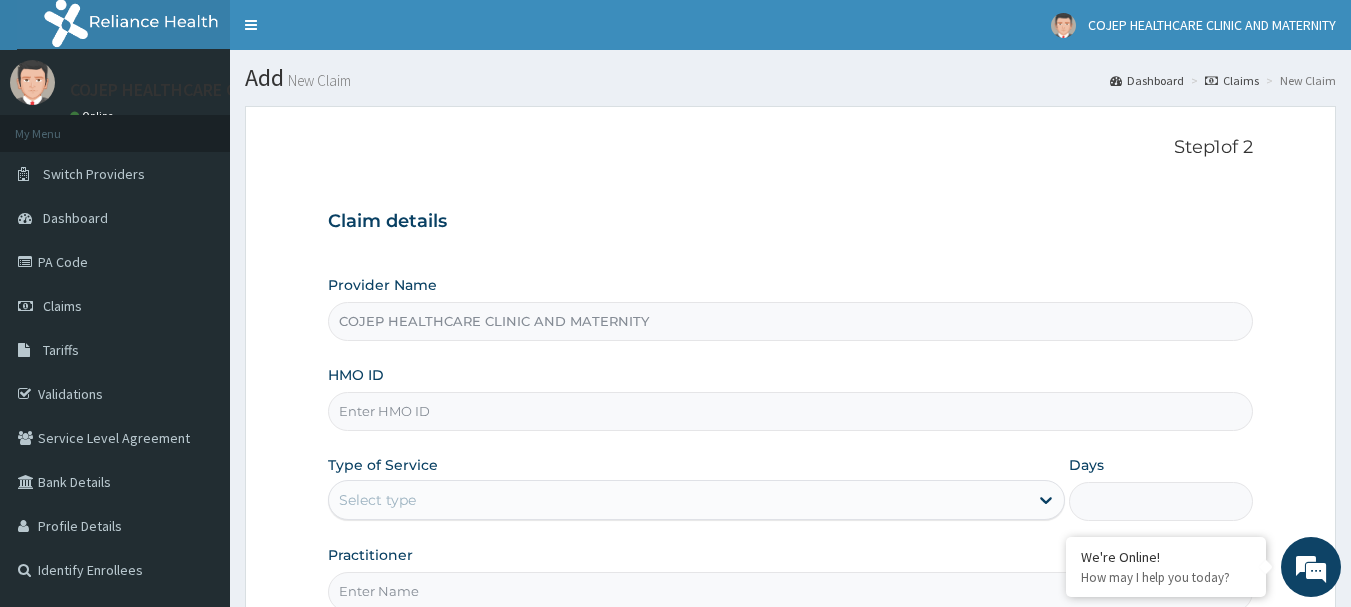 scroll, scrollTop: 0, scrollLeft: 0, axis: both 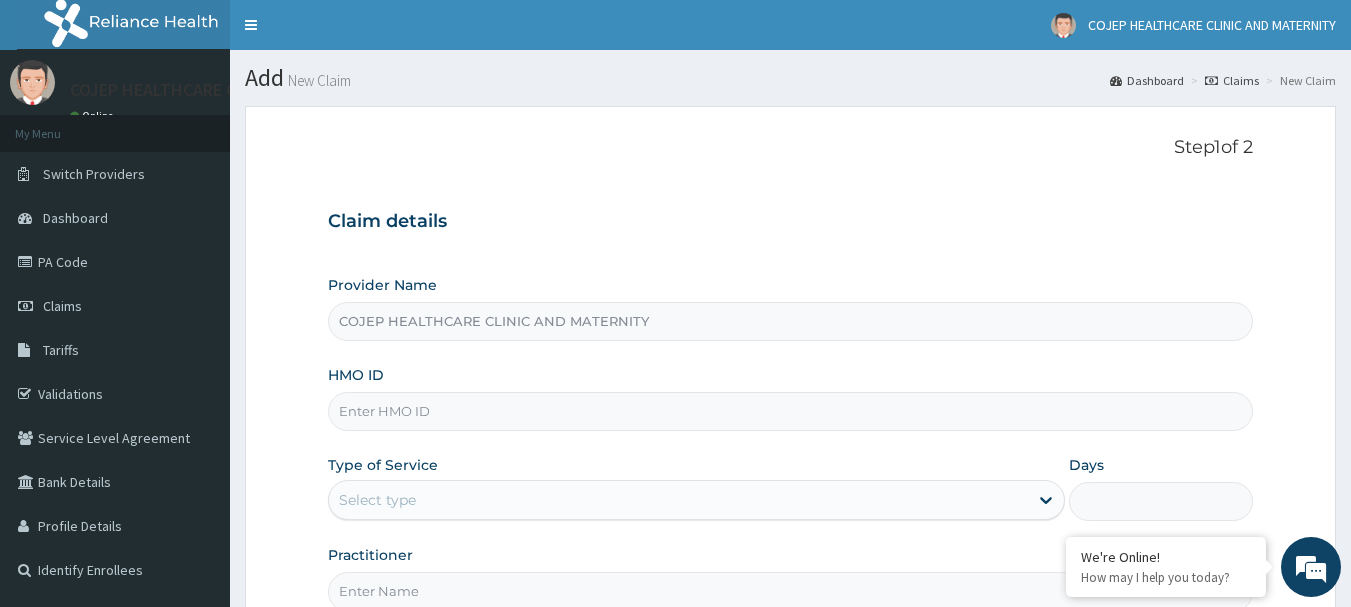 click on "HMO ID" at bounding box center [791, 411] 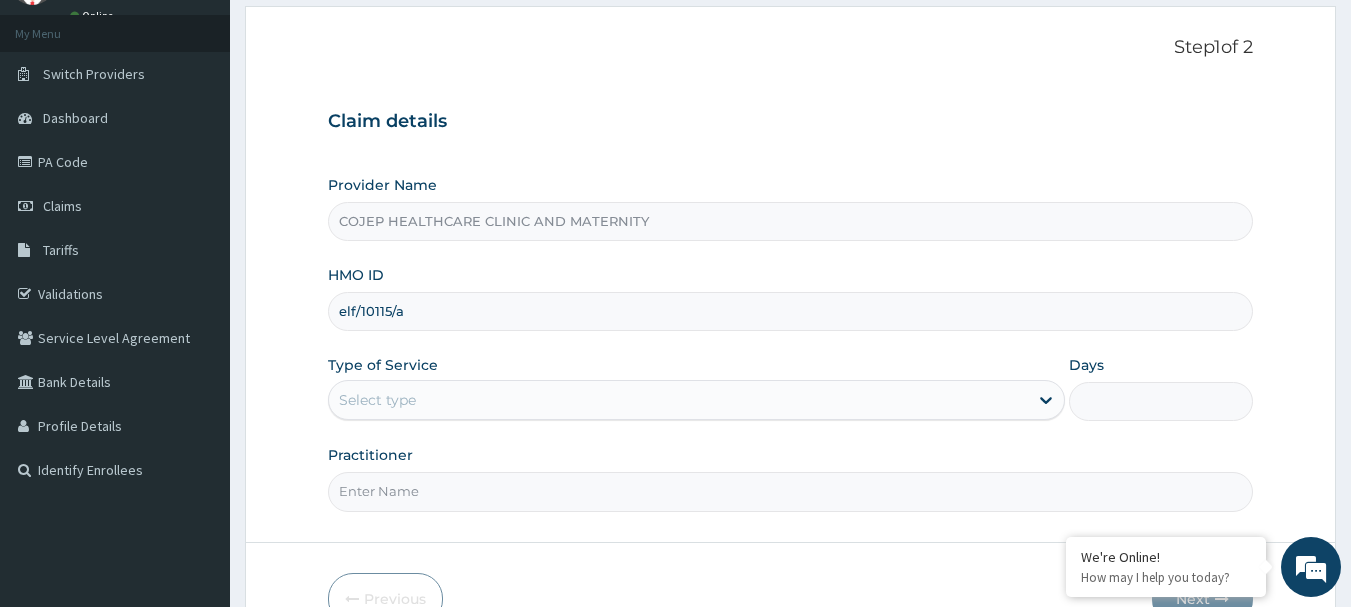 scroll, scrollTop: 200, scrollLeft: 0, axis: vertical 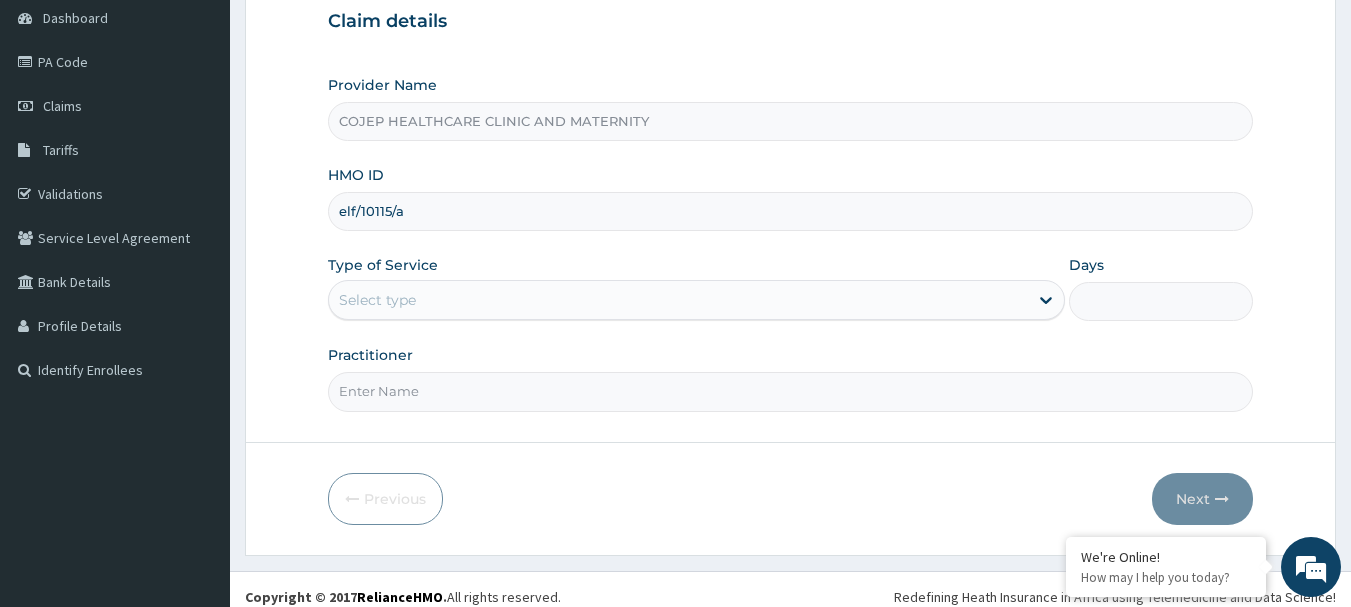 type on "elf/10115/a" 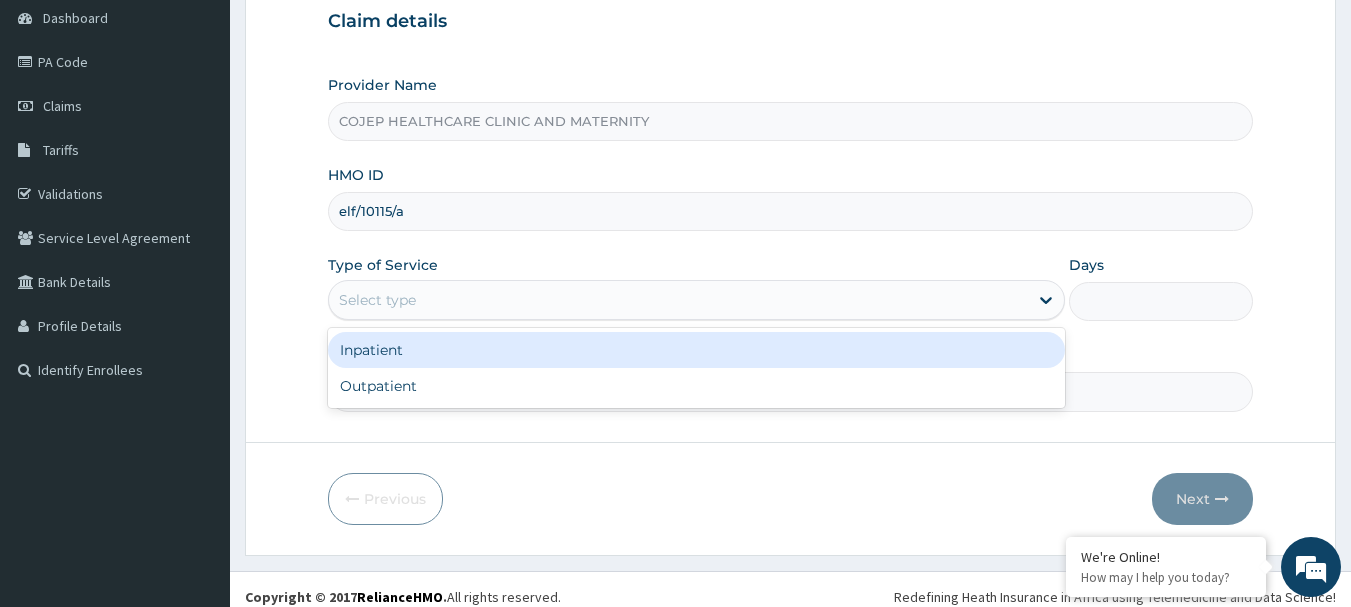 click on "Select type" at bounding box center [678, 300] 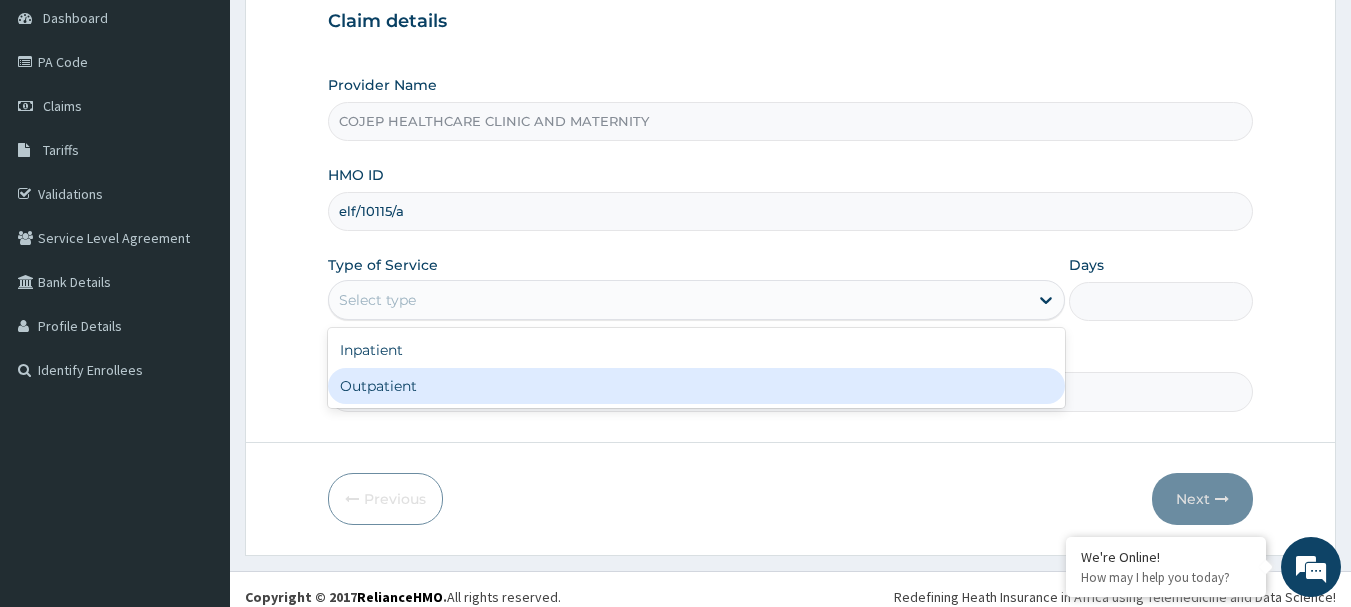 click on "Outpatient" at bounding box center (696, 386) 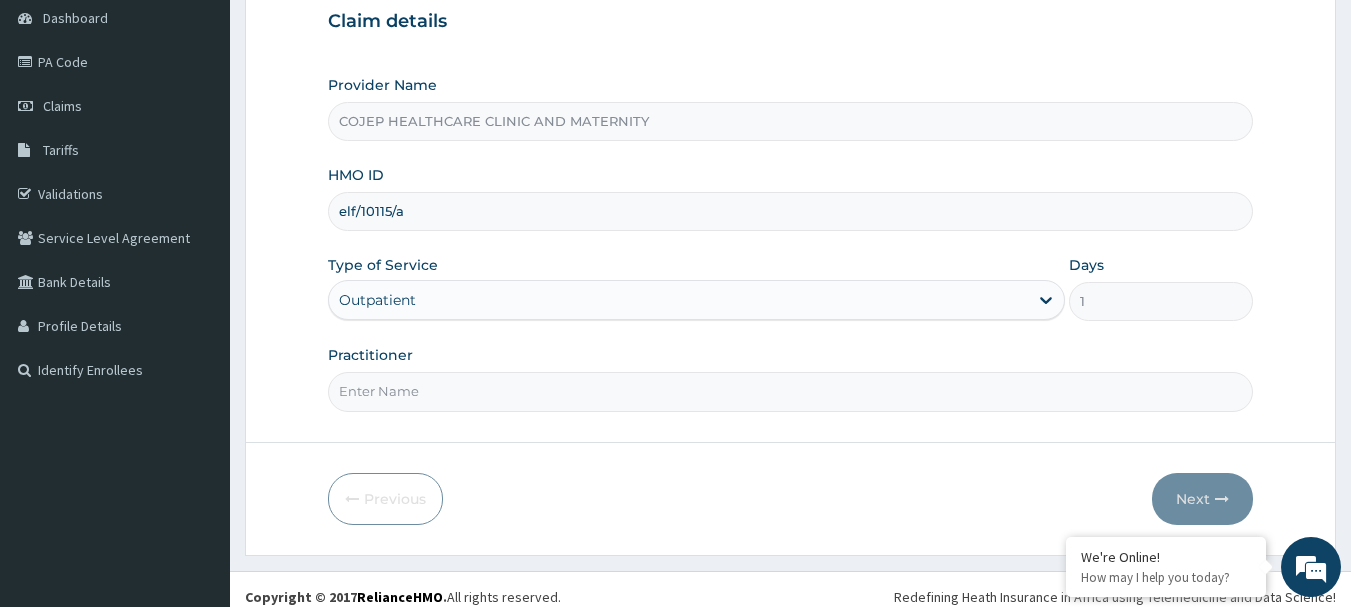 scroll, scrollTop: 215, scrollLeft: 0, axis: vertical 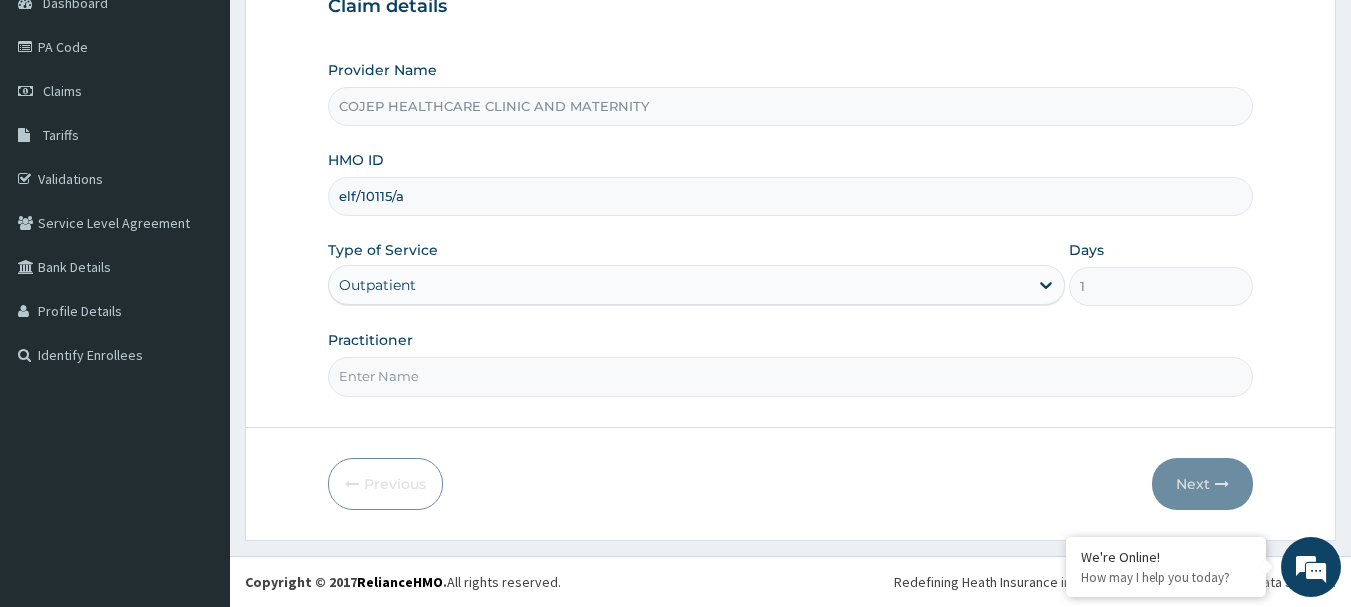 click on "Practitioner" at bounding box center (791, 376) 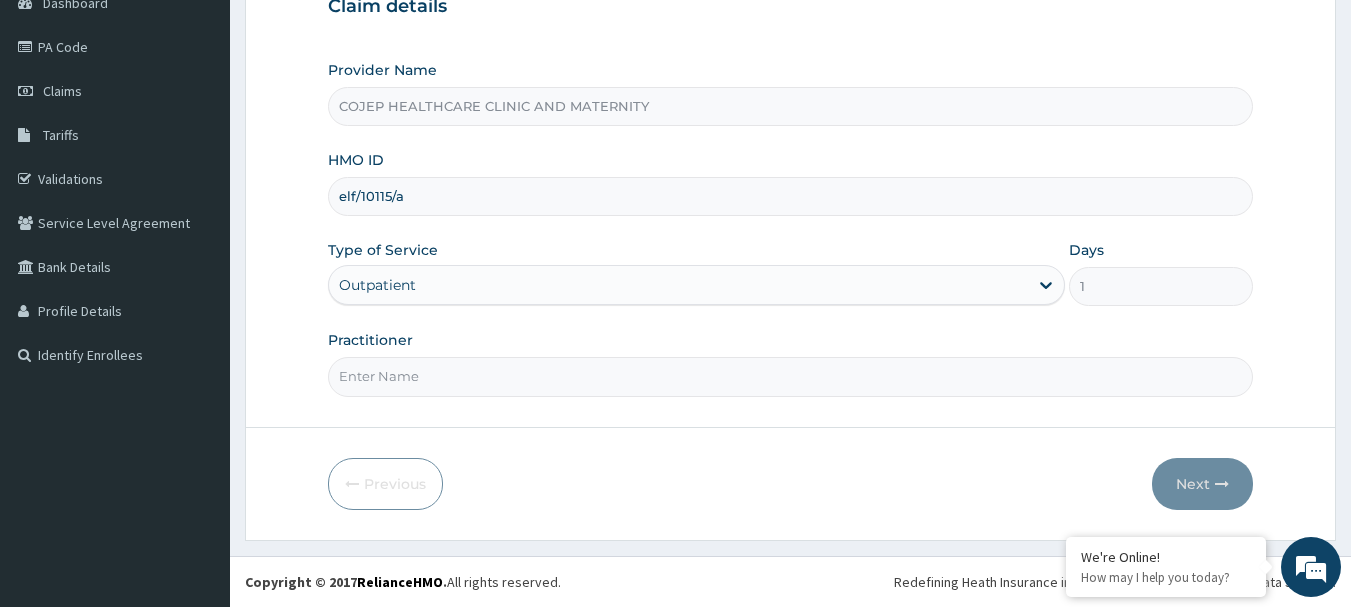 scroll, scrollTop: 0, scrollLeft: 0, axis: both 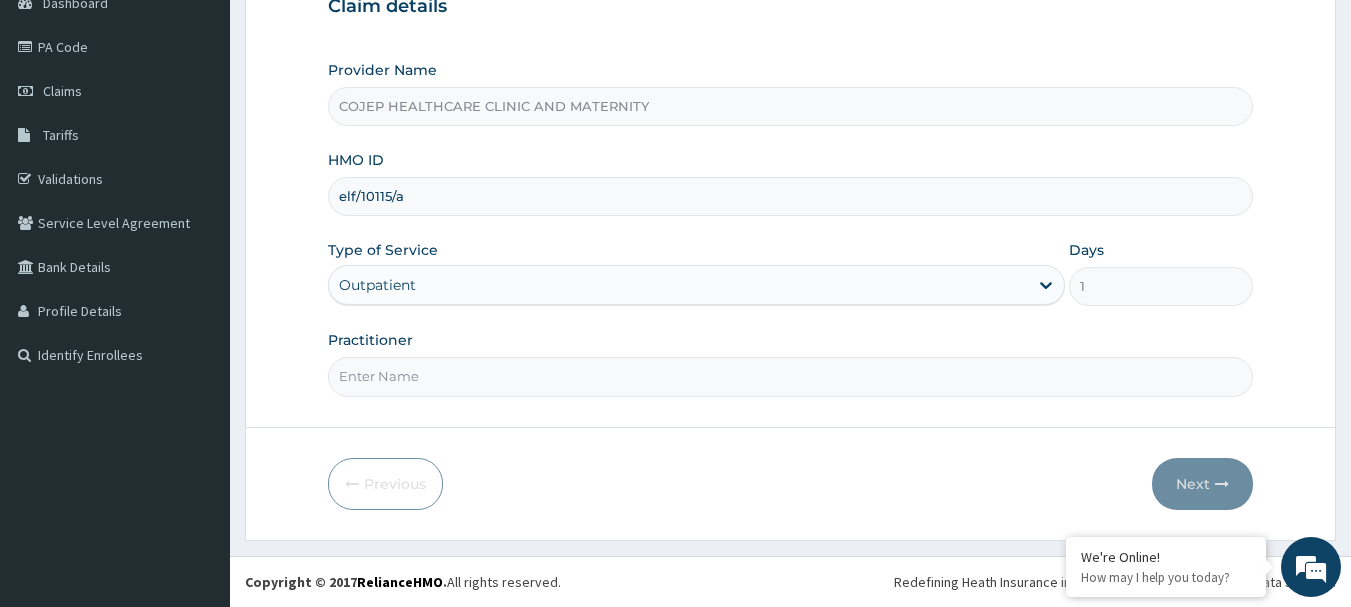 click on "elf/10115/a" at bounding box center [791, 196] 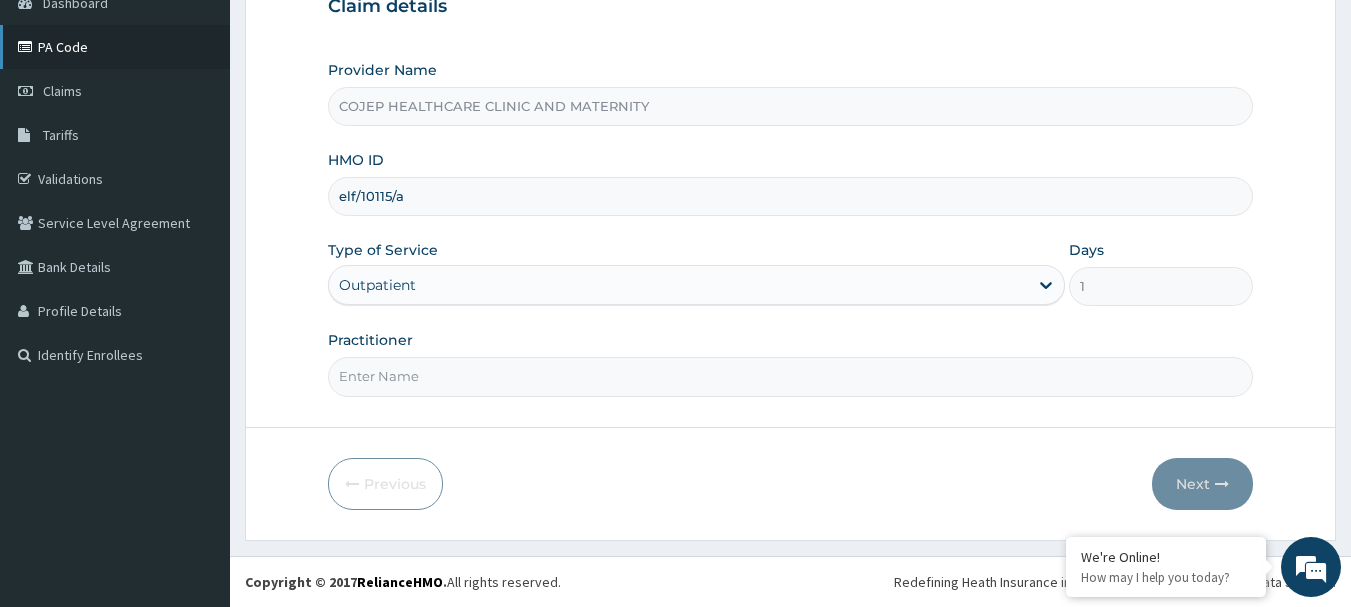click on "PA Code" at bounding box center [115, 47] 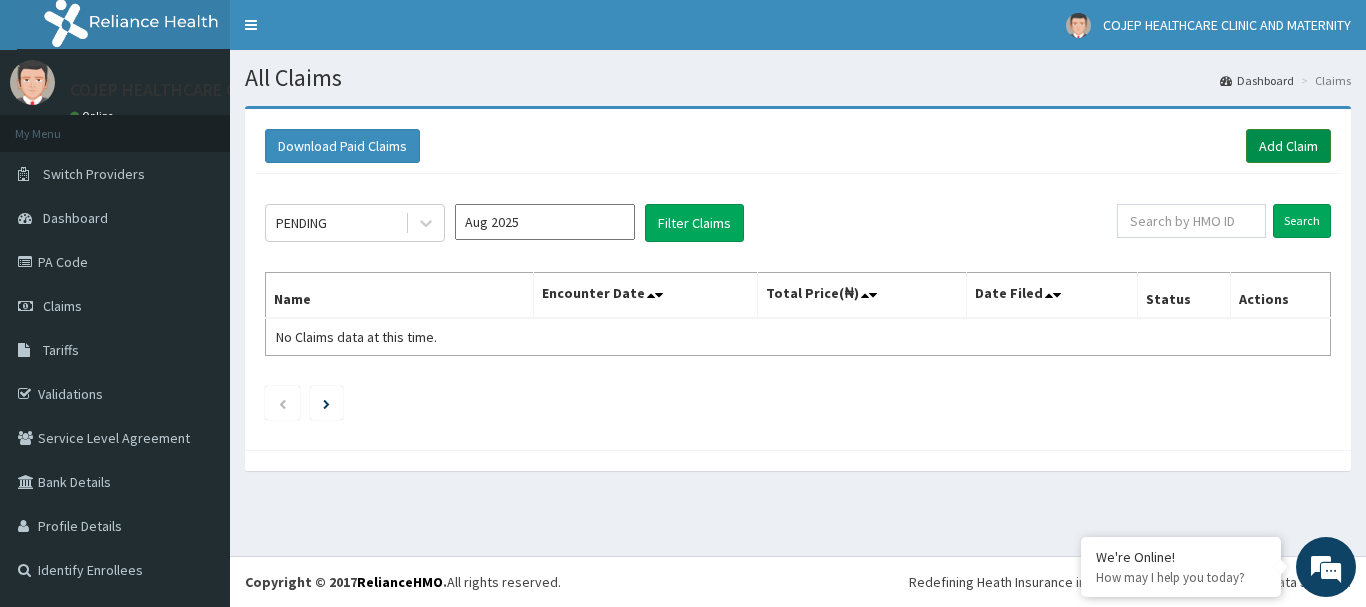 scroll, scrollTop: 0, scrollLeft: 0, axis: both 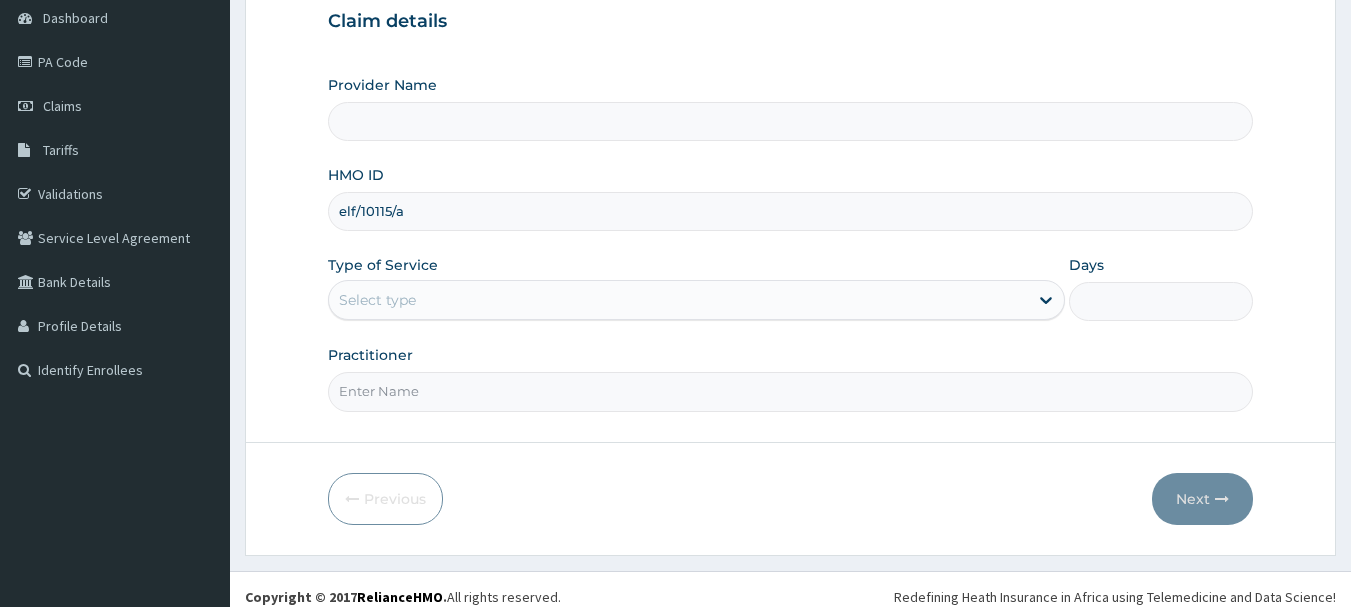 type on "elf/10115/a" 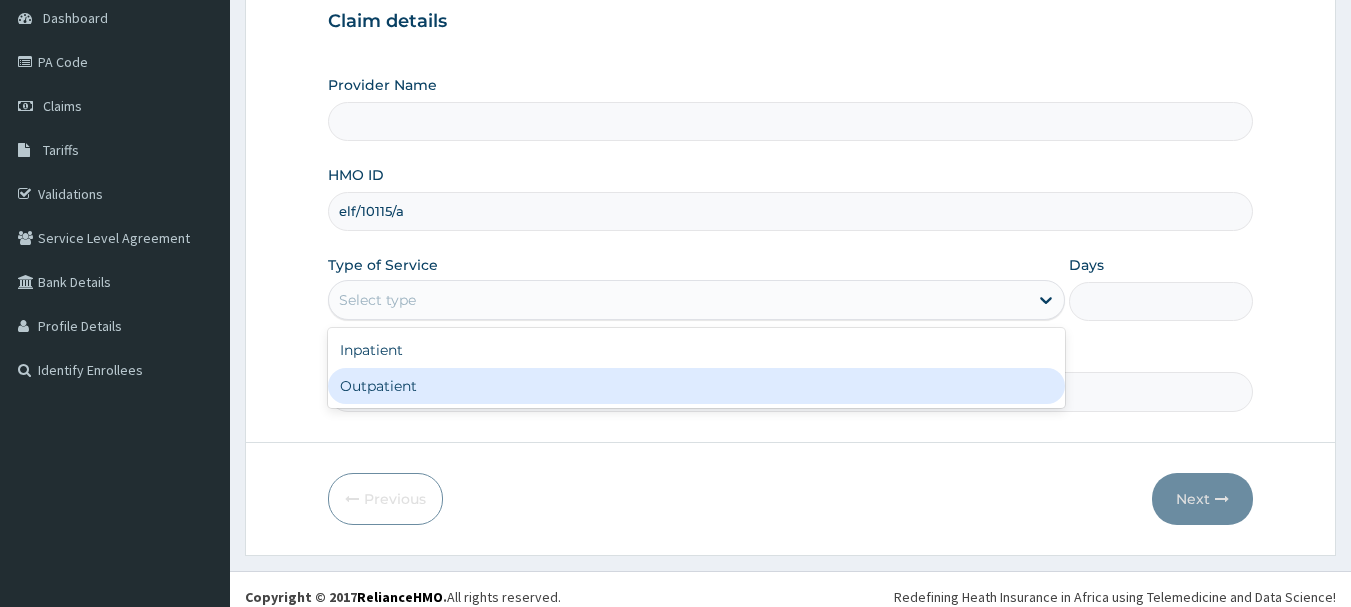 click on "Outpatient" at bounding box center [696, 386] 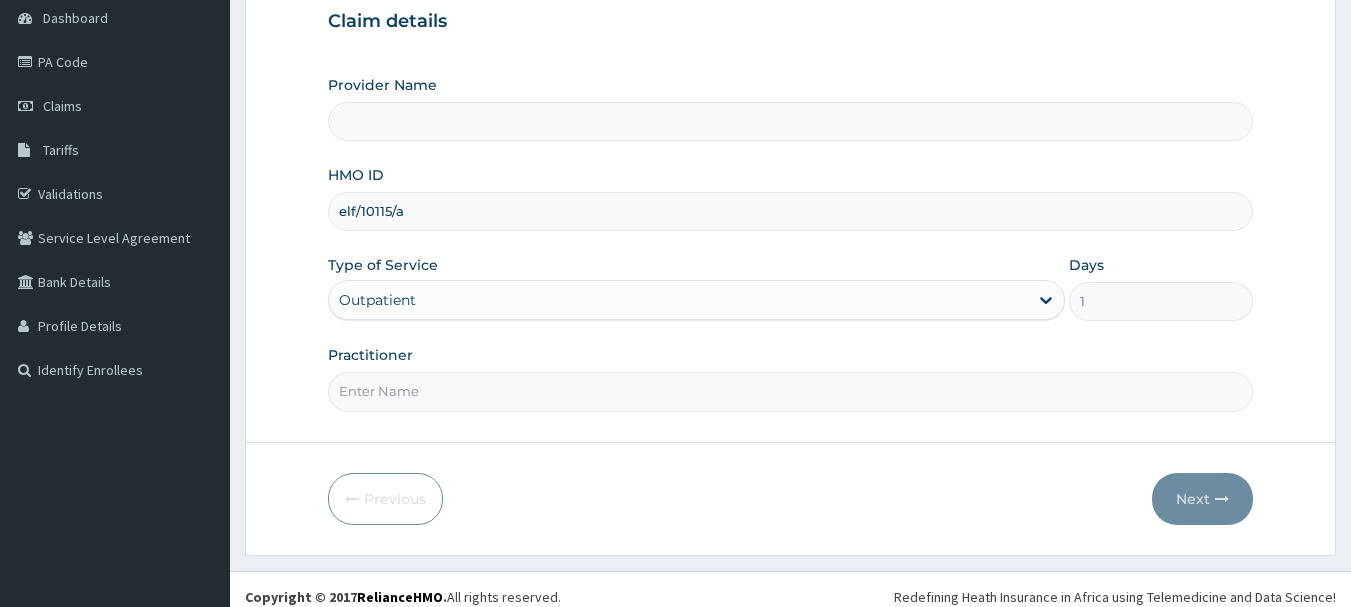 click on "Practitioner" at bounding box center (791, 391) 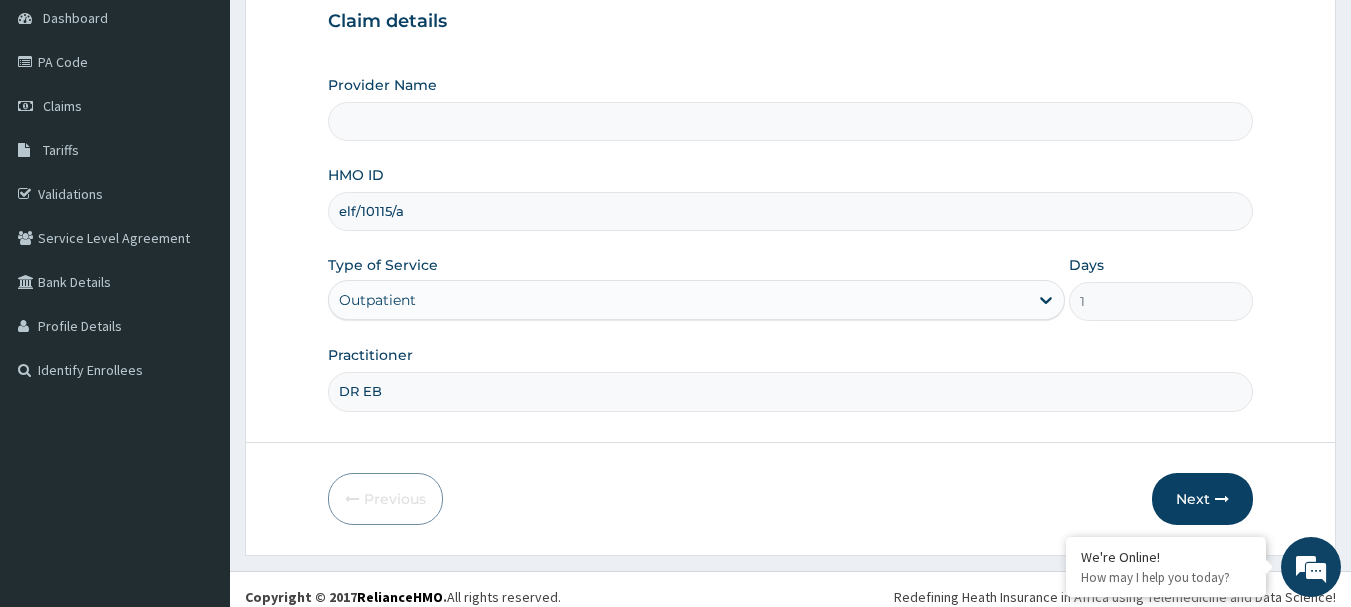 type on "DR EBI" 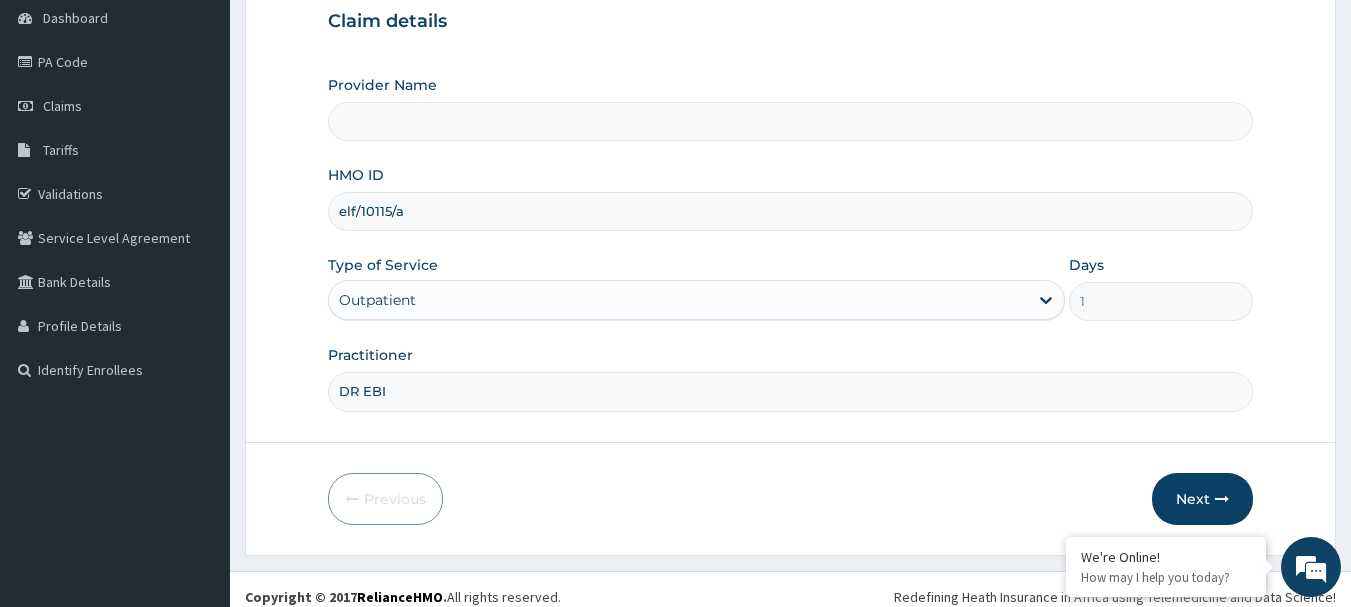 type on "COJEP HEALTHCARE CLINIC AND MATERNITY" 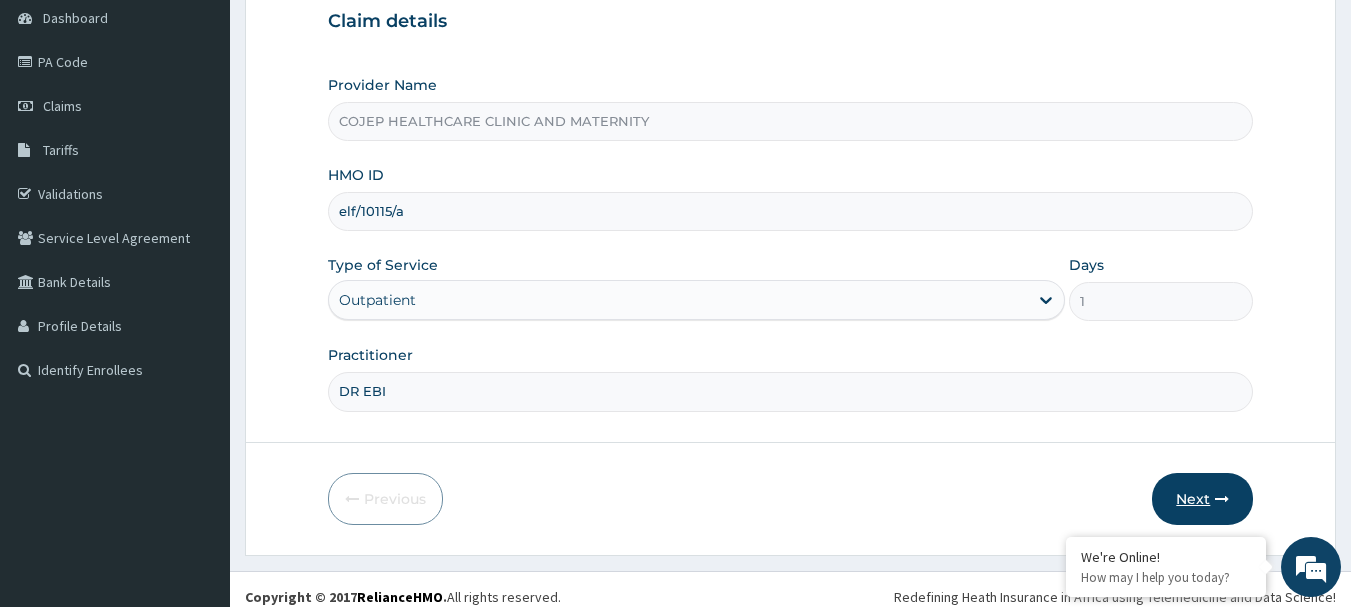 type on "DR EBI" 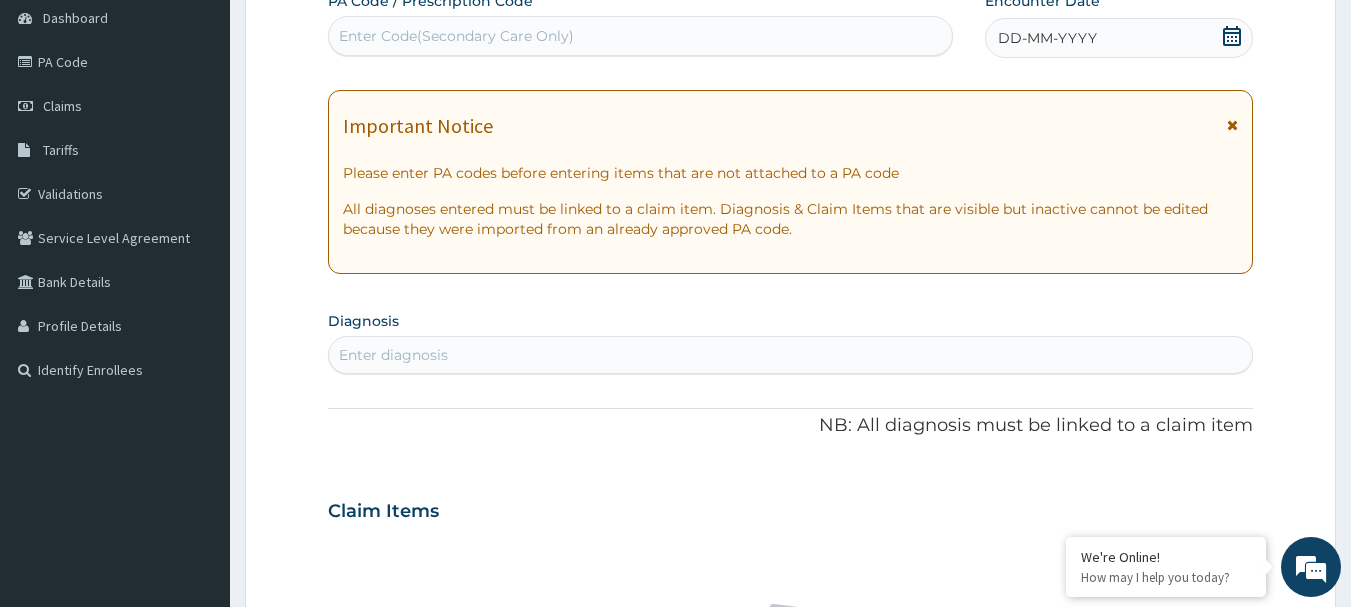 scroll, scrollTop: 0, scrollLeft: 0, axis: both 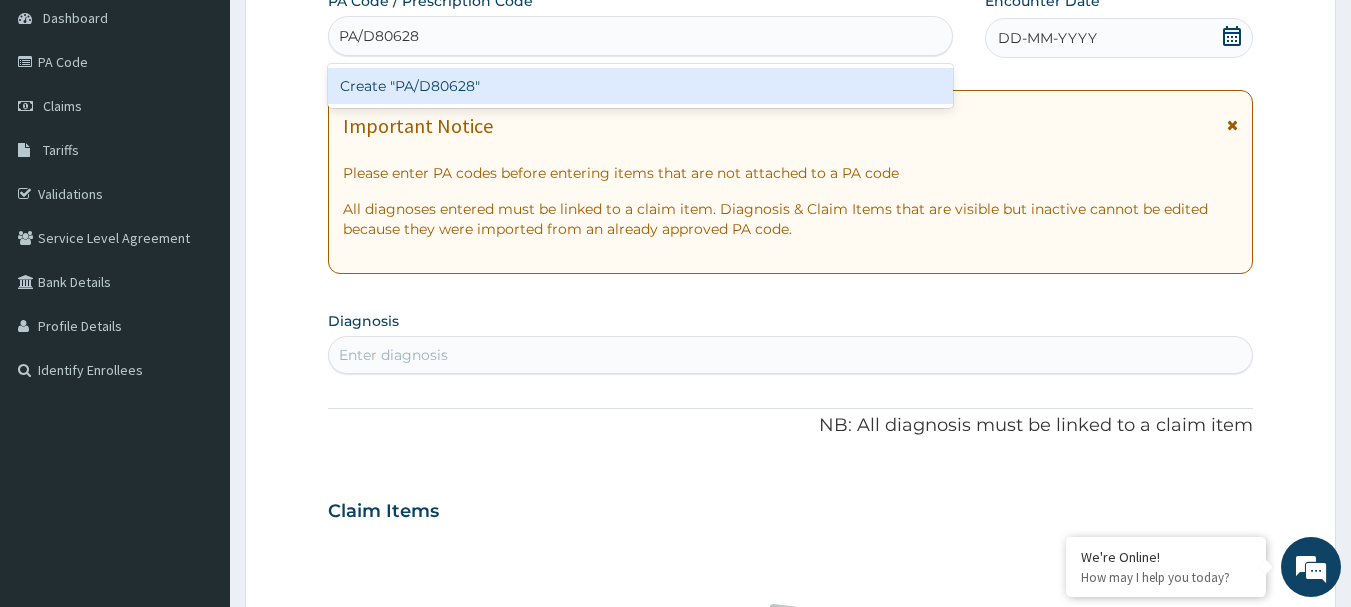 click on "Create "PA/D80628"" at bounding box center (641, 86) 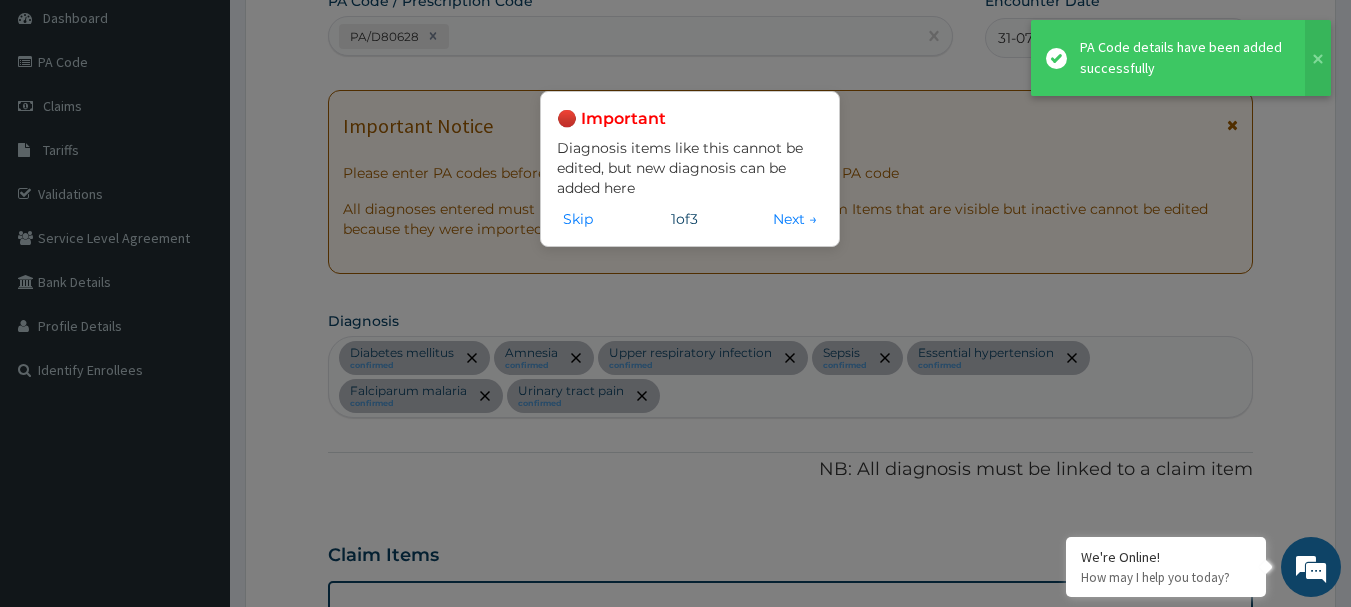scroll, scrollTop: 1287, scrollLeft: 0, axis: vertical 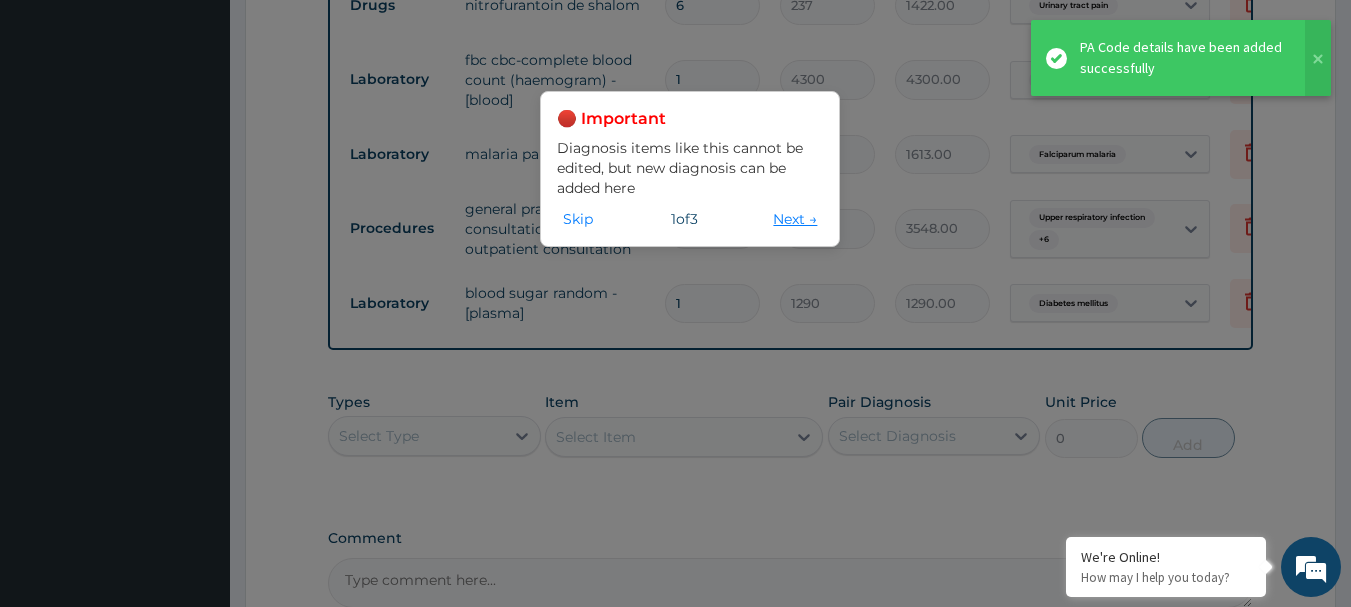 click on "Next →" at bounding box center [795, 219] 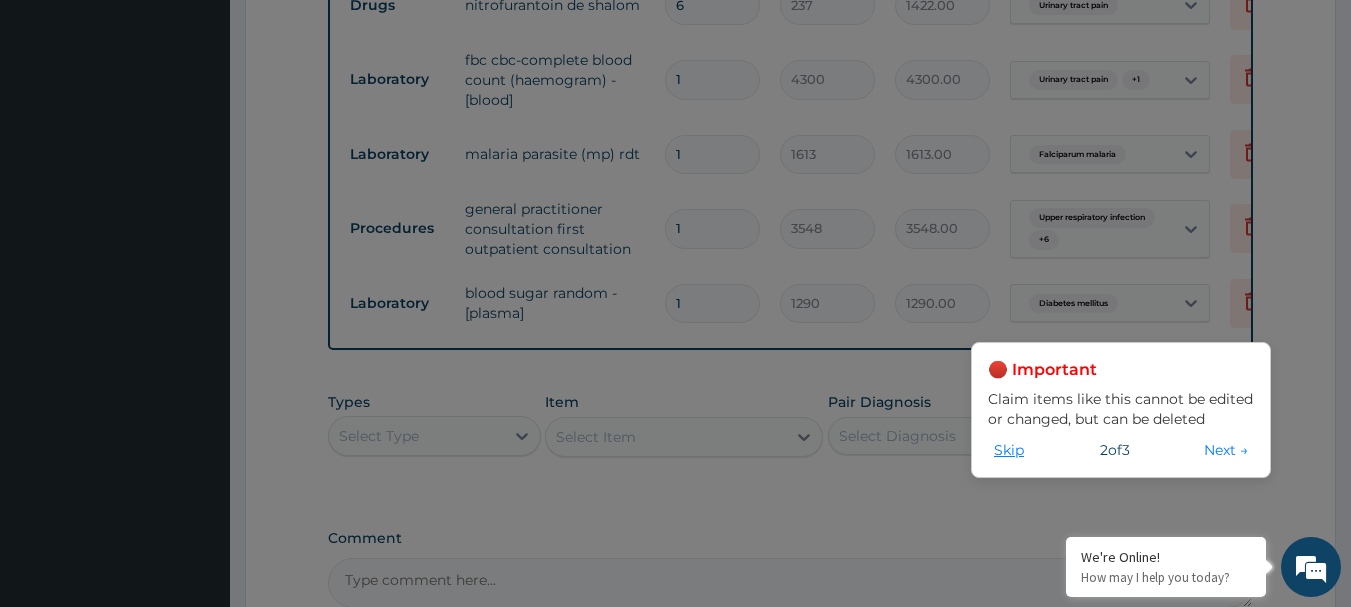 click on "Skip" at bounding box center [1009, 450] 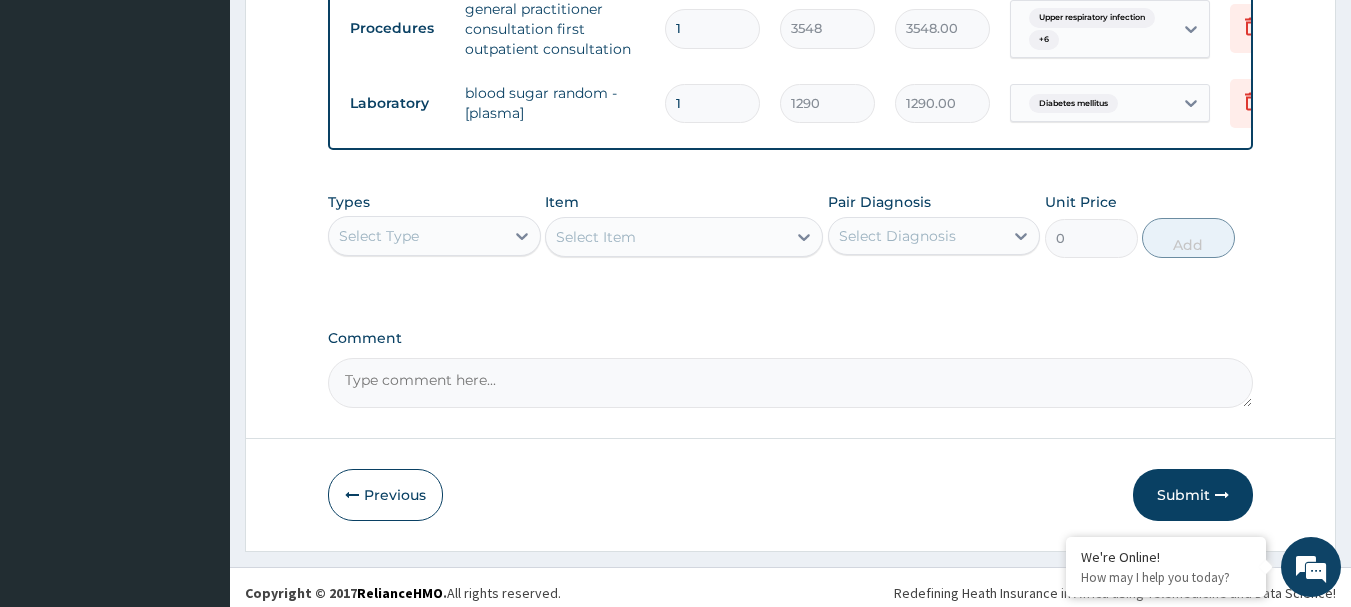 scroll, scrollTop: 1513, scrollLeft: 0, axis: vertical 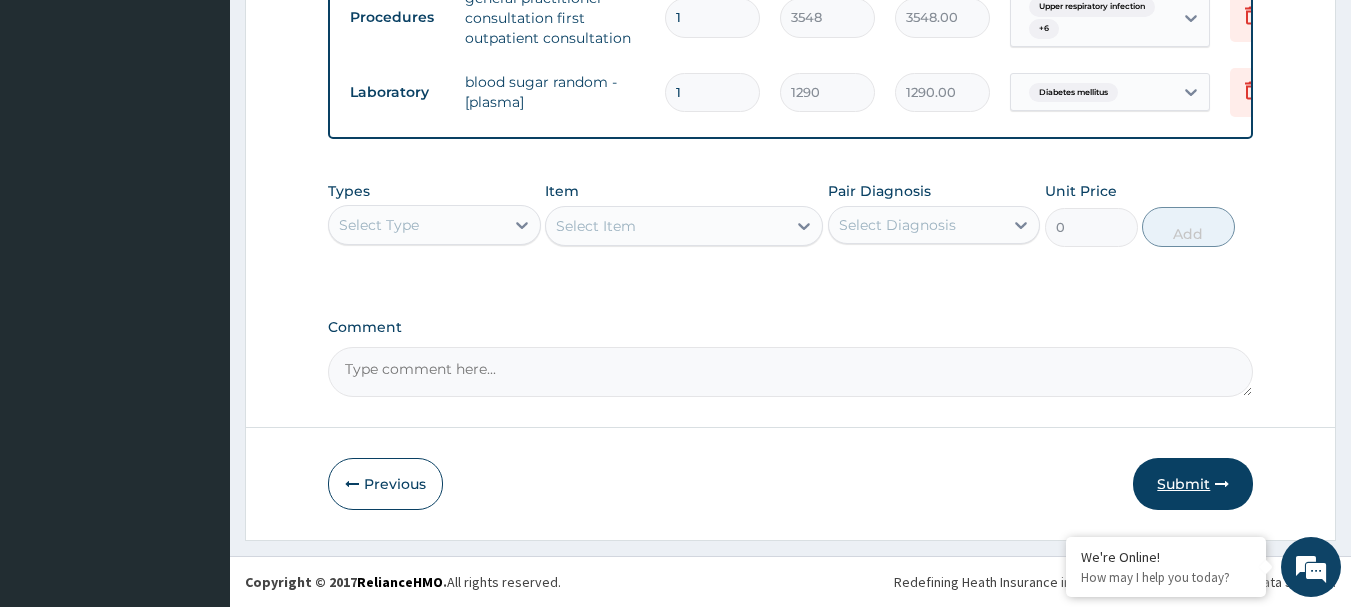 click on "Submit" at bounding box center (1193, 484) 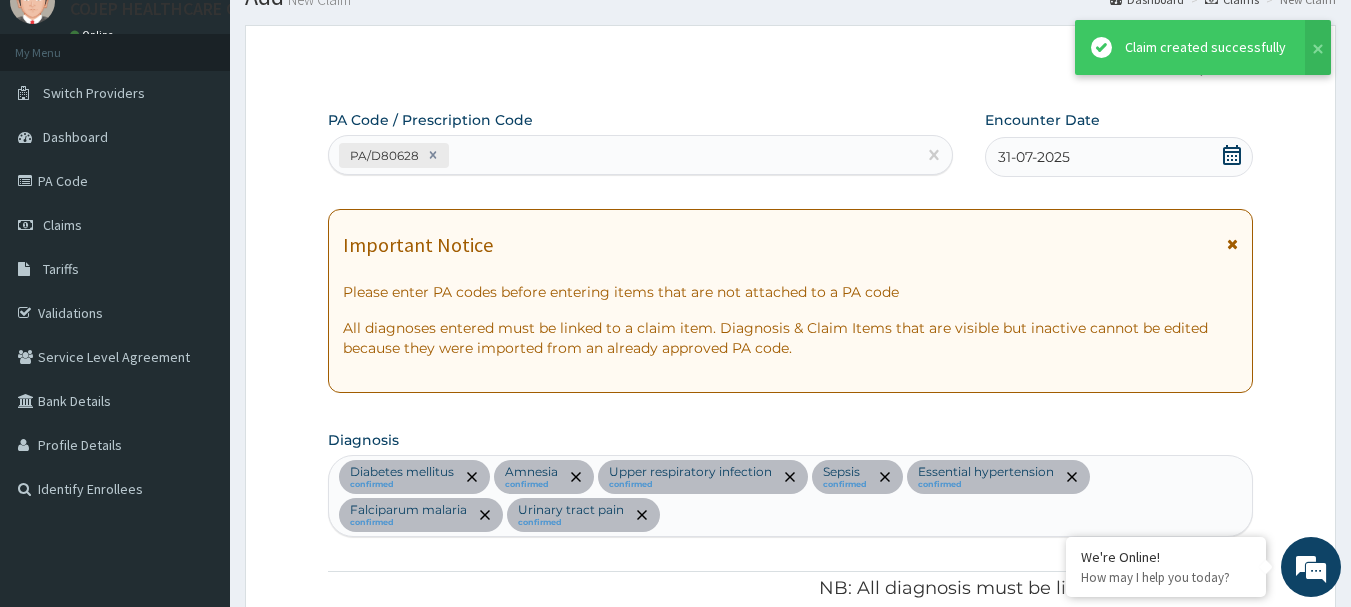 scroll, scrollTop: 1513, scrollLeft: 0, axis: vertical 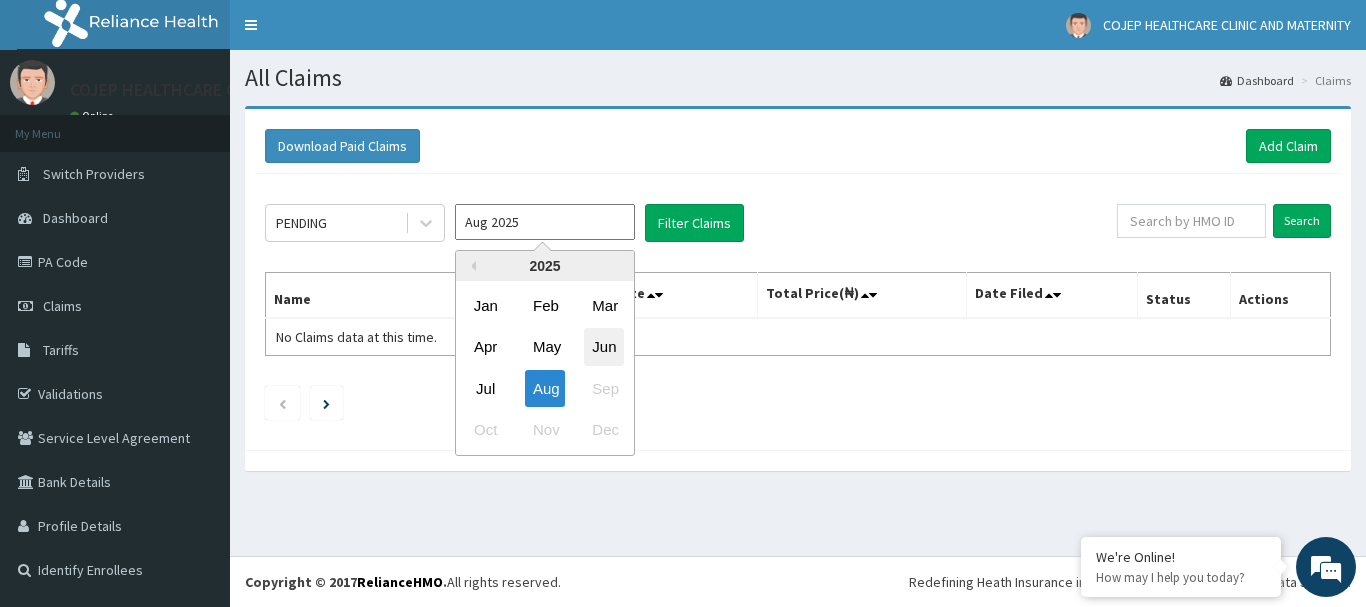 click on "Jun" at bounding box center (604, 347) 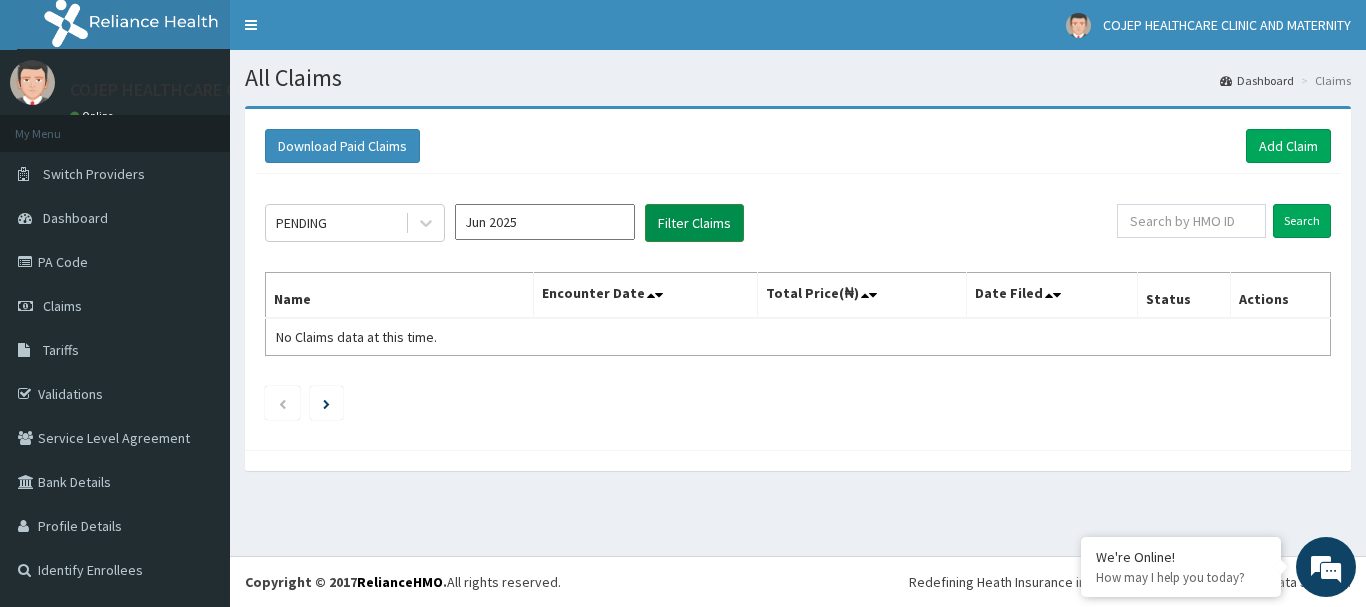 click on "Filter Claims" at bounding box center (694, 223) 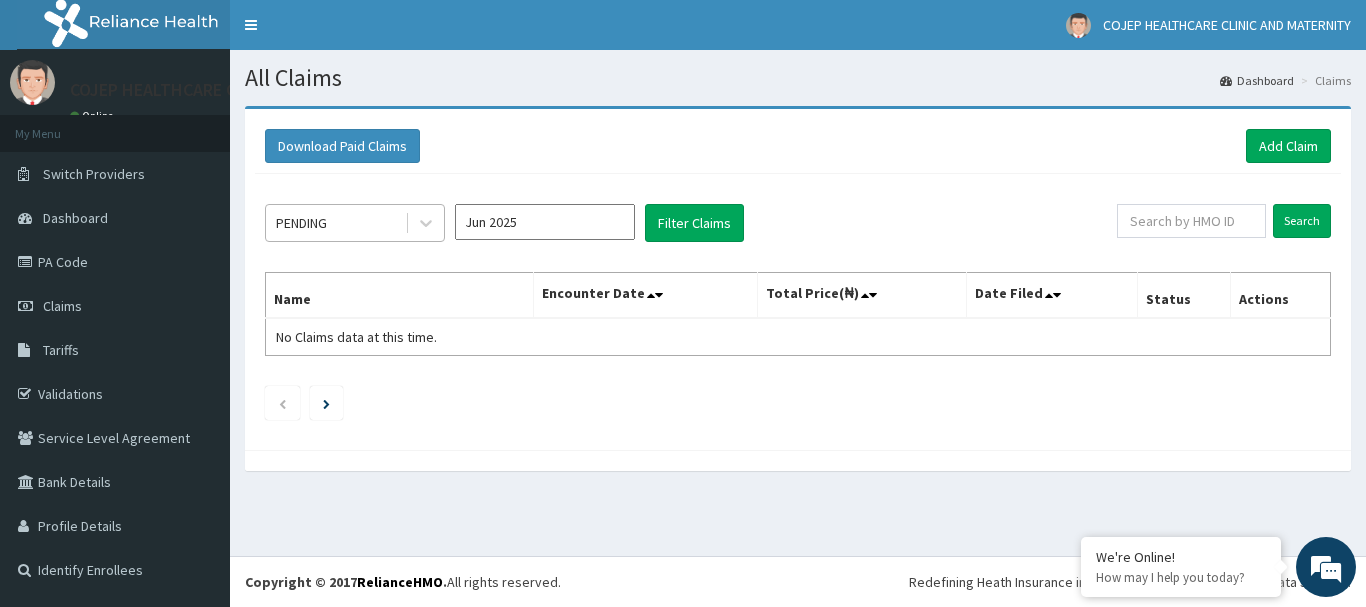 click on "PENDING" at bounding box center [335, 223] 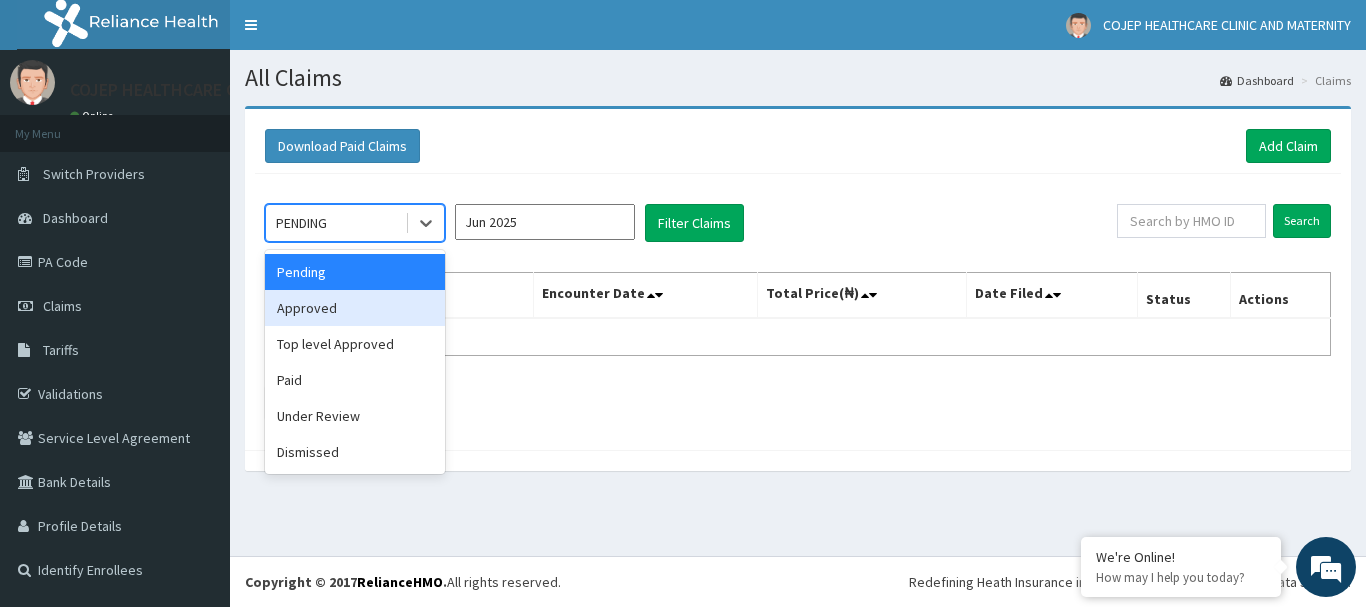 click on "Approved" at bounding box center [355, 308] 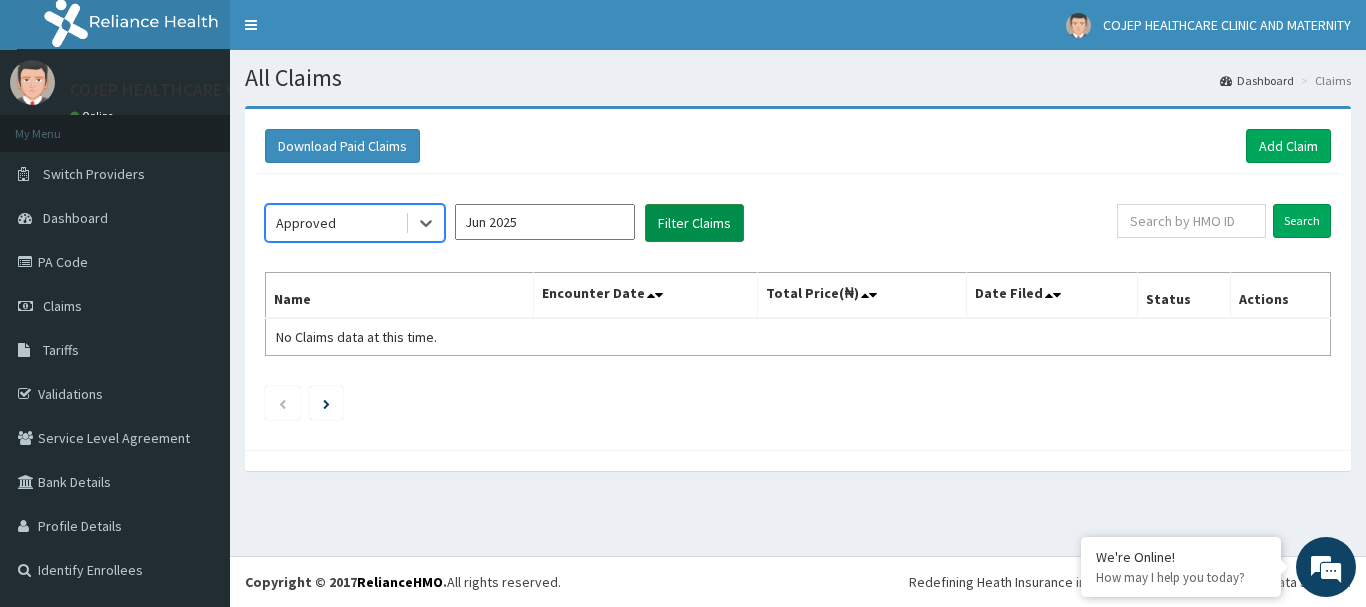click on "Filter Claims" at bounding box center (694, 223) 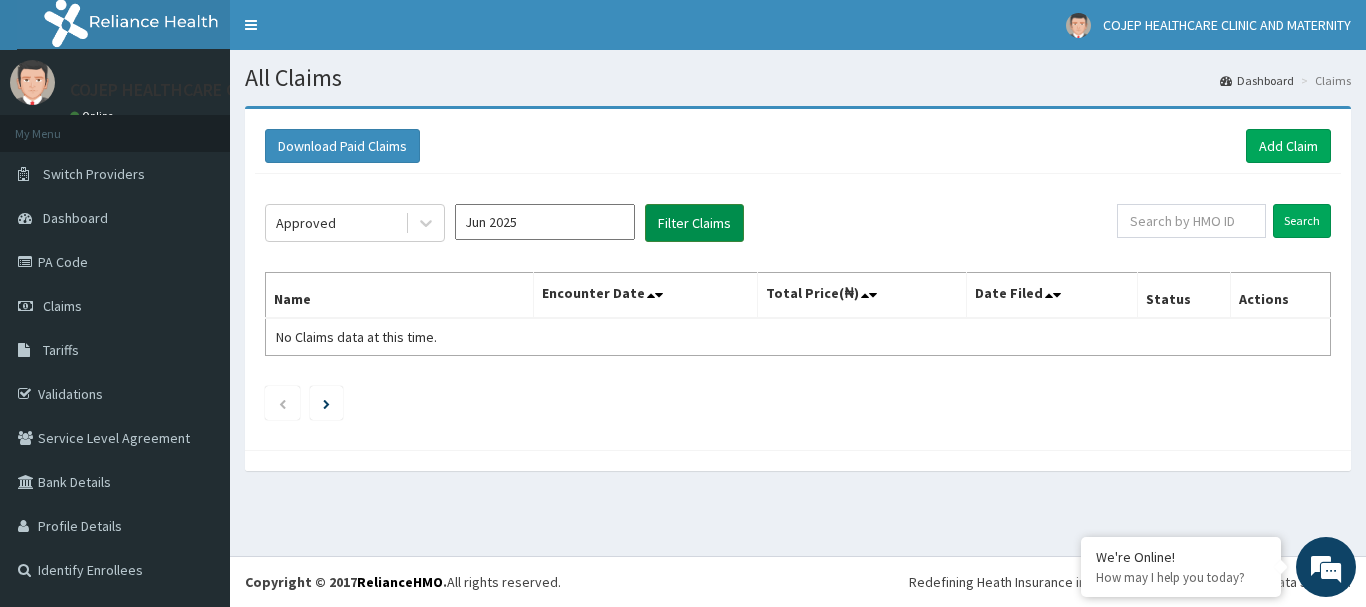 scroll, scrollTop: 0, scrollLeft: 0, axis: both 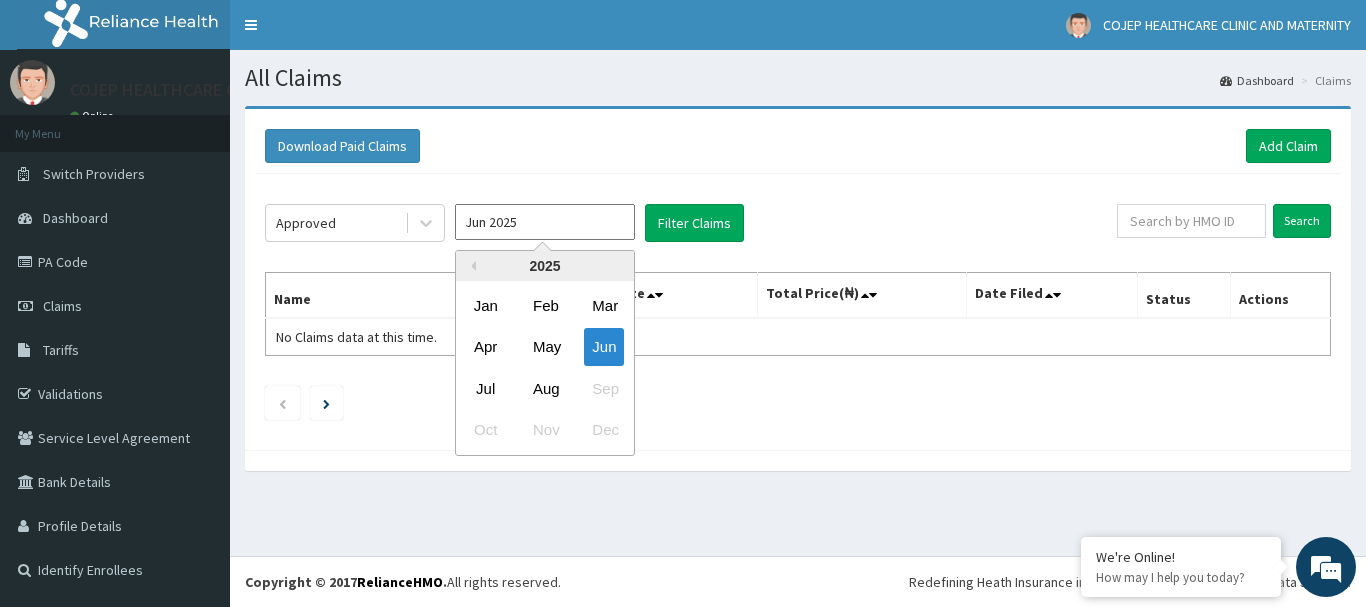 click on "Jun 2025" at bounding box center [545, 222] 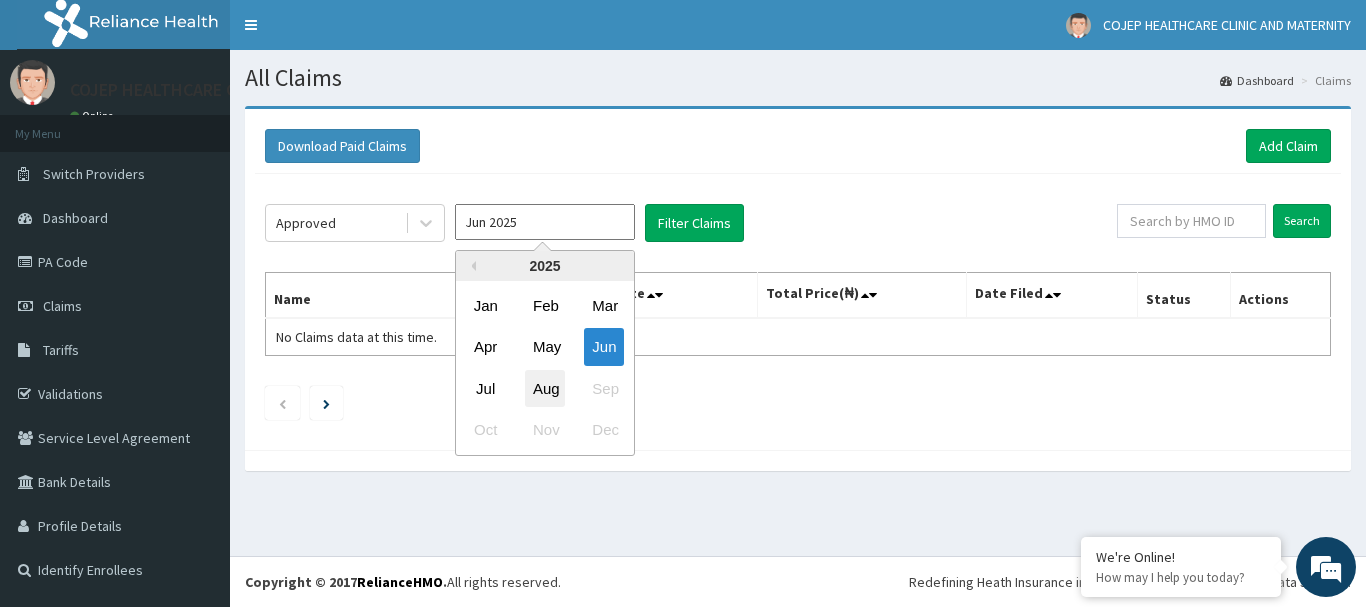 click on "Aug" at bounding box center [545, 388] 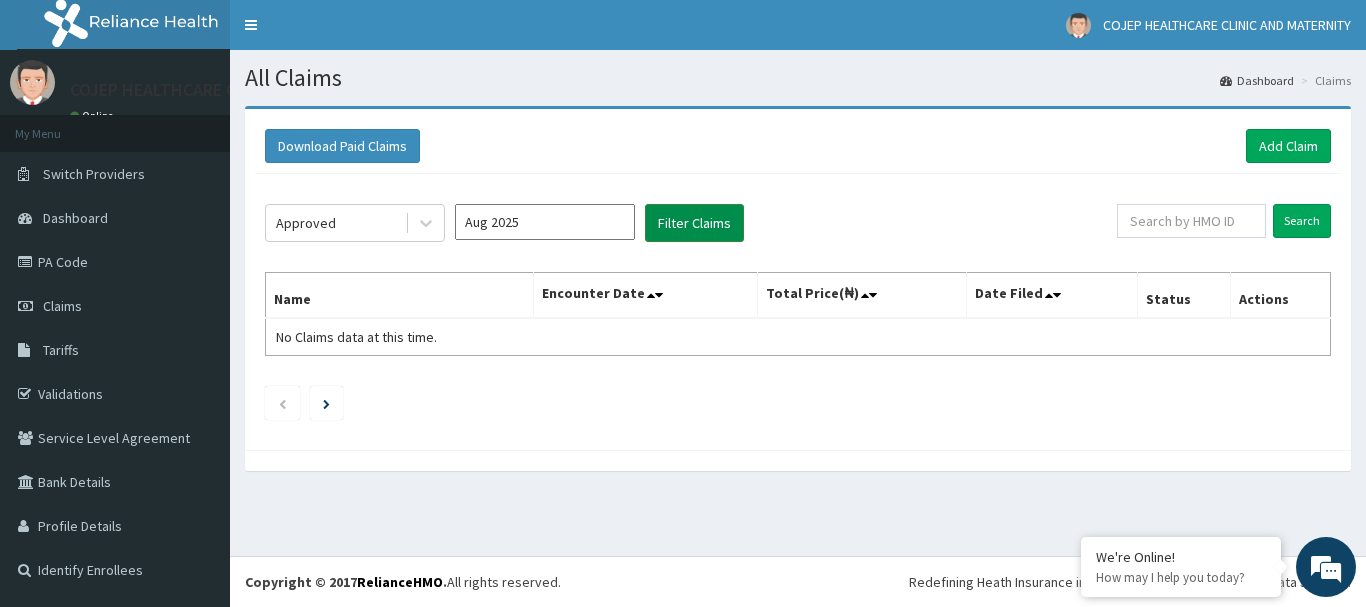 click on "Filter Claims" at bounding box center [694, 223] 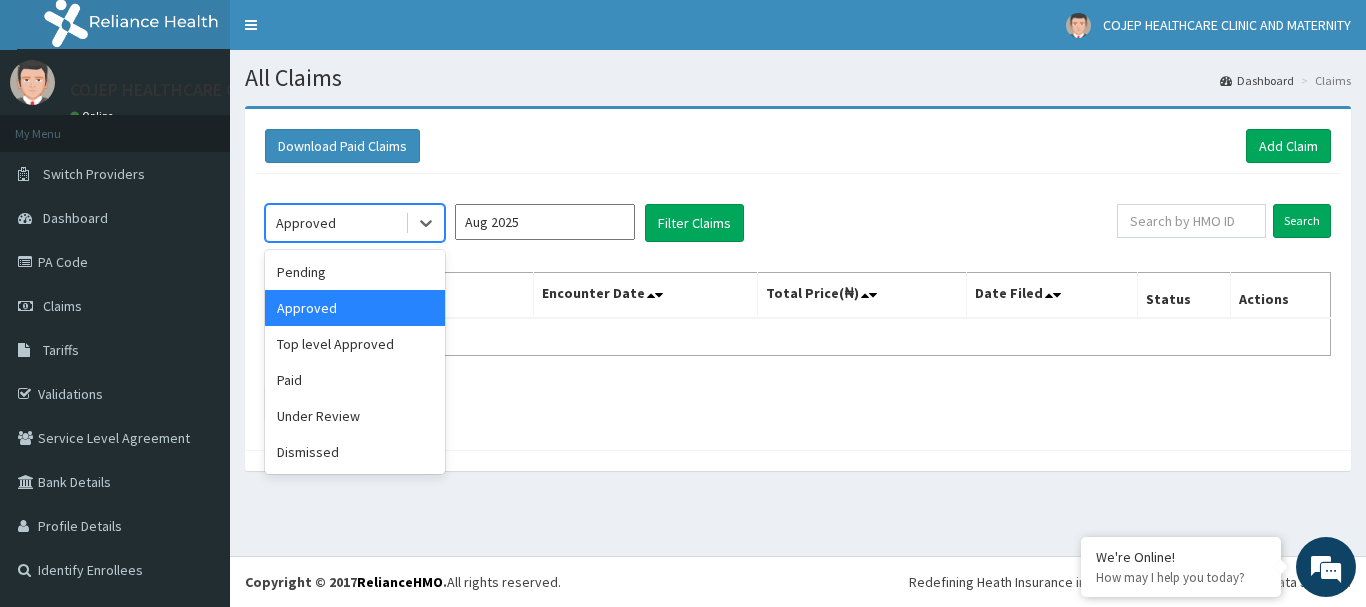 click on "Approved" at bounding box center (355, 223) 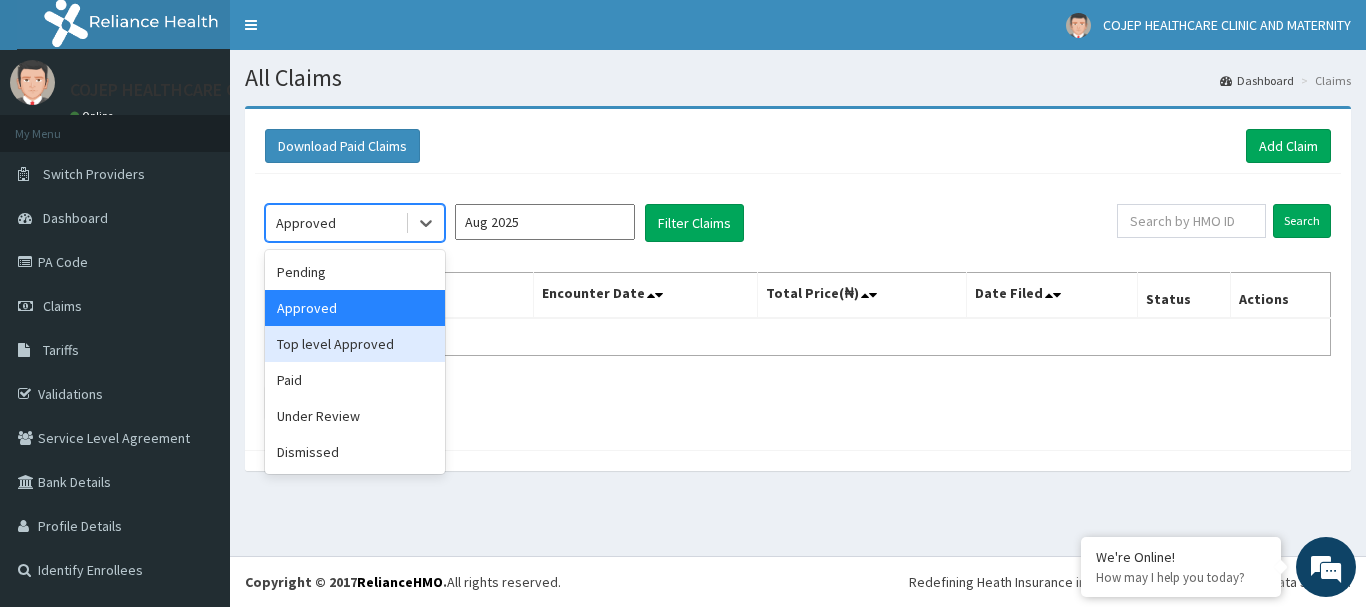 click on "Top level Approved" at bounding box center (355, 344) 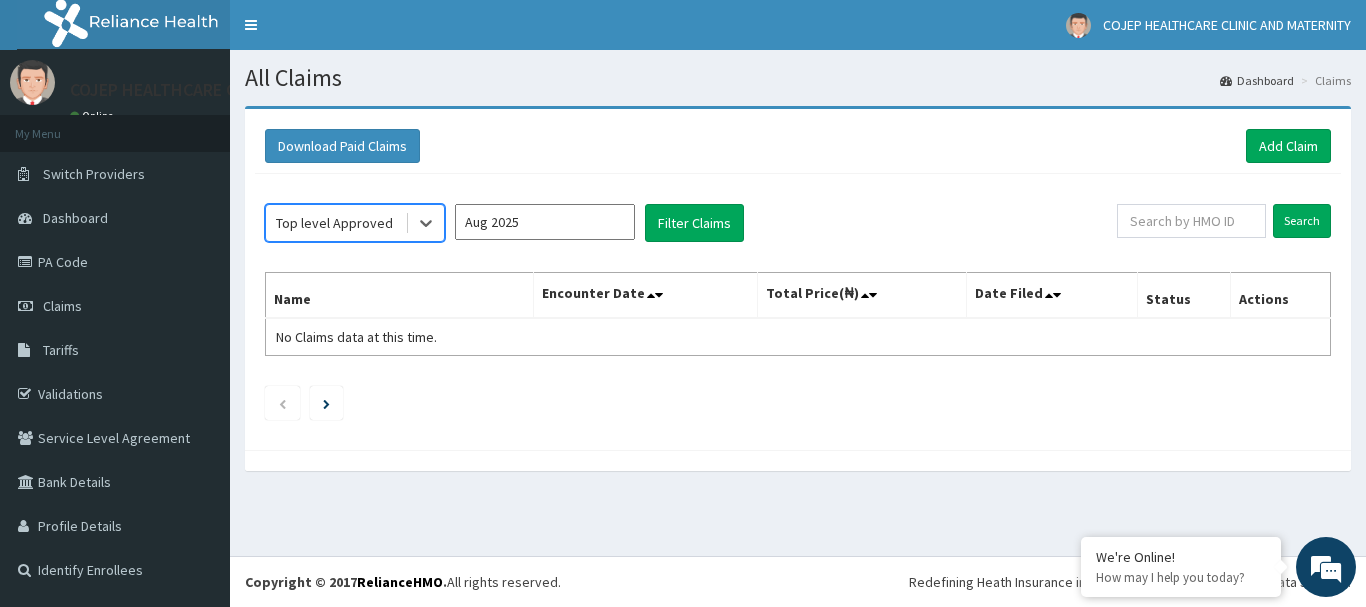 click on "Aug 2025" at bounding box center (545, 222) 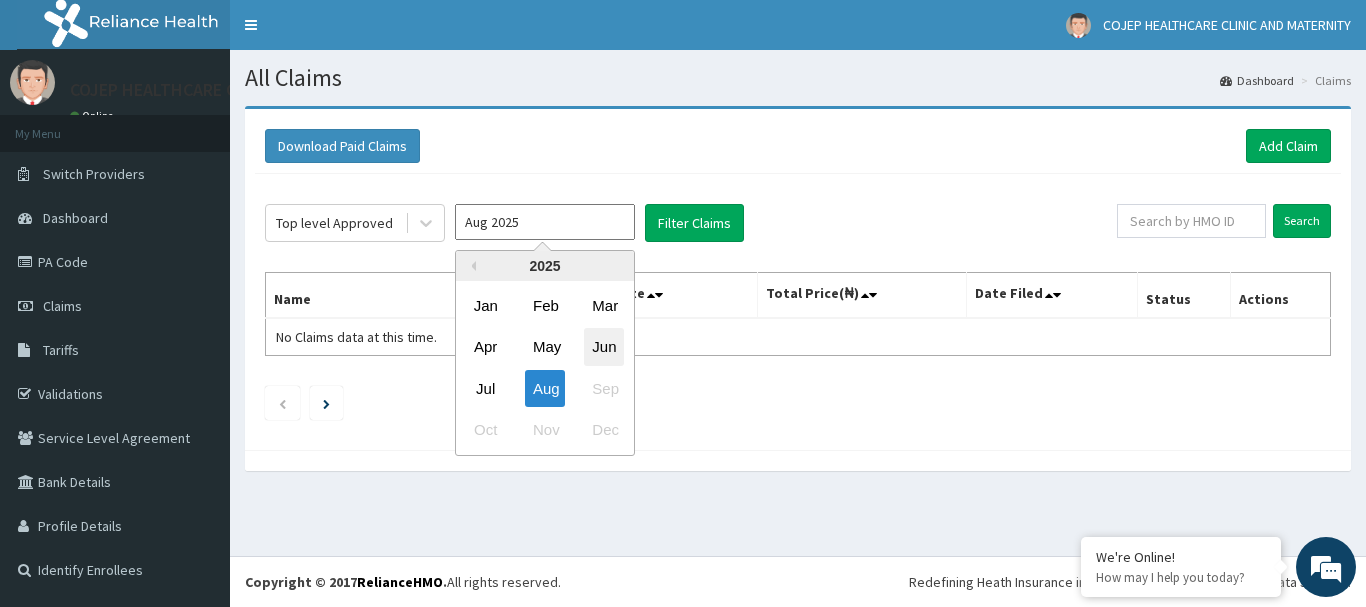 click on "Jun" at bounding box center (604, 347) 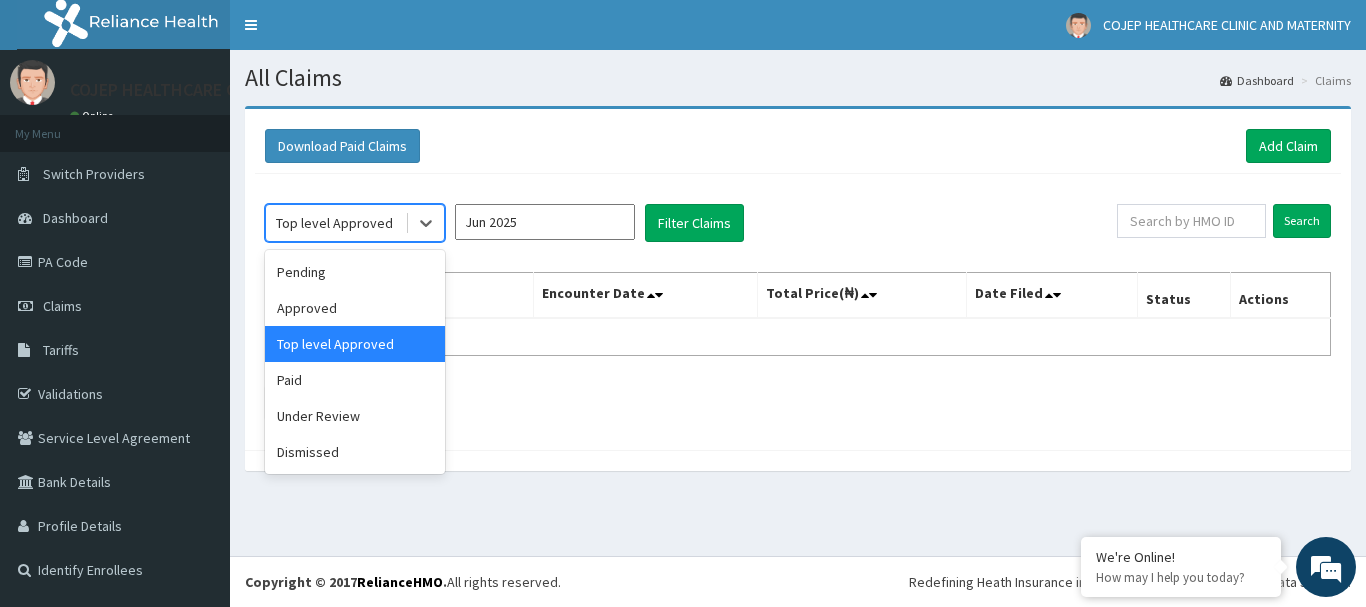 click on "Top level Approved" at bounding box center [335, 223] 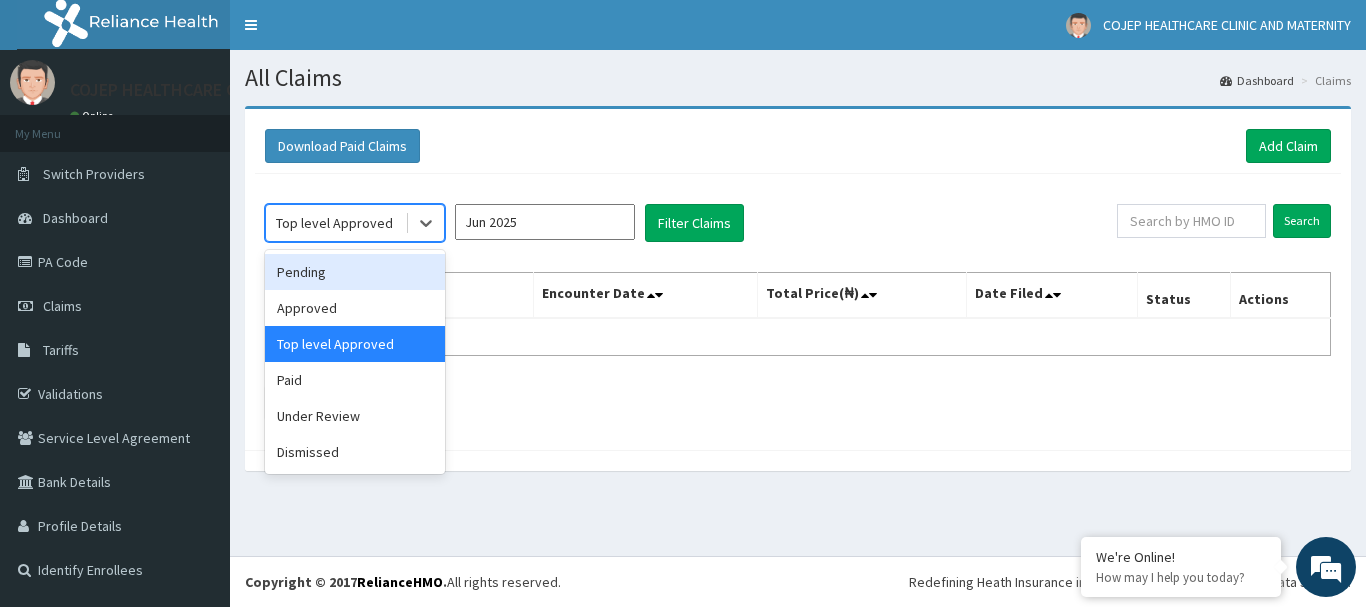 click on "Pending" at bounding box center [355, 272] 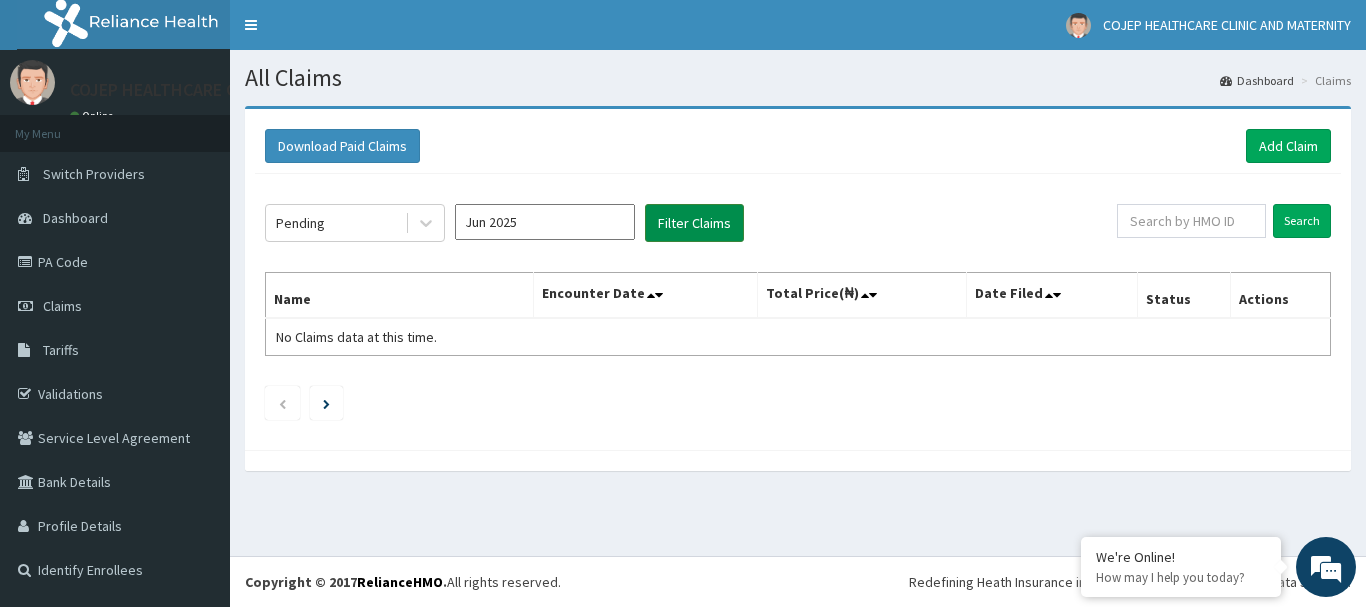 click on "Filter Claims" at bounding box center (694, 223) 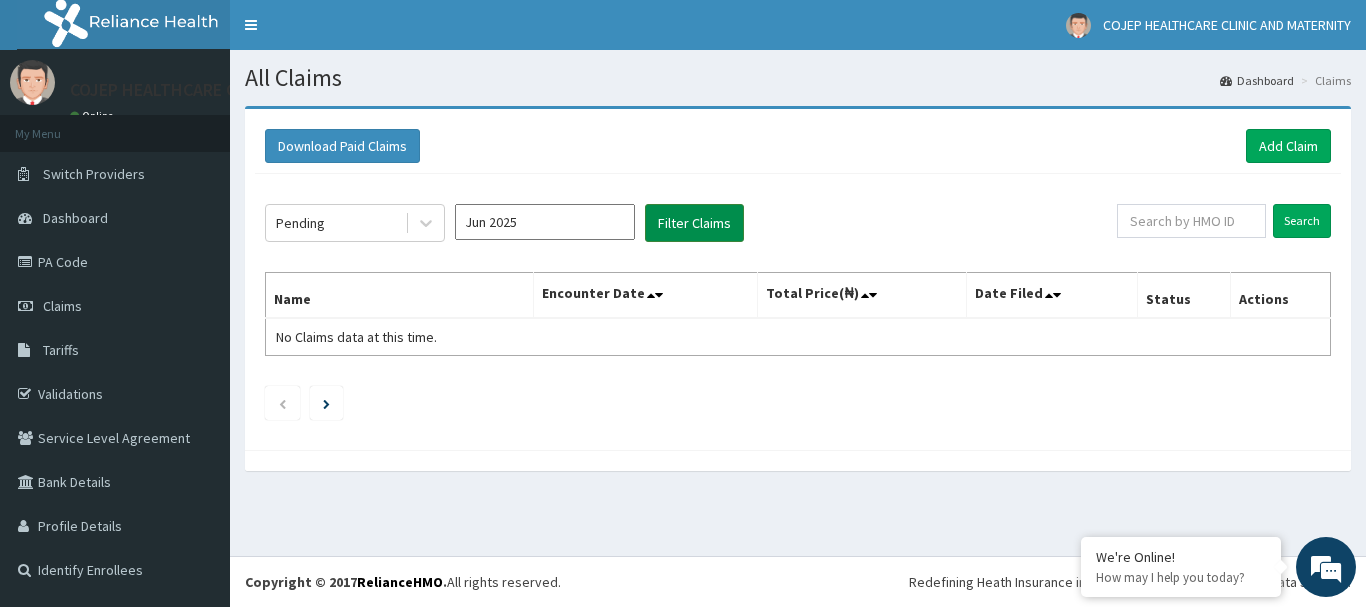 click on "Filter Claims" at bounding box center [694, 223] 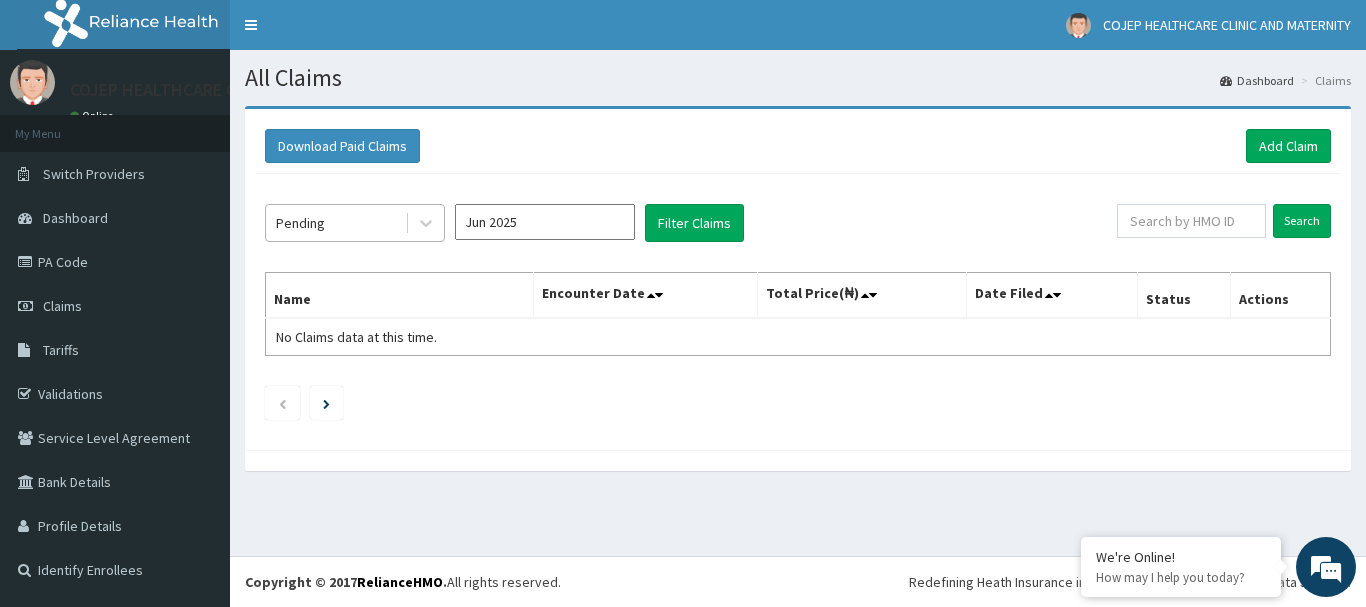 click on "Pending" at bounding box center (335, 223) 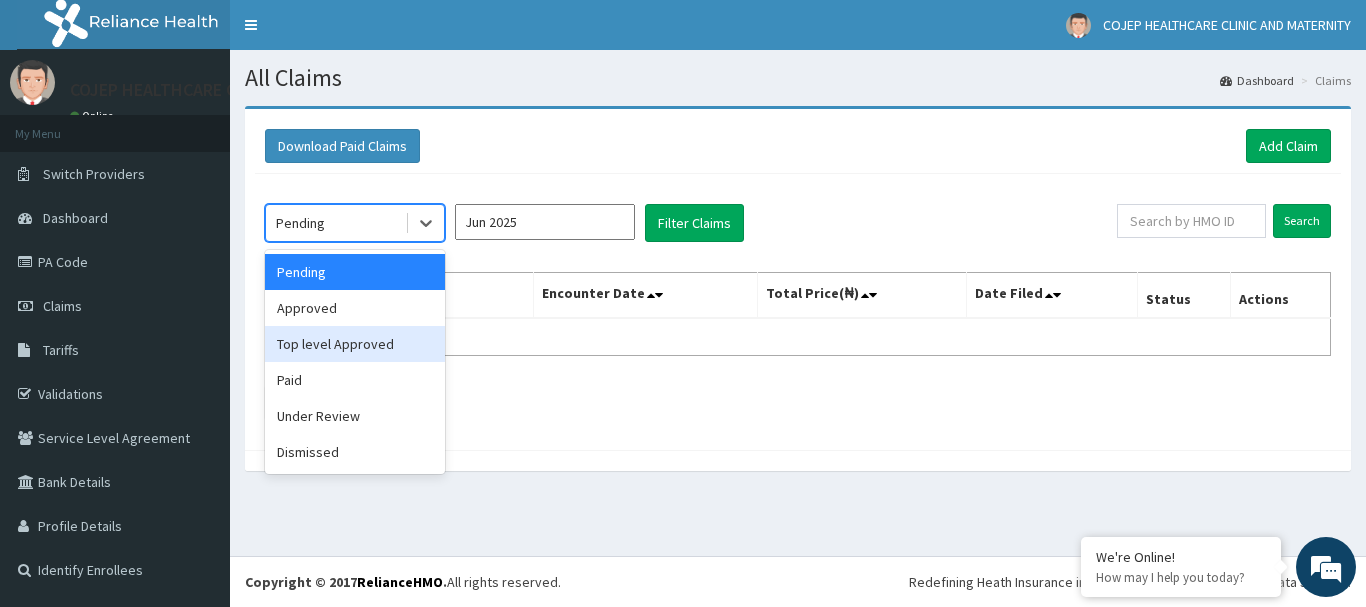 click on "Top level Approved" at bounding box center [355, 344] 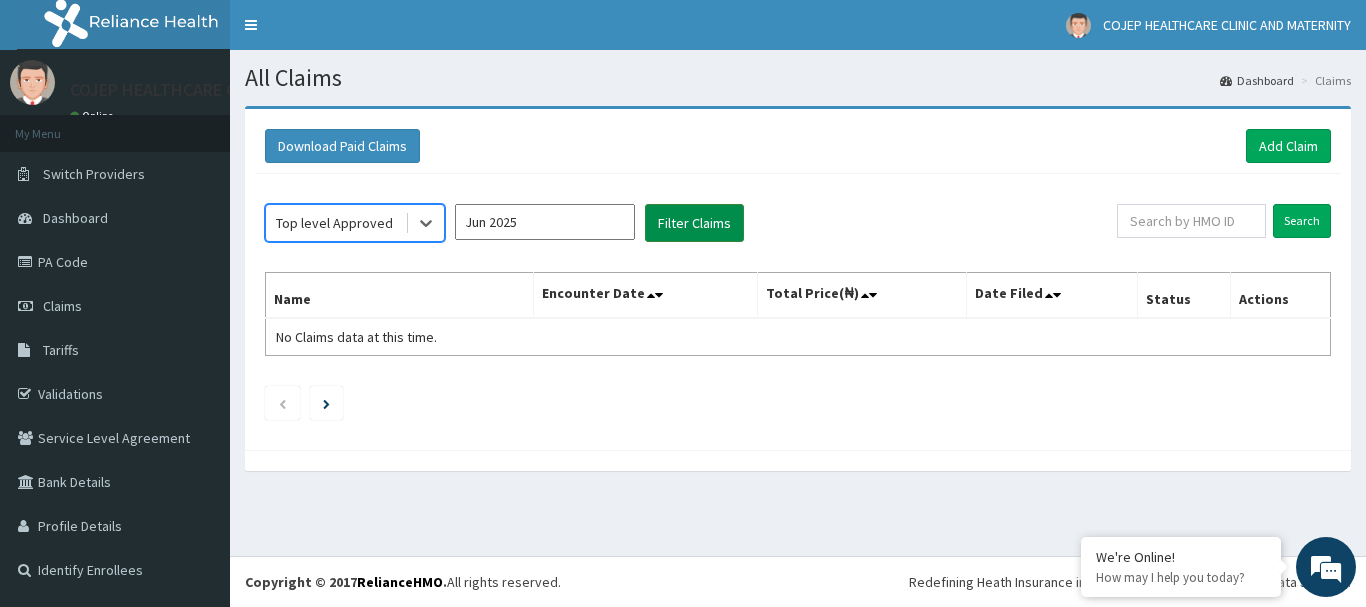 click on "Filter Claims" at bounding box center (694, 223) 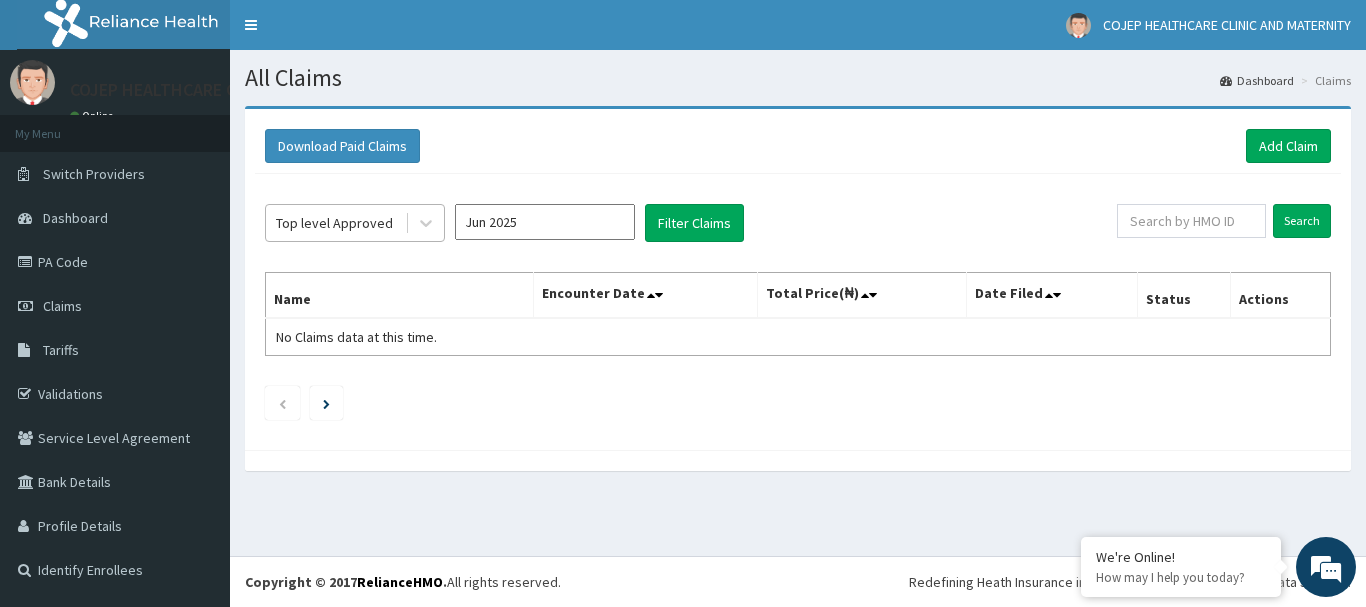 click on "Top level Approved" at bounding box center [334, 223] 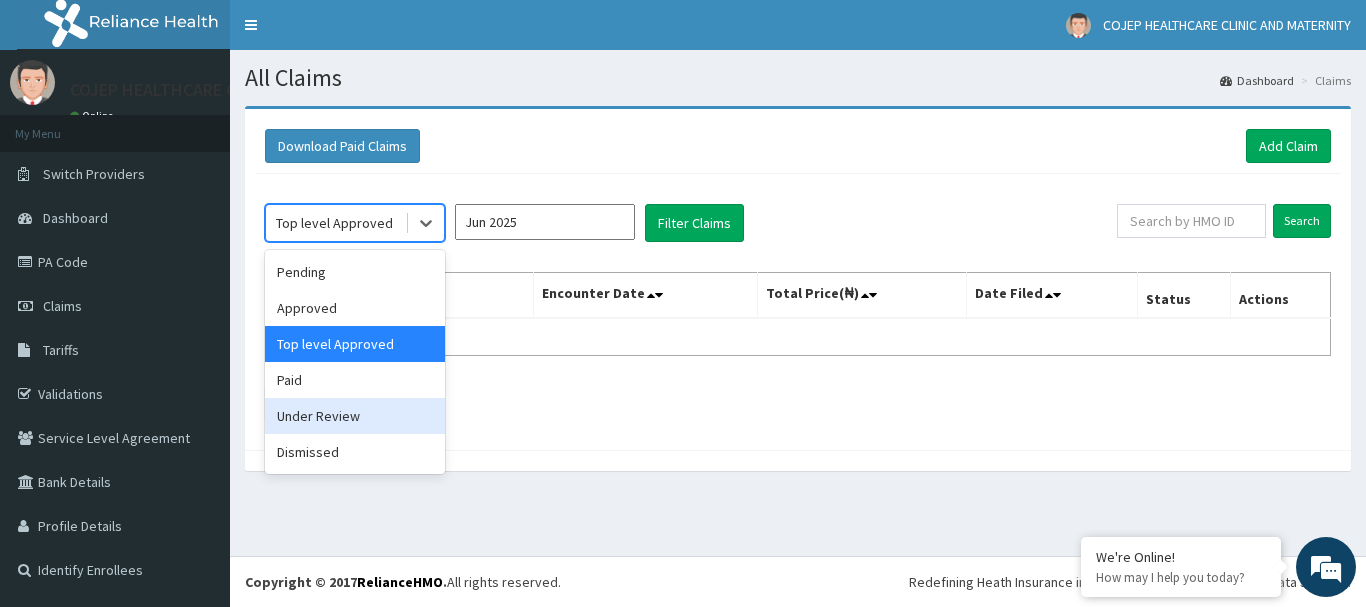 click on "Under Review" at bounding box center [355, 416] 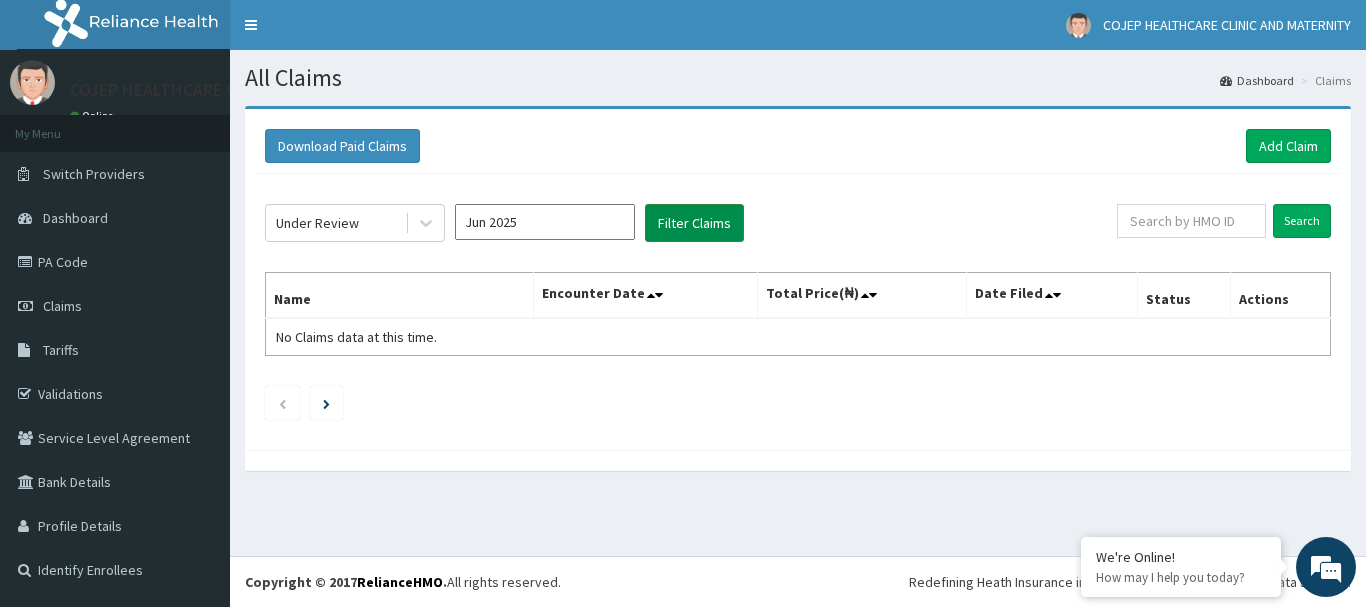 click on "Filter Claims" at bounding box center [694, 223] 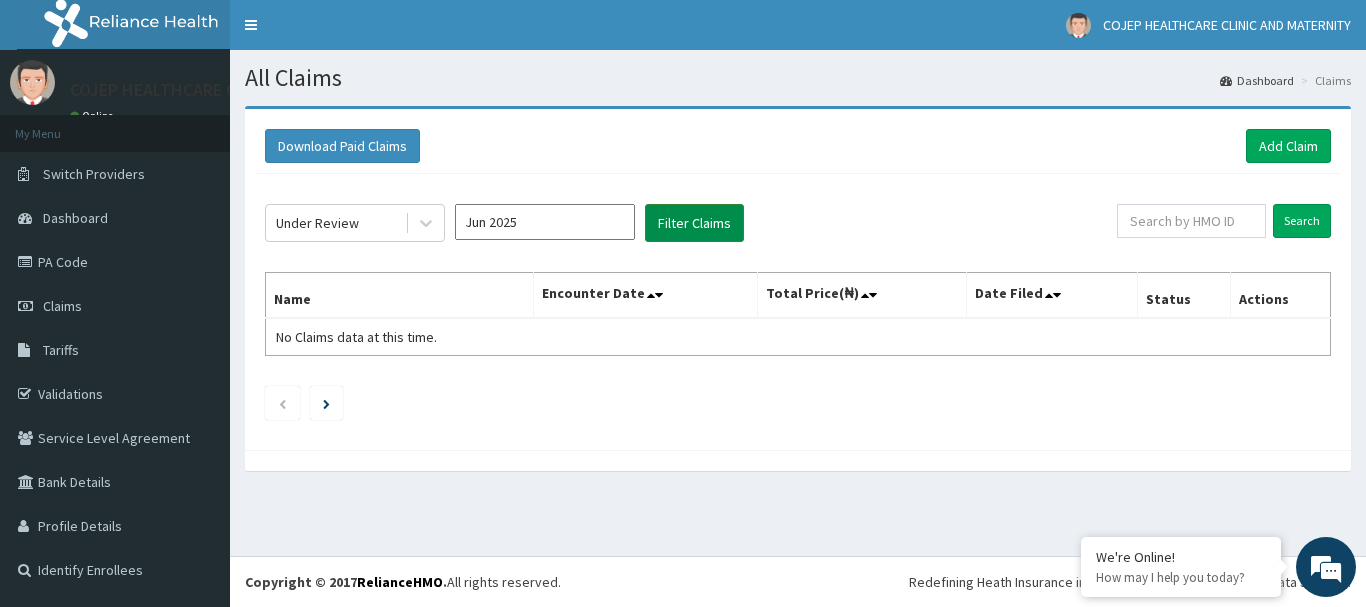 click on "Filter Claims" at bounding box center (694, 223) 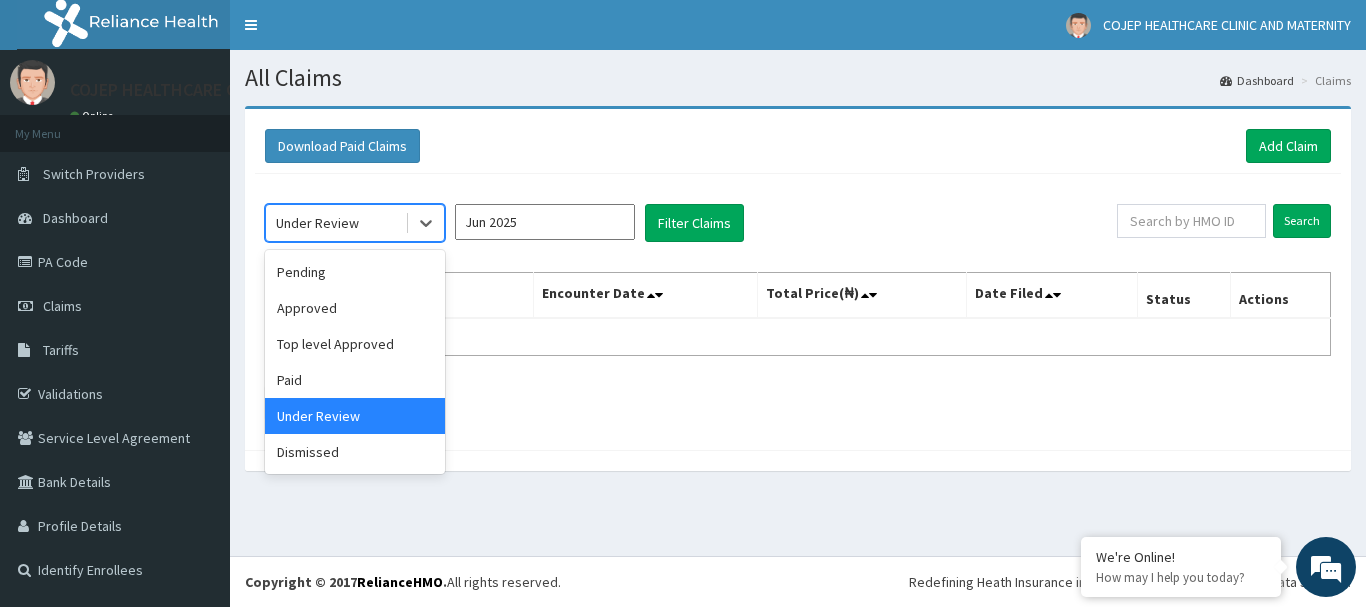 click on "Under Review" at bounding box center [317, 223] 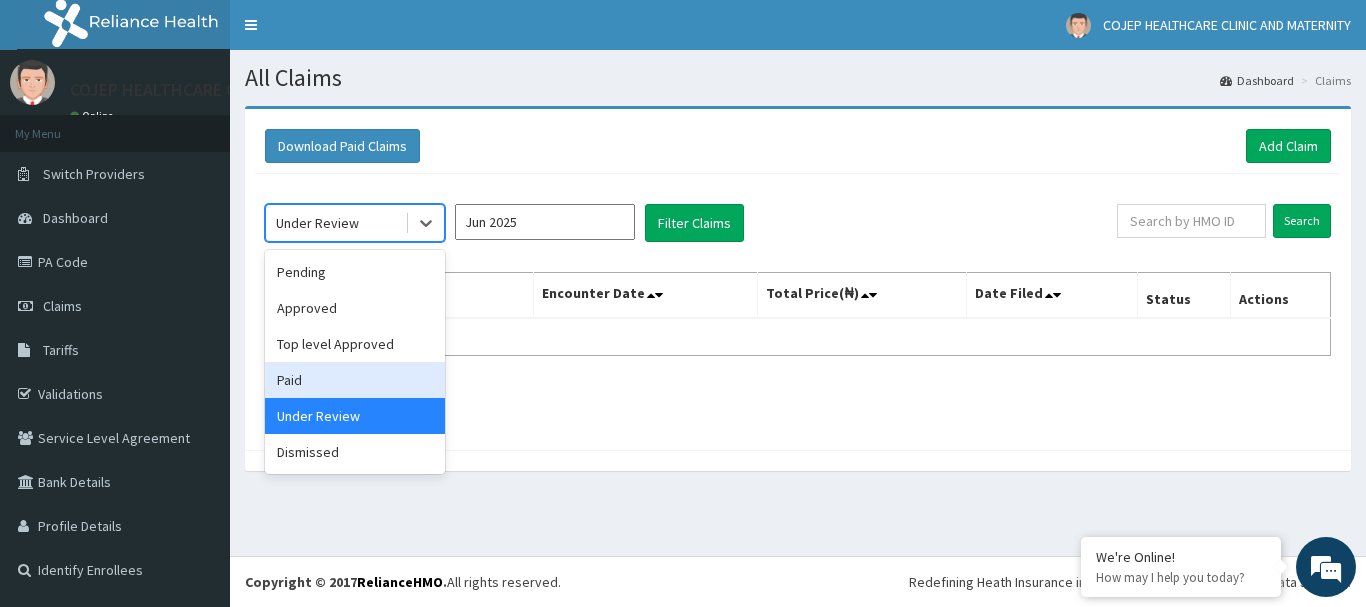 click on "Paid" at bounding box center [355, 380] 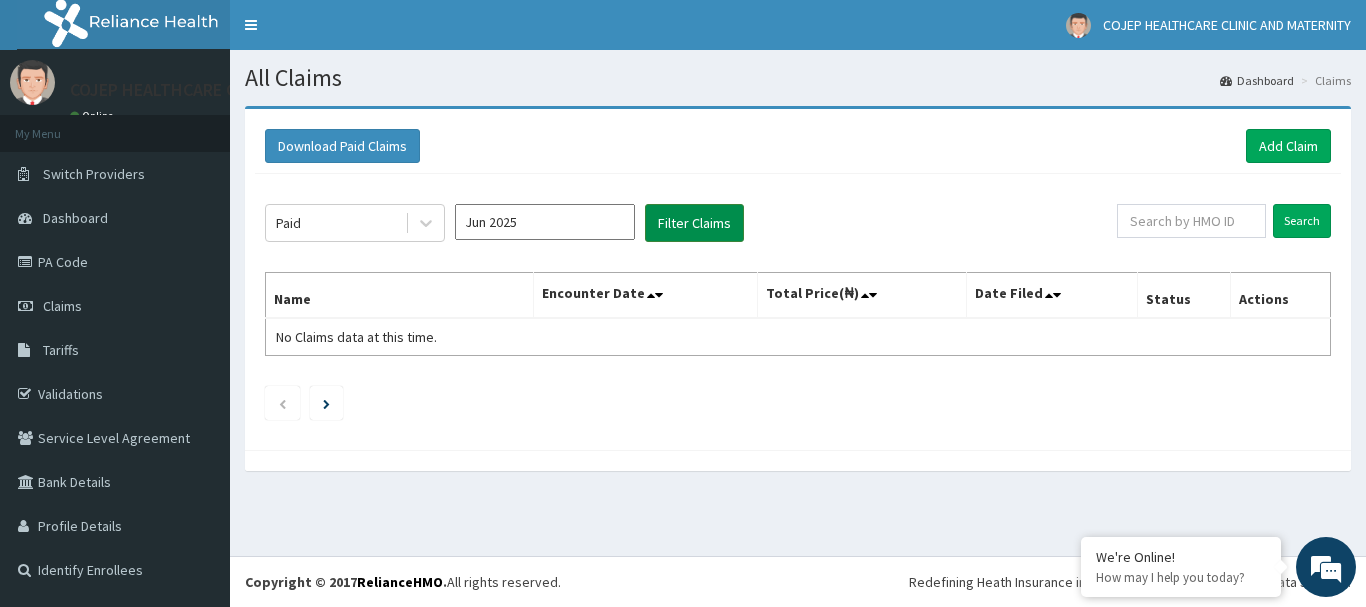 click on "Filter Claims" at bounding box center [694, 223] 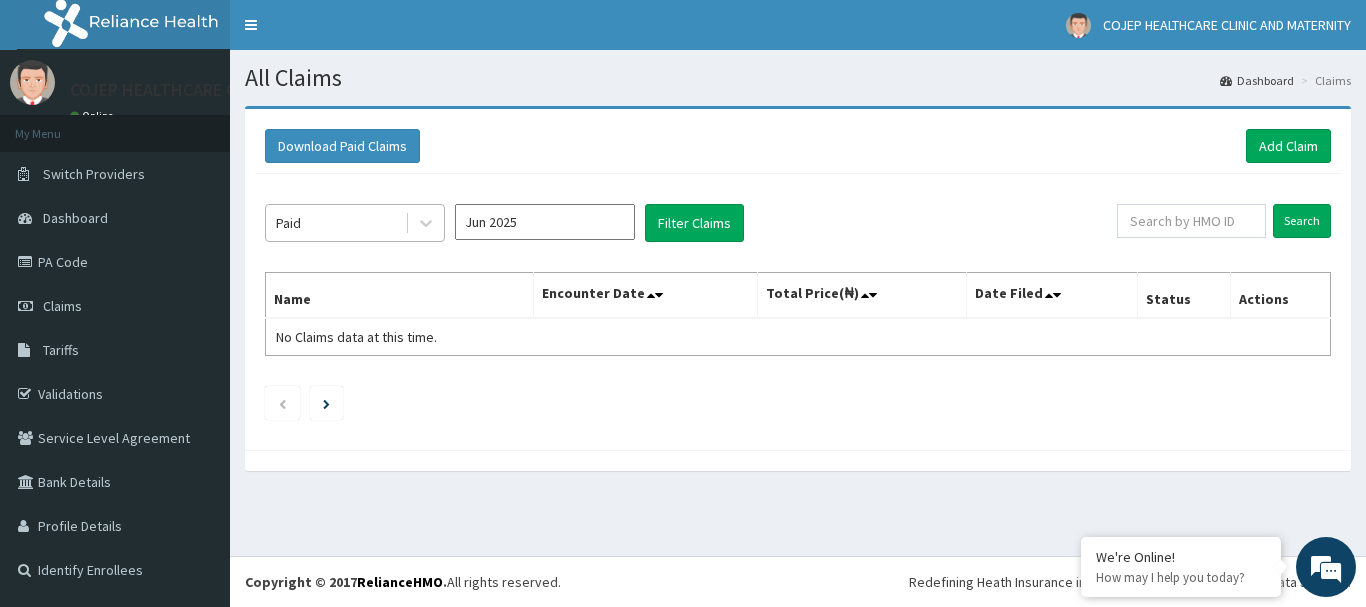 click on "Paid" at bounding box center [335, 223] 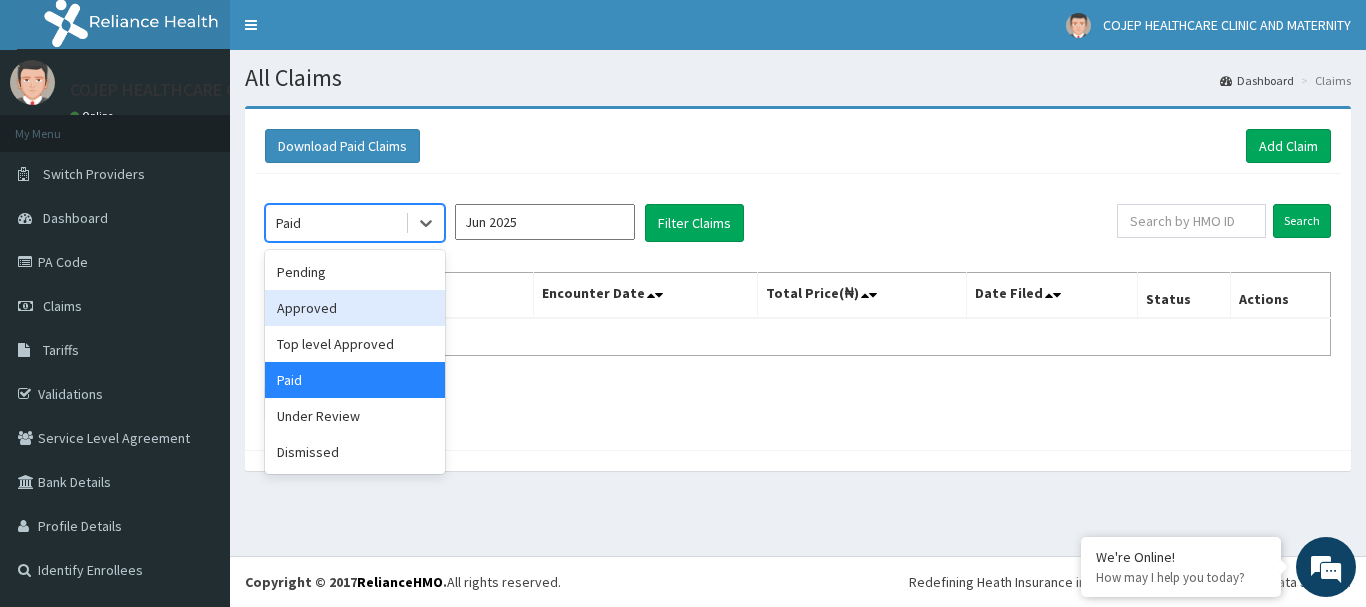 click on "Approved" at bounding box center [355, 308] 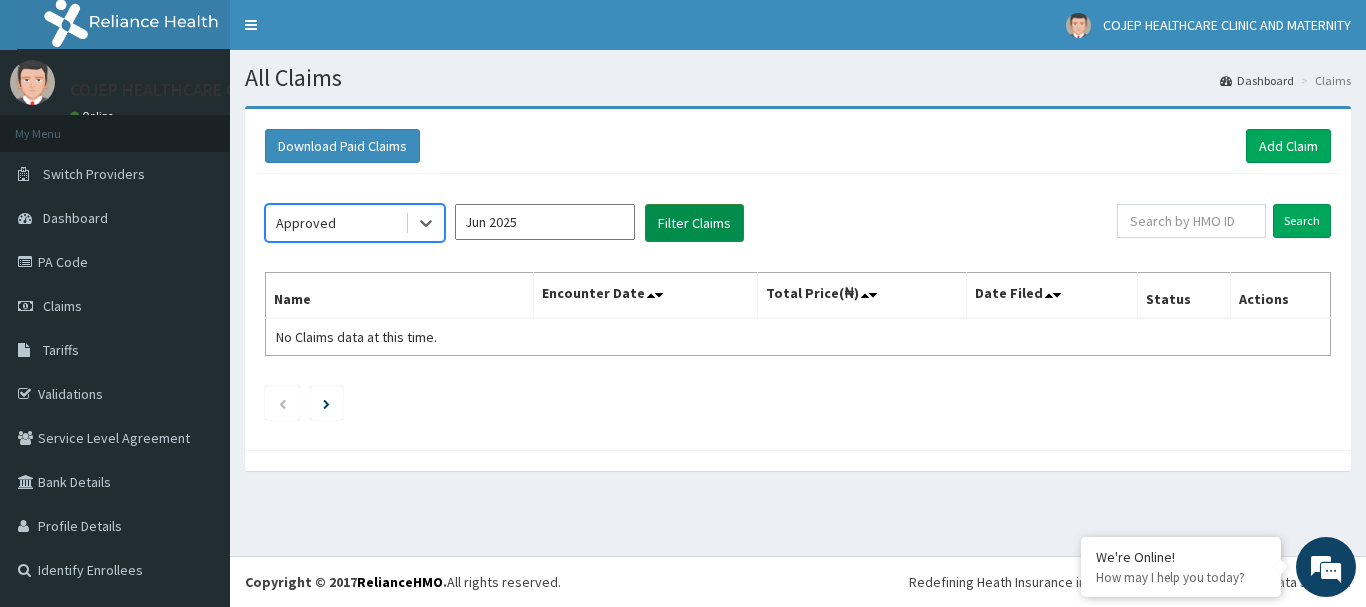 click on "Filter Claims" at bounding box center (694, 223) 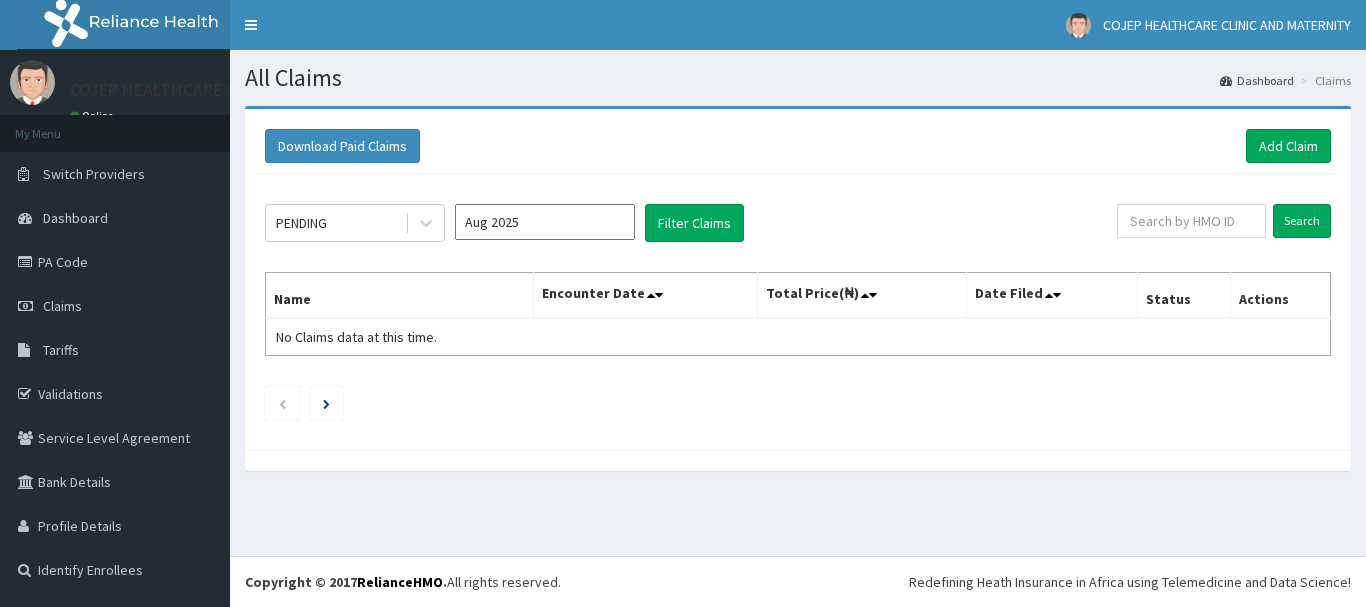 scroll, scrollTop: 0, scrollLeft: 0, axis: both 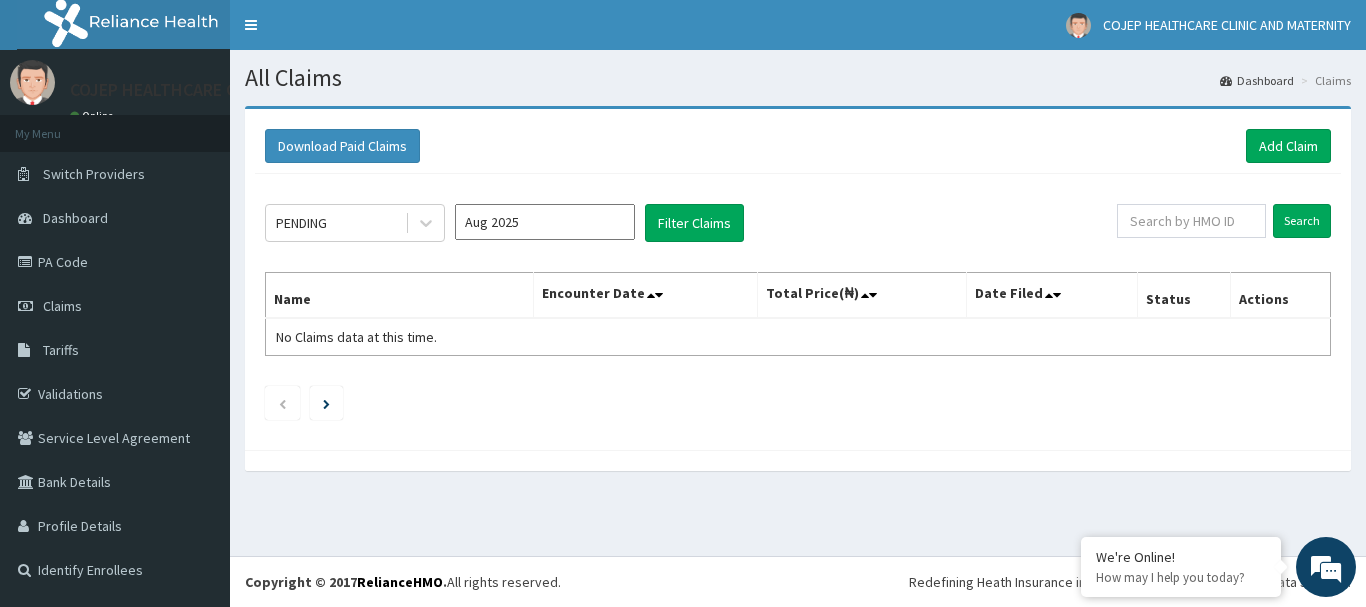 click on "Aug 2025" at bounding box center (545, 222) 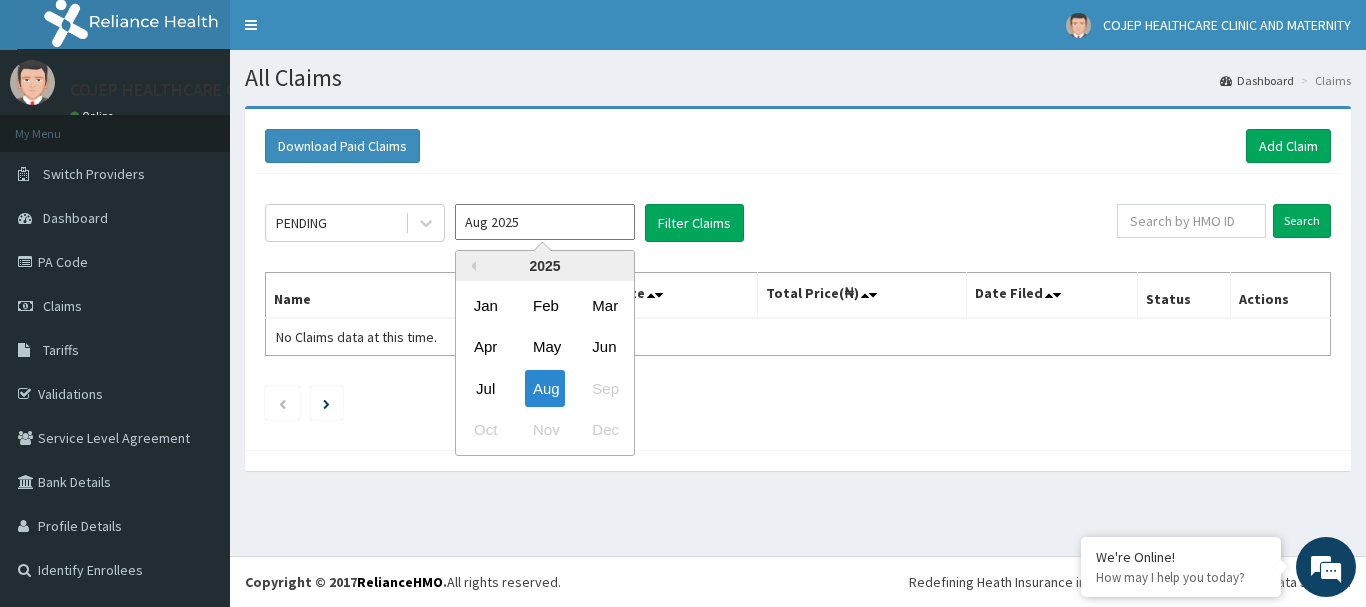 click on "Jul Aug Sep" at bounding box center [545, 388] 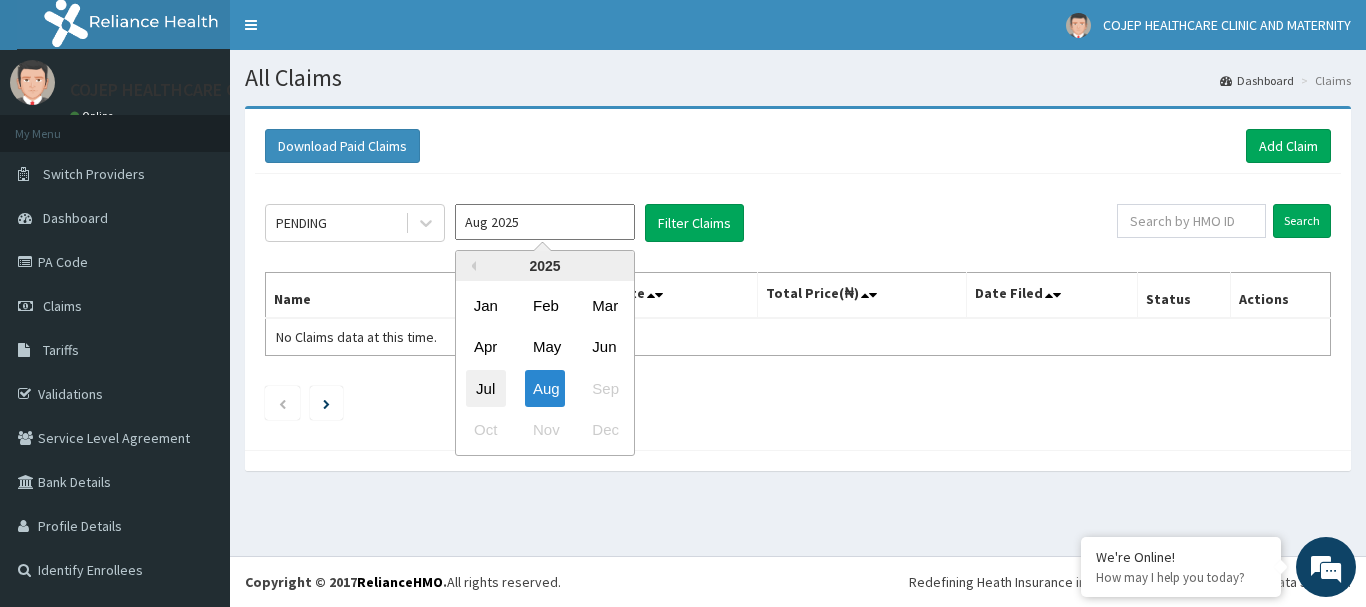 click on "Jul" at bounding box center (486, 388) 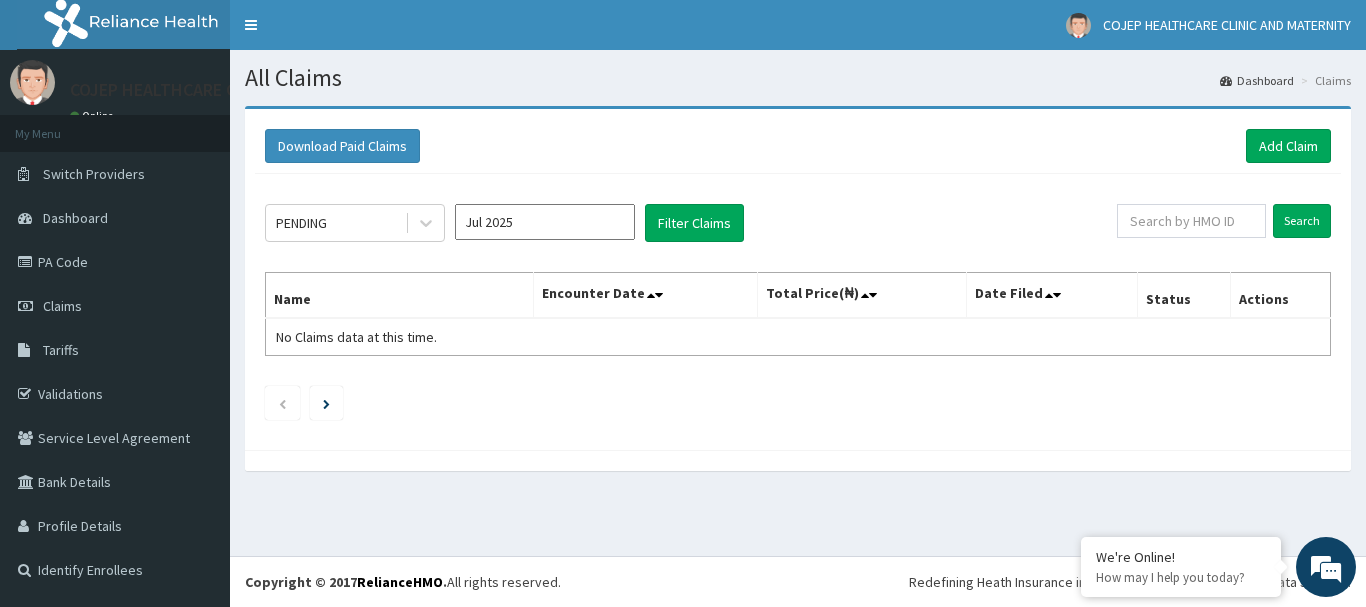 type on "Jul 2025" 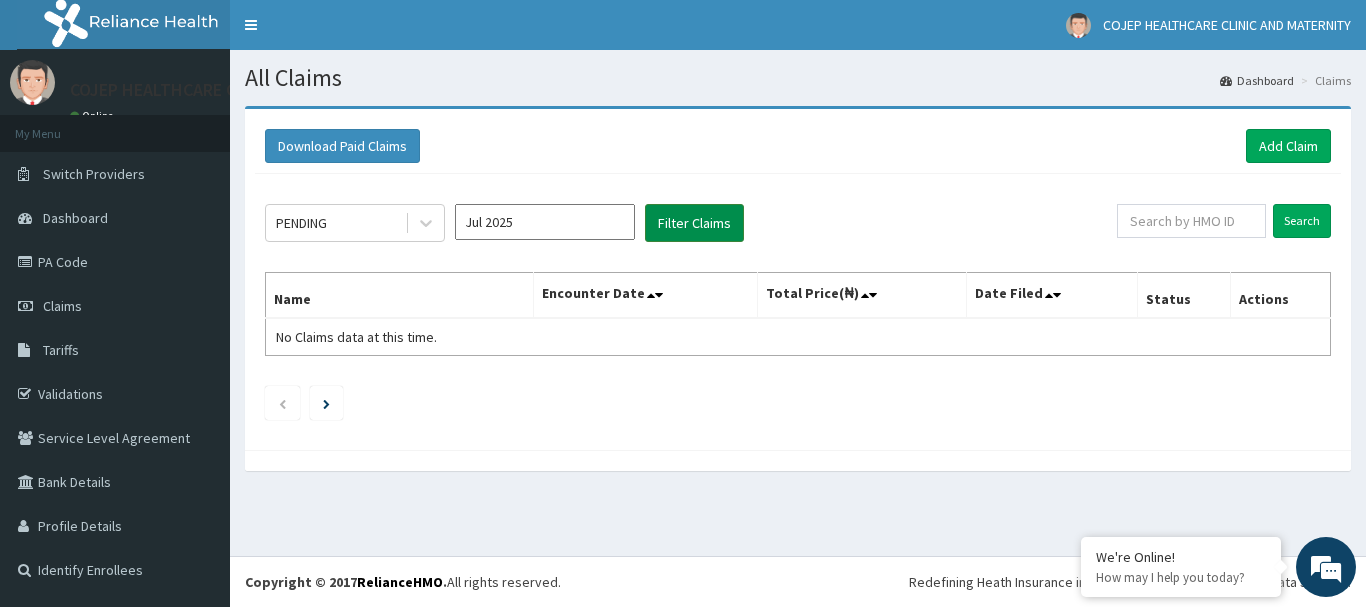 click on "Filter Claims" at bounding box center (694, 223) 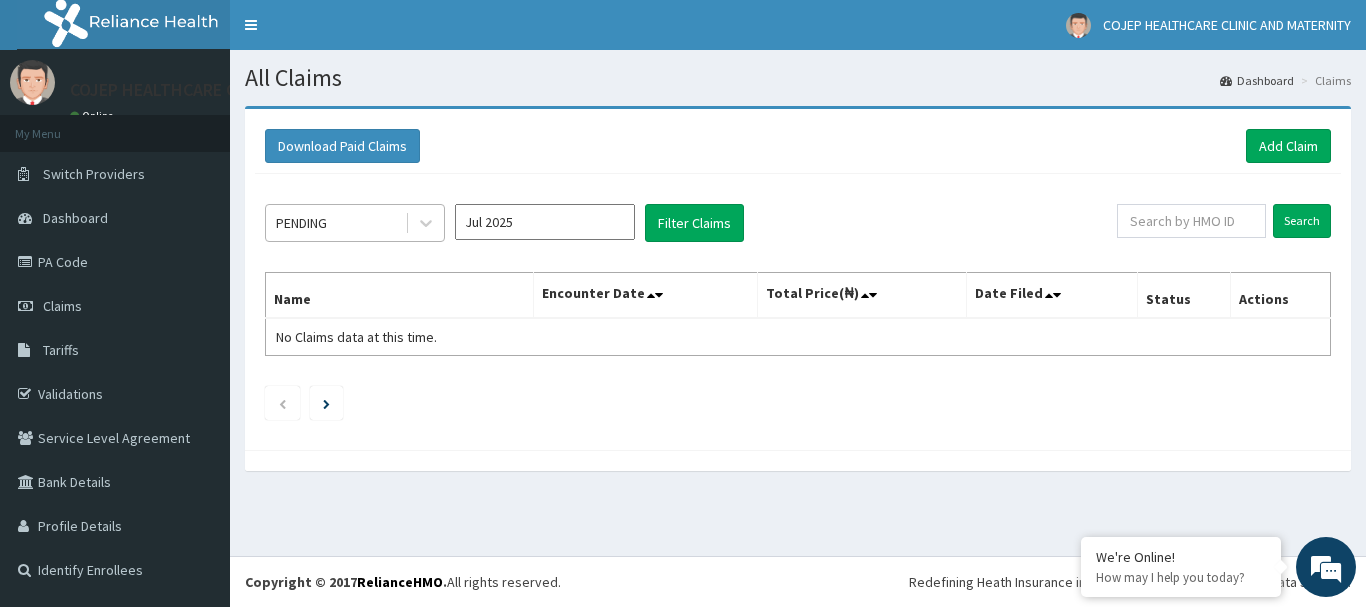 click on "PENDING" at bounding box center (335, 223) 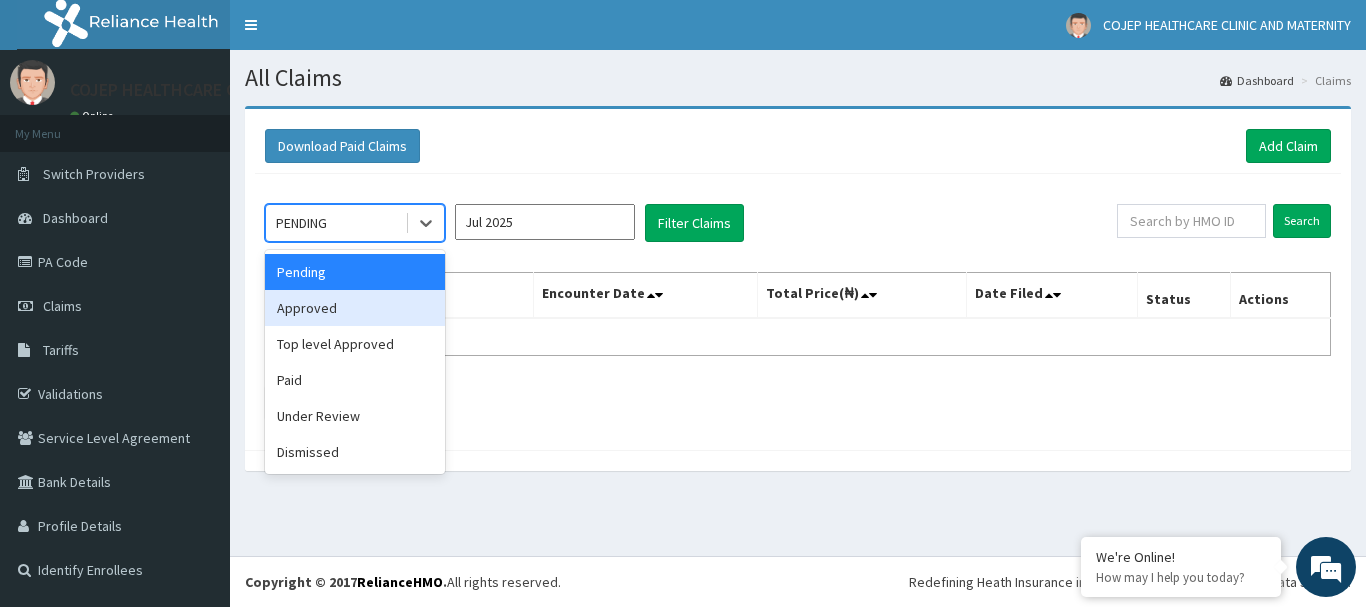 click on "Approved" at bounding box center (355, 308) 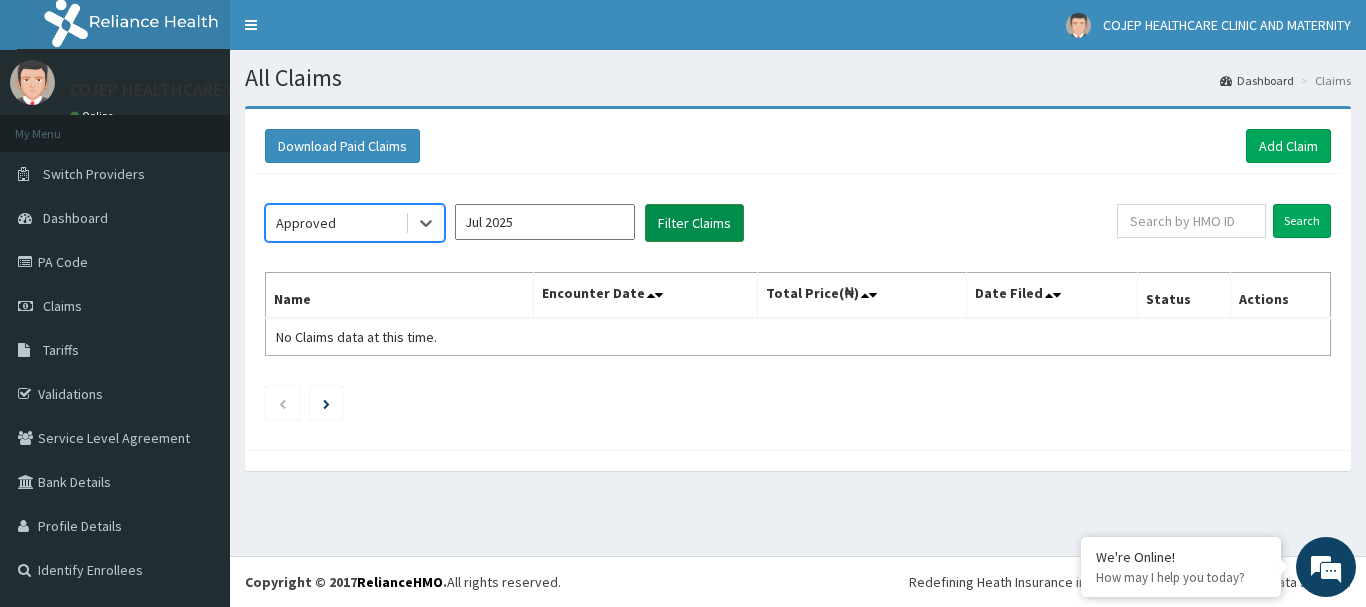 click on "Filter Claims" at bounding box center [694, 223] 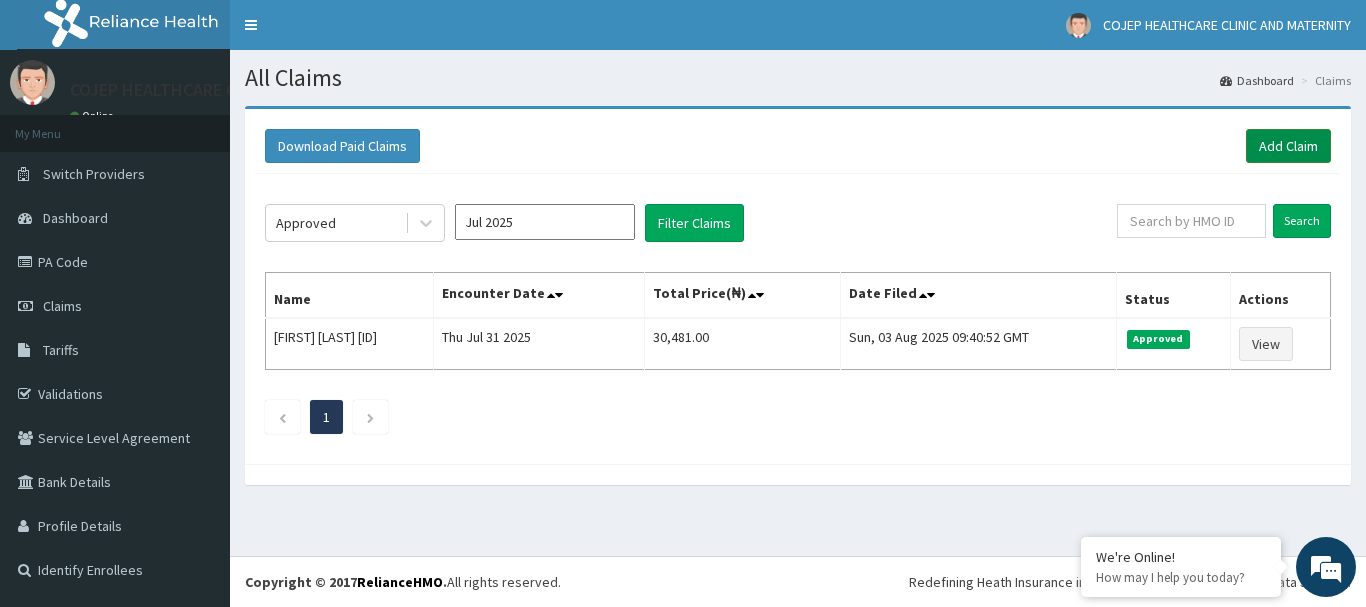 click on "Add Claim" at bounding box center [1288, 146] 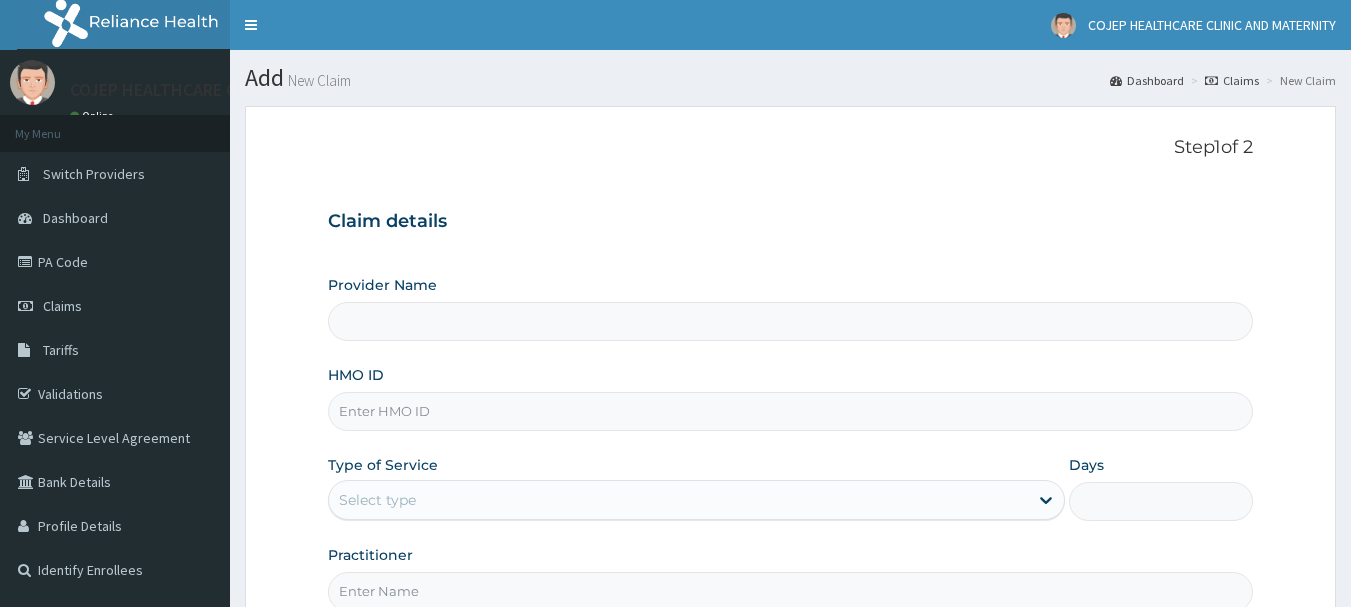 click on "HMO ID" at bounding box center (791, 411) 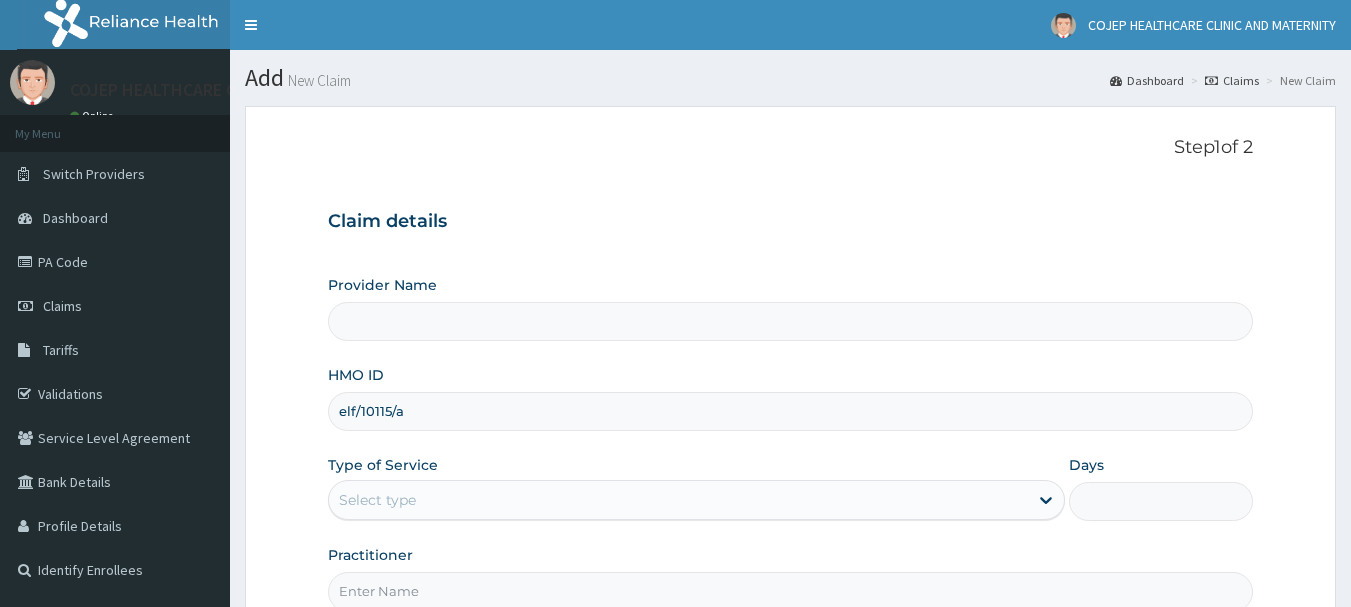 type on "COJEP HEALTHCARE CLINIC AND MATERNITY" 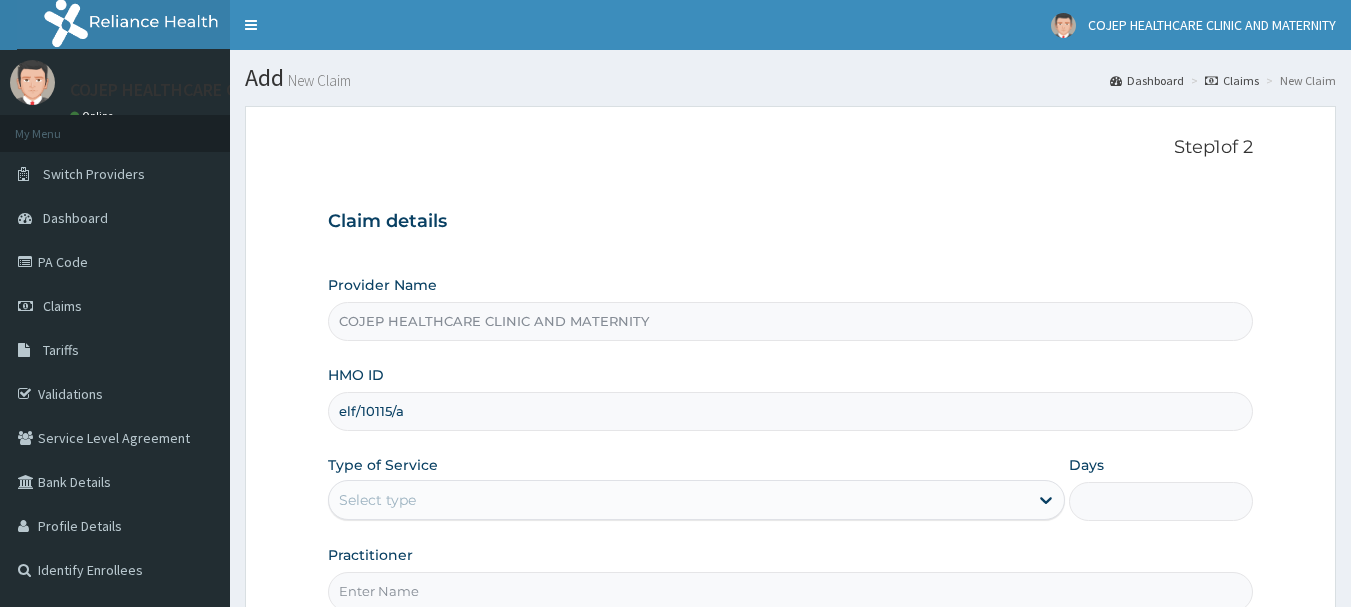 scroll, scrollTop: 100, scrollLeft: 0, axis: vertical 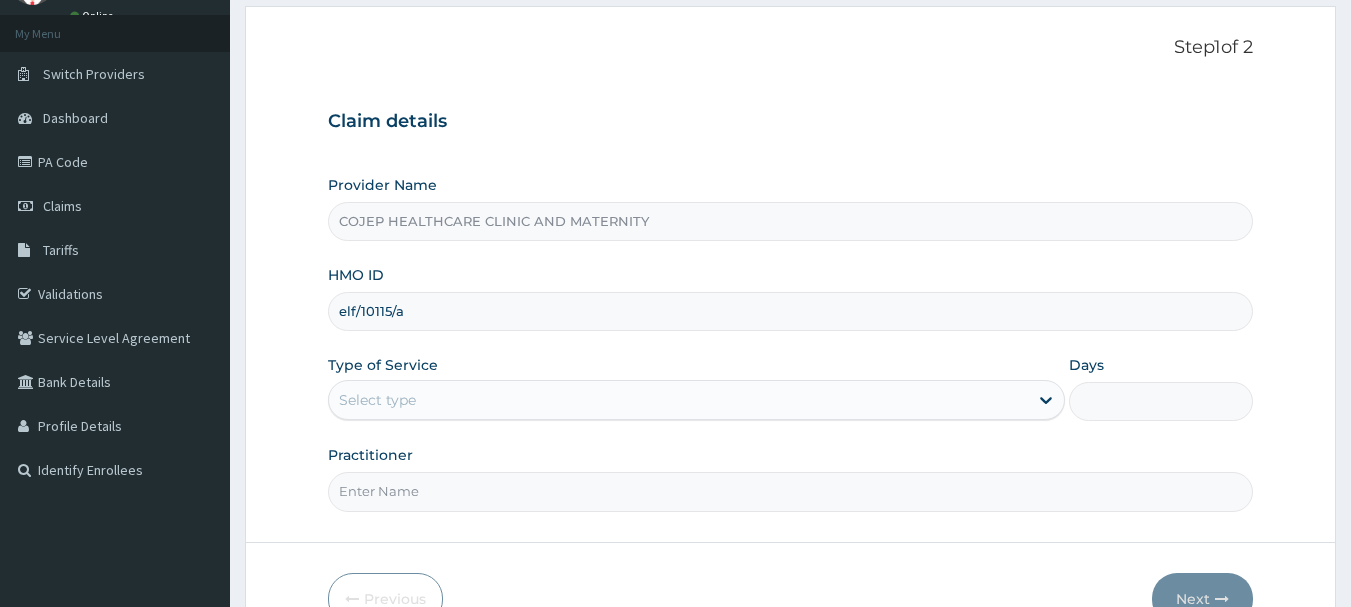 type on "elf/10115/a" 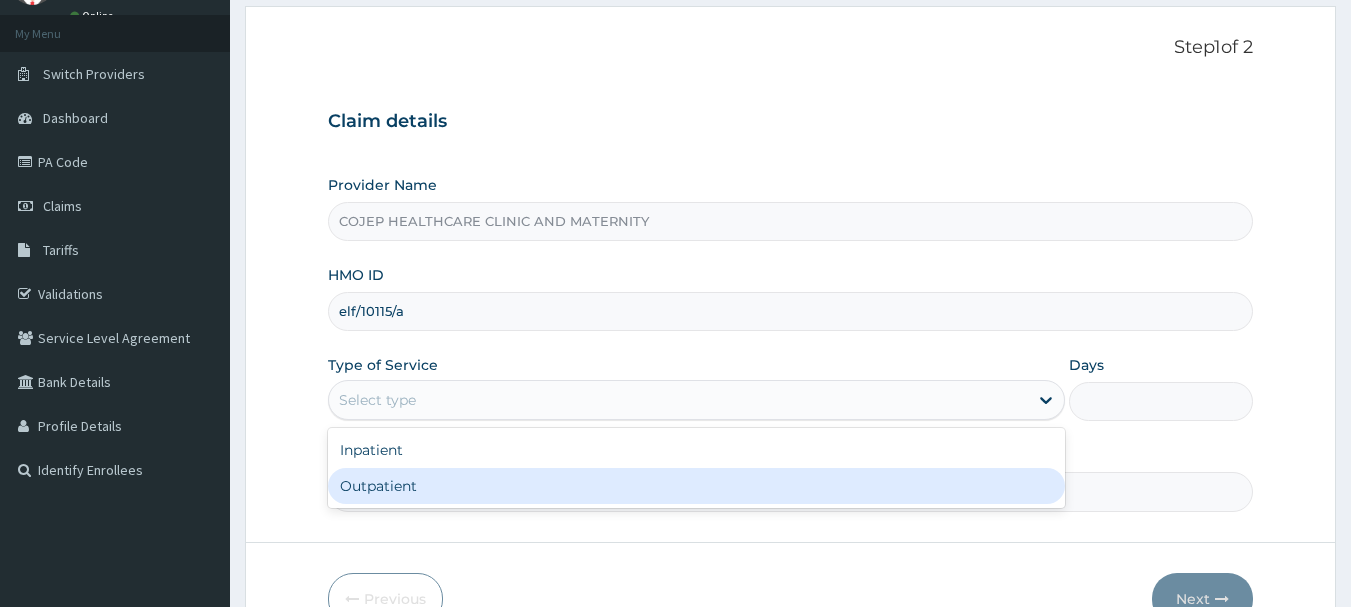 click on "Outpatient" at bounding box center [696, 486] 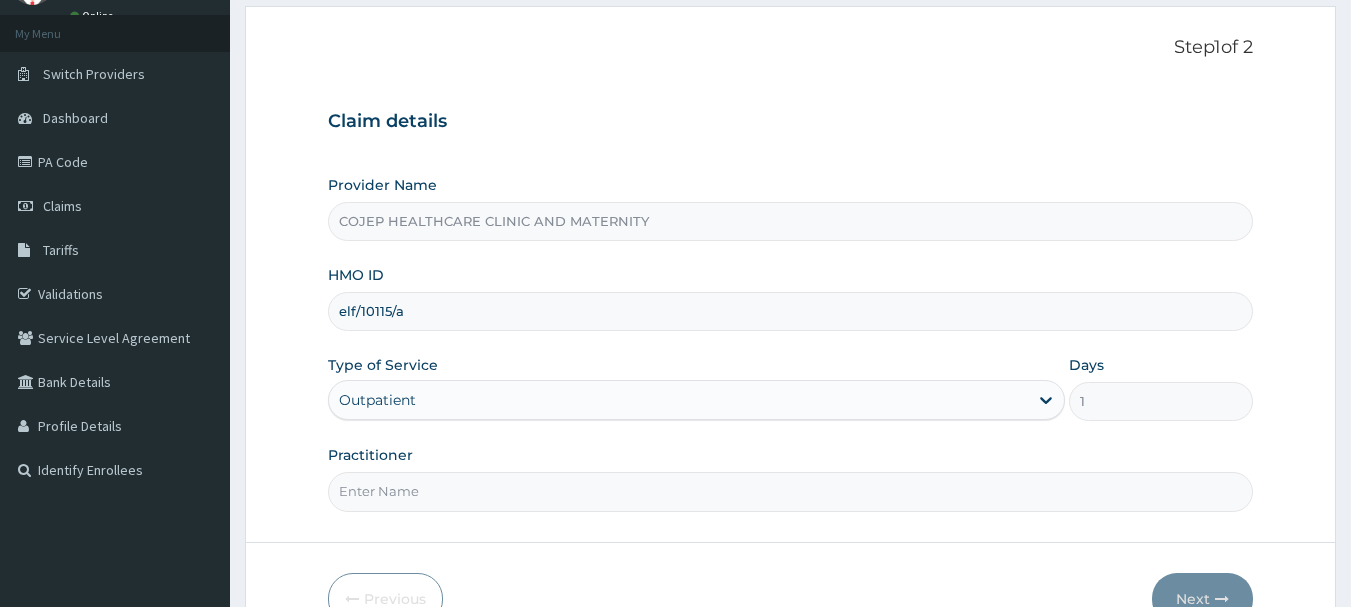 click on "Practitioner" at bounding box center [791, 491] 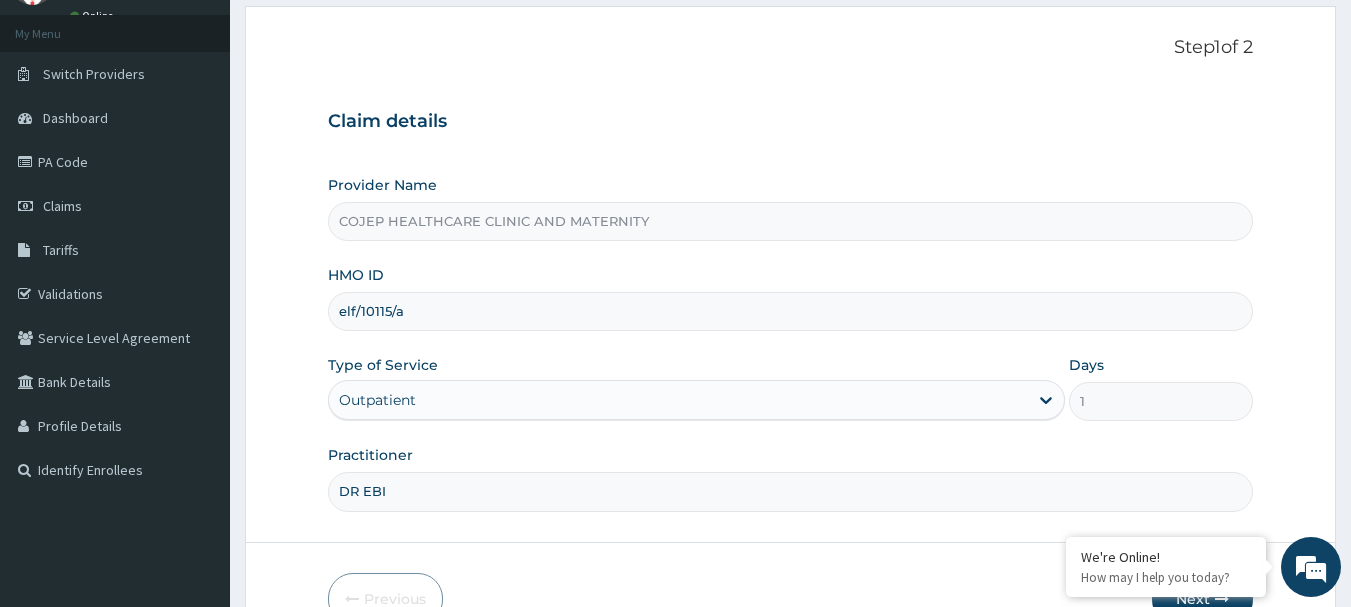 scroll, scrollTop: 215, scrollLeft: 0, axis: vertical 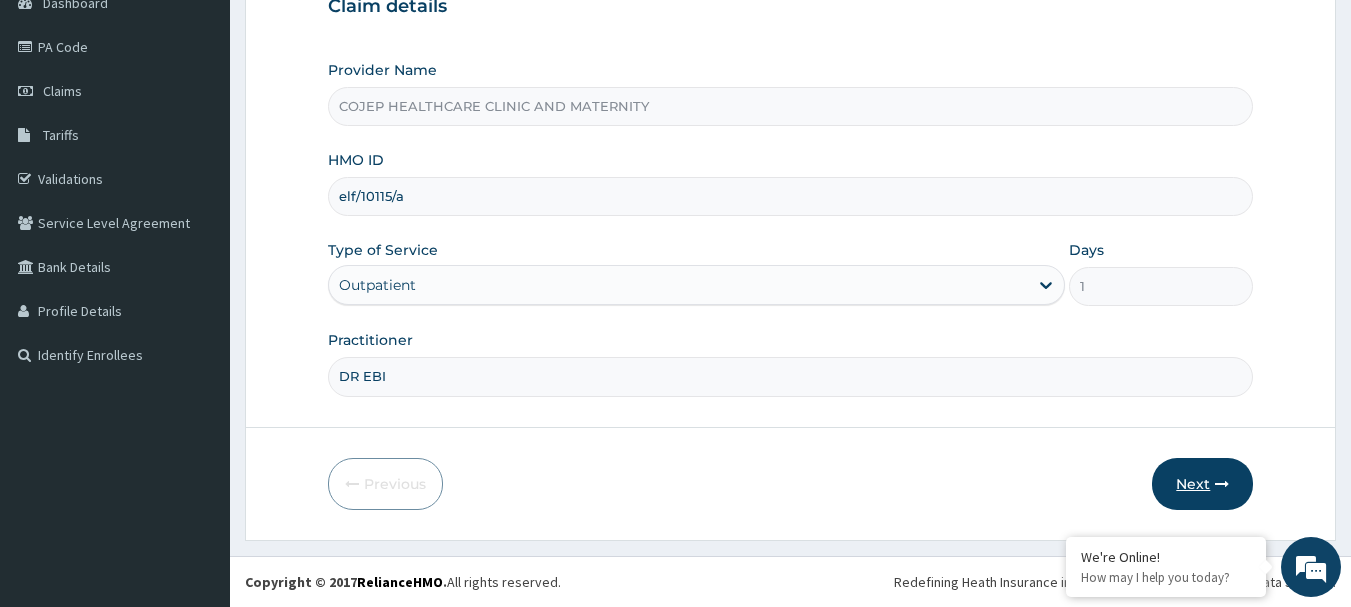 type on "DR EBI" 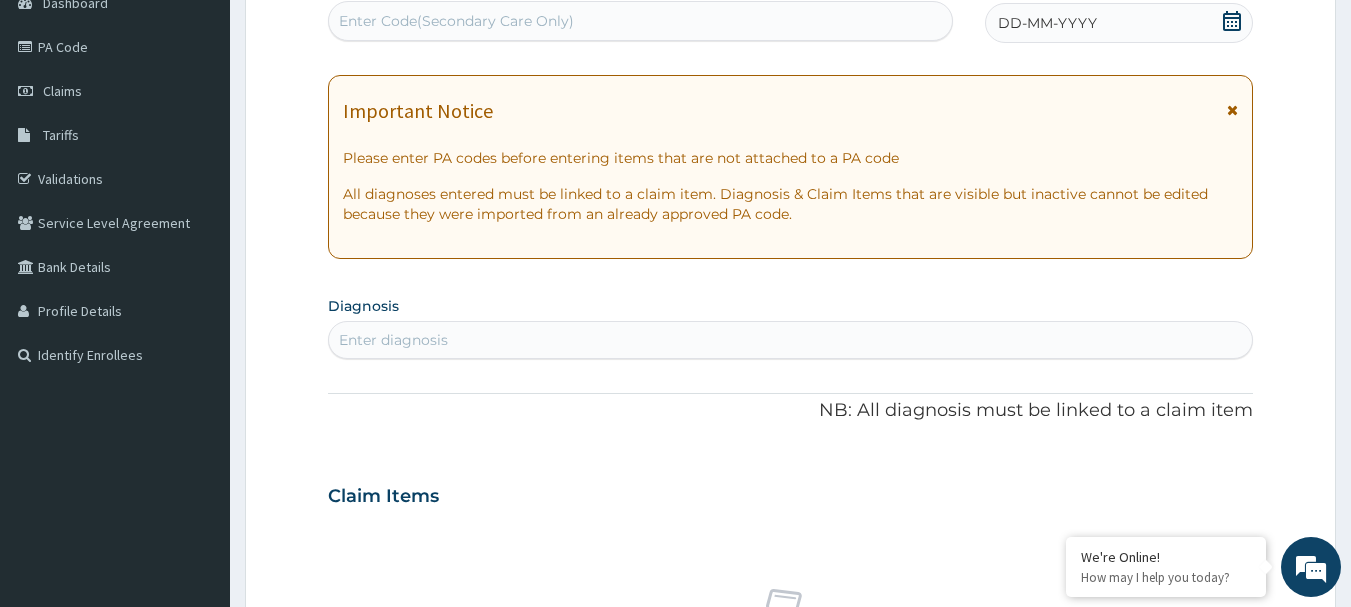 click on "Enter Code(Secondary Care Only)" at bounding box center (456, 21) 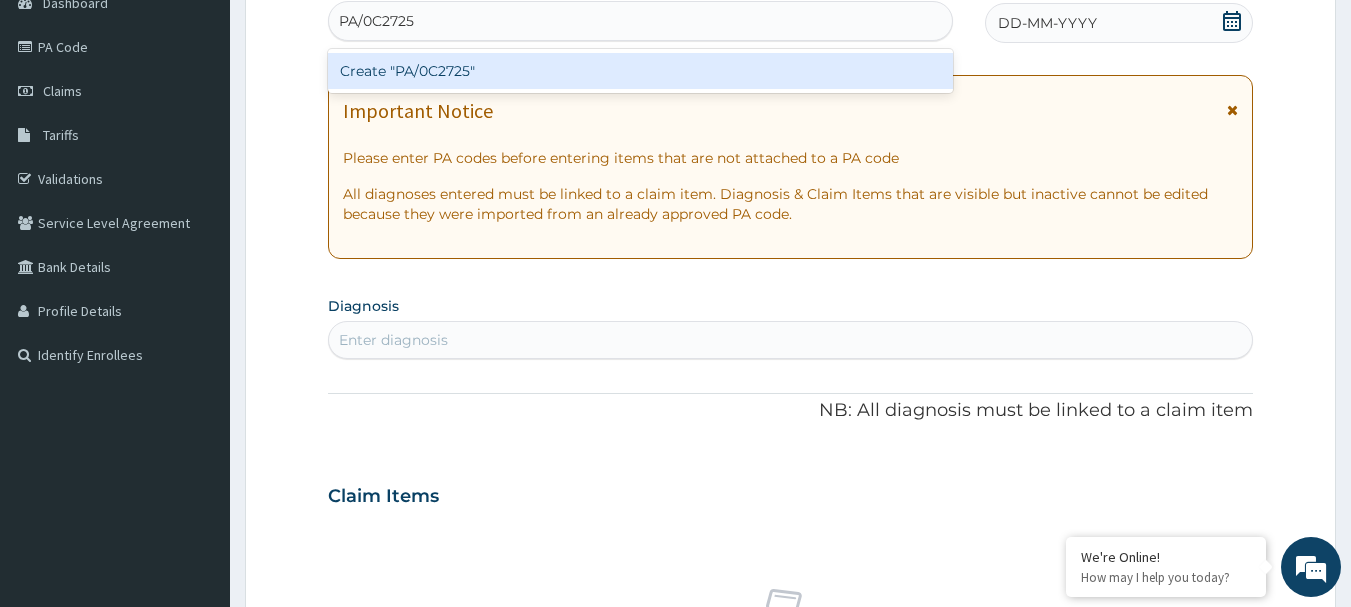 click on "Create "PA/0C2725"" at bounding box center [641, 71] 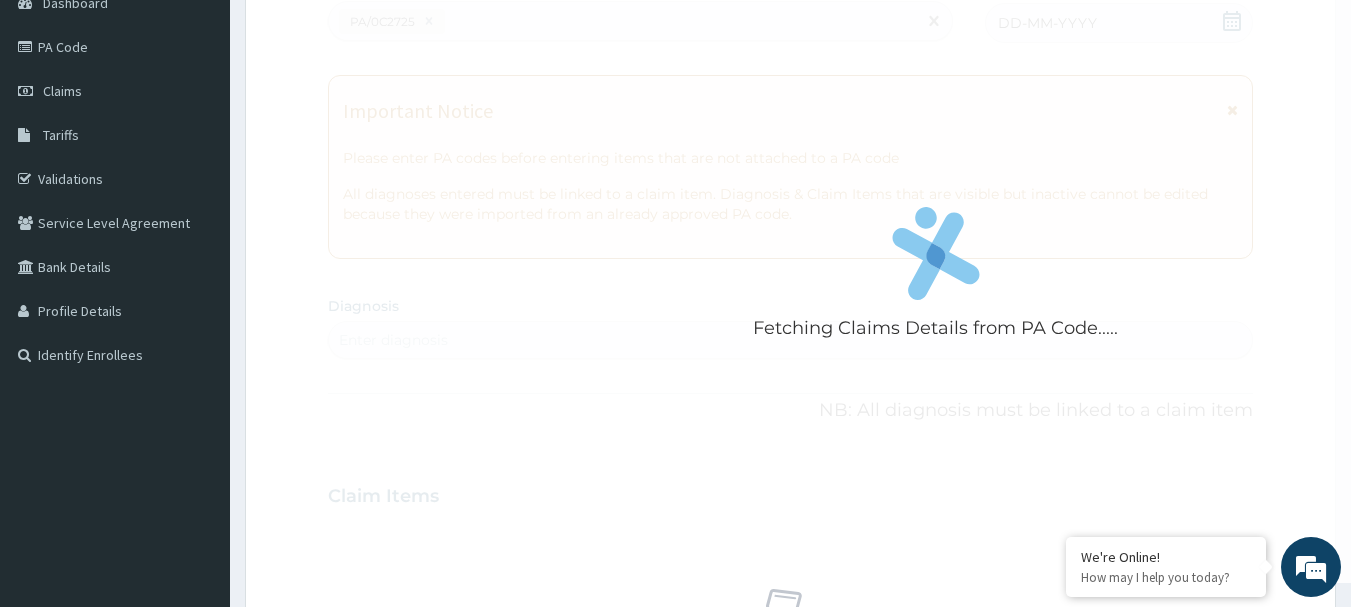 scroll, scrollTop: 0, scrollLeft: 0, axis: both 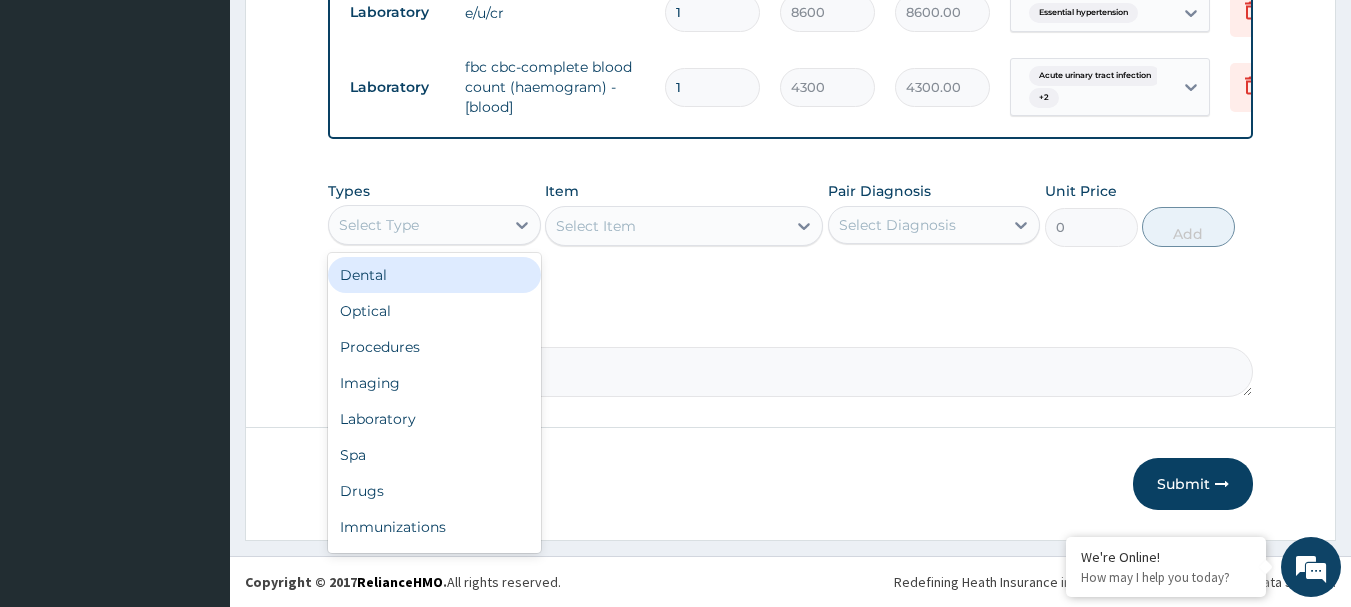 click on "Select Type" at bounding box center (416, 225) 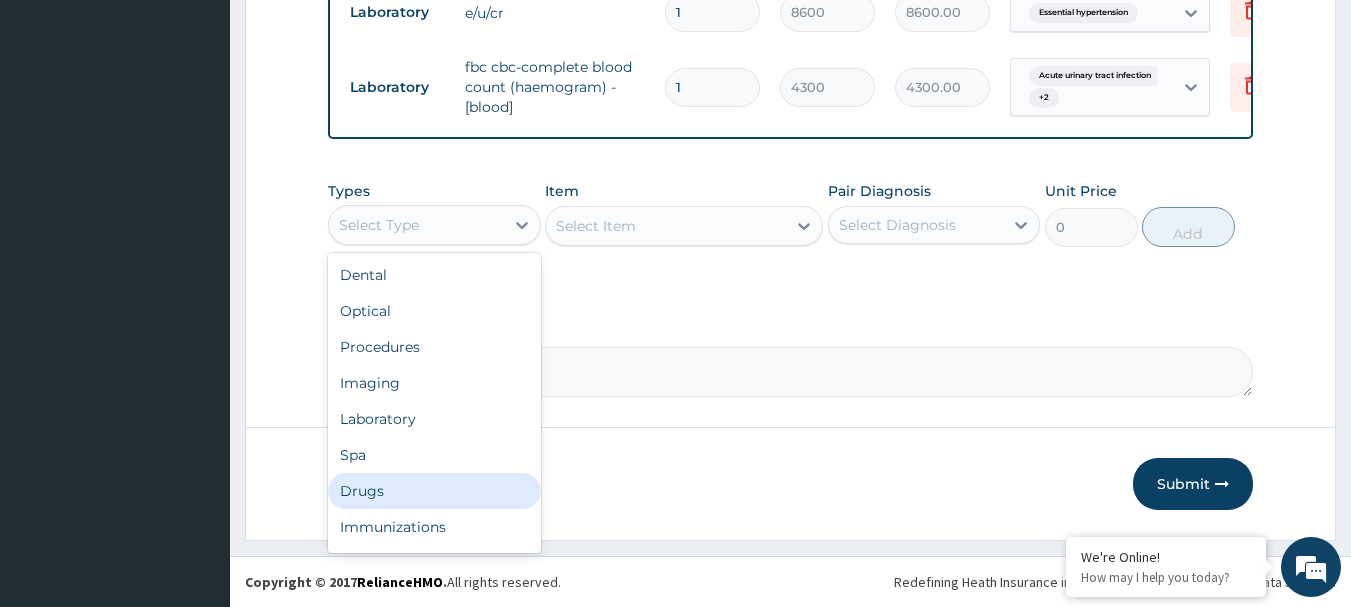 click on "Drugs" at bounding box center [434, 491] 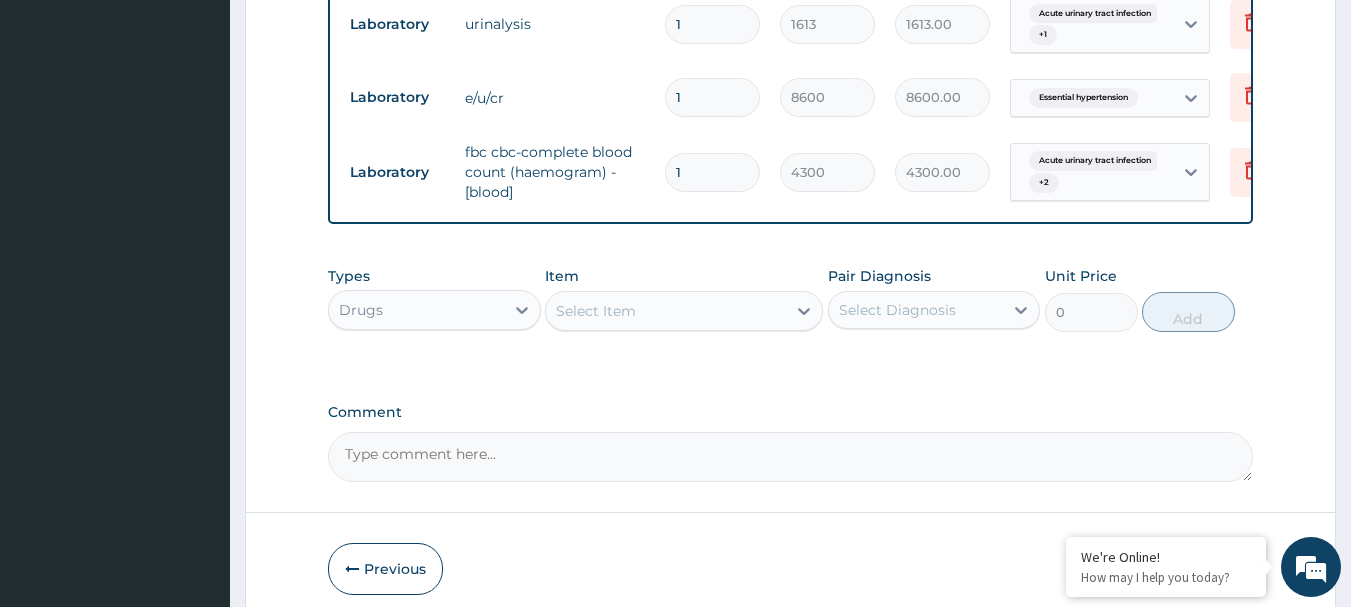 scroll, scrollTop: 1785, scrollLeft: 0, axis: vertical 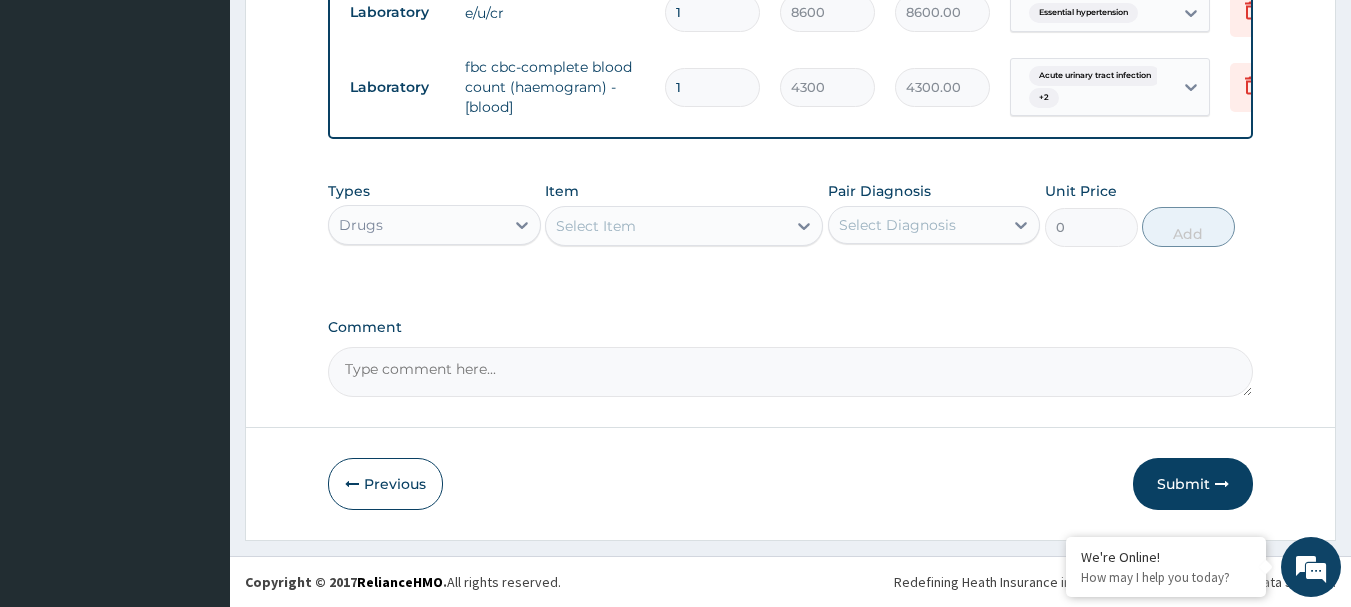 click on "Select Item" at bounding box center [666, 226] 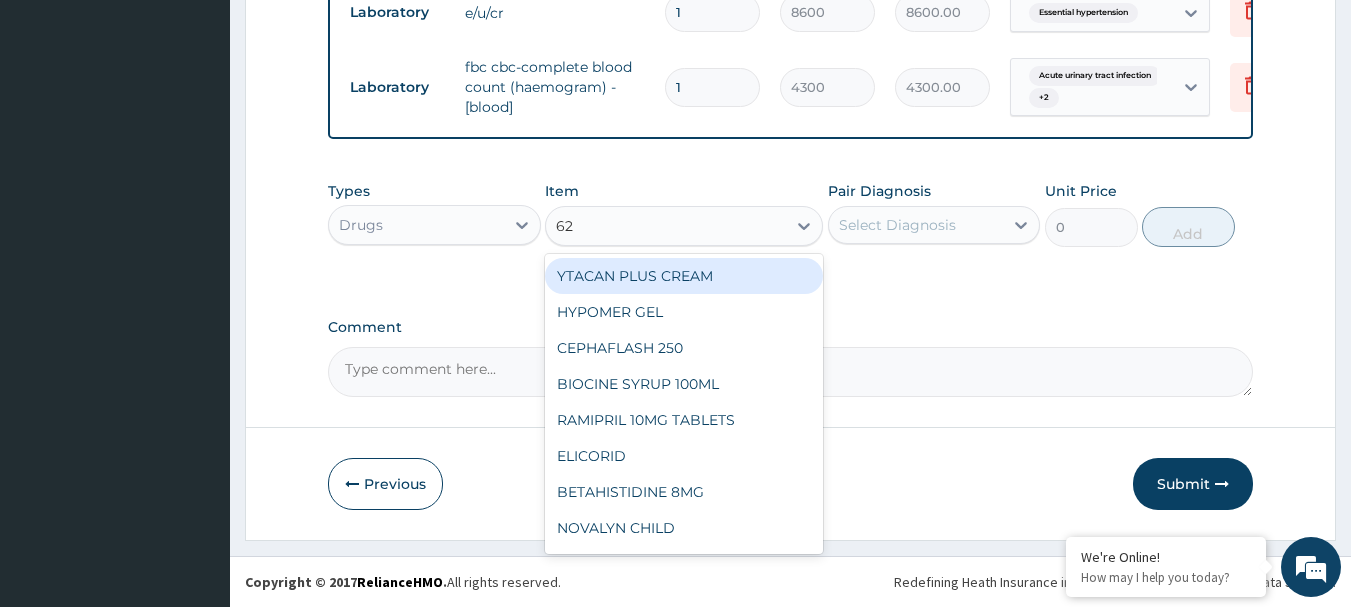 type on "625" 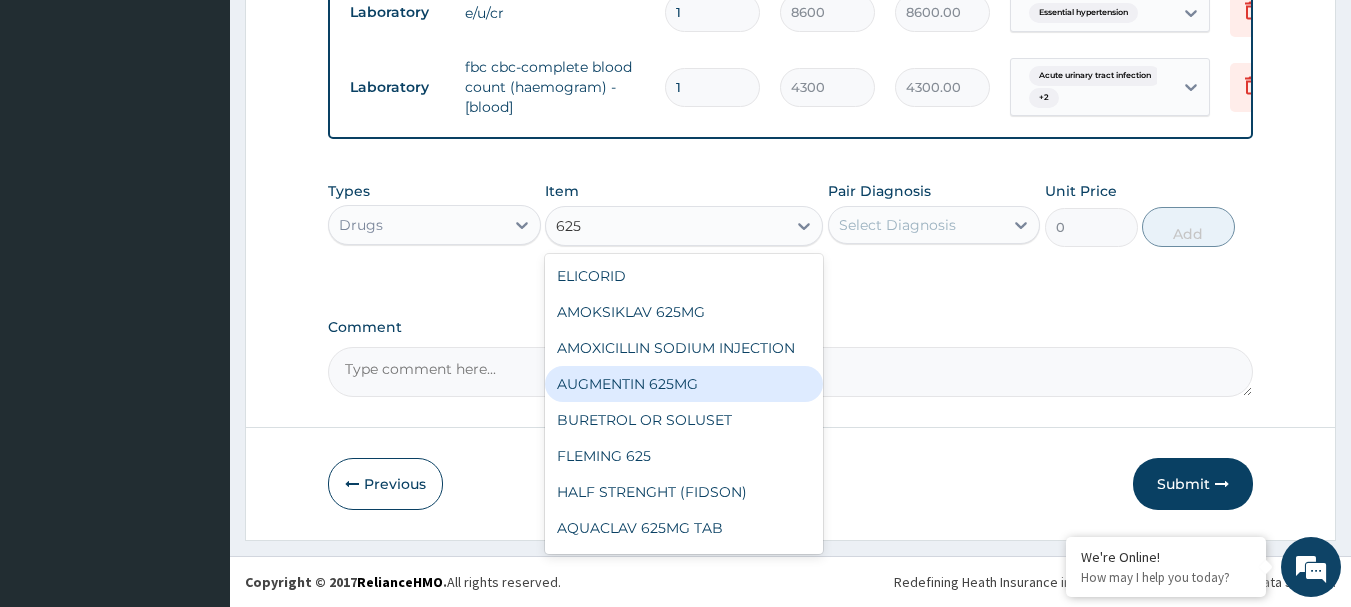 click on "AUGMENTIN 625MG" at bounding box center [684, 384] 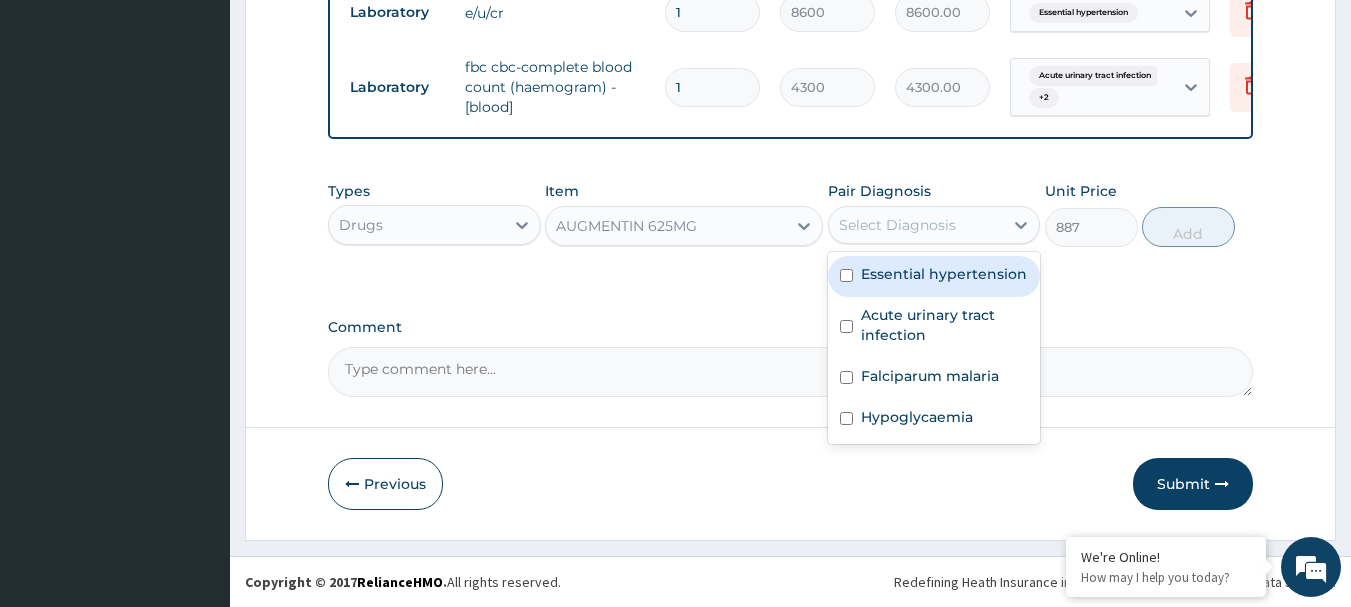 click on "Select Diagnosis" at bounding box center (897, 225) 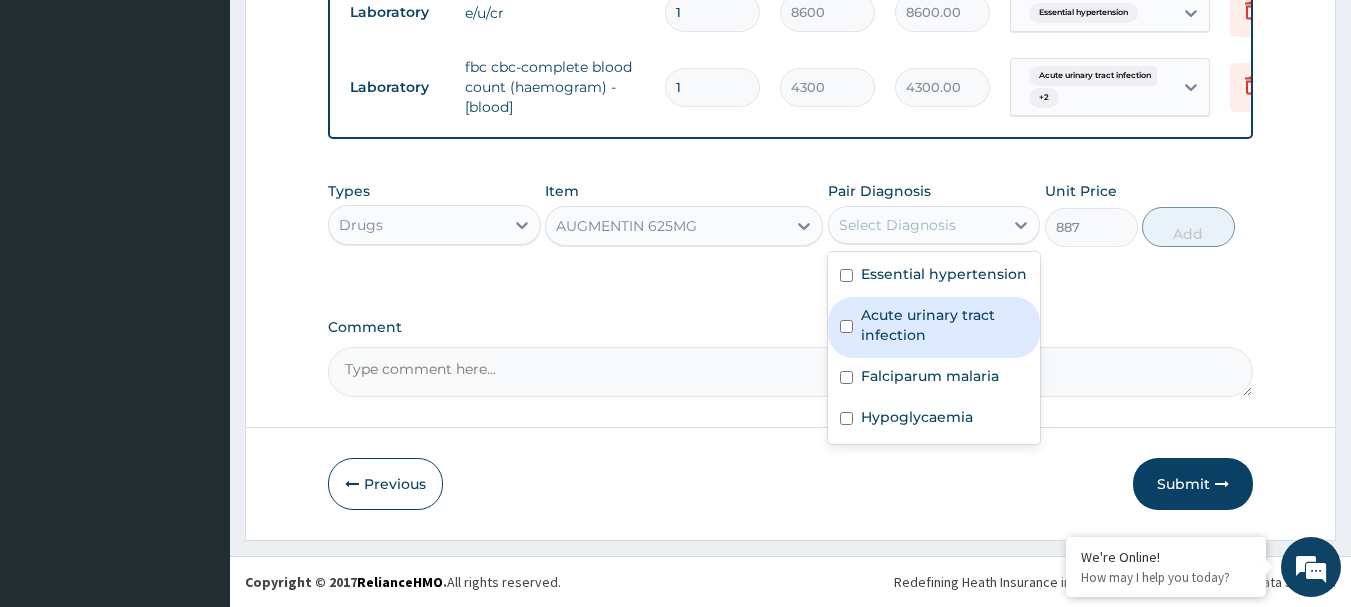 click on "Acute urinary tract infection" at bounding box center [945, 325] 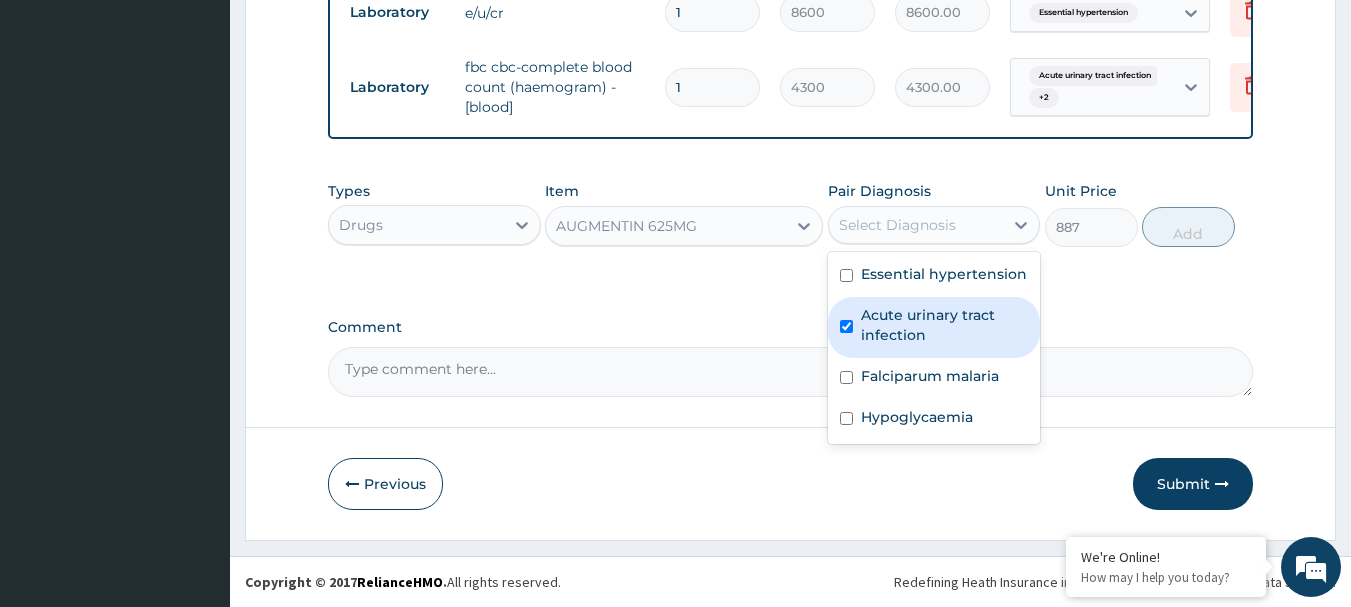 checkbox on "true" 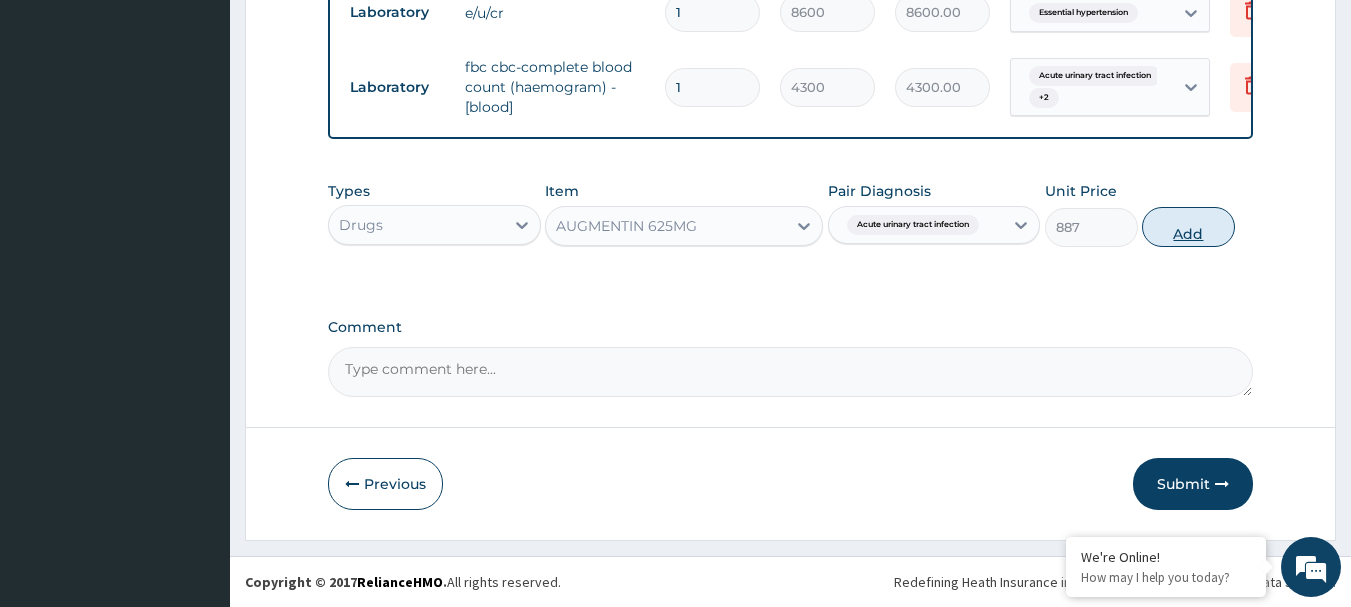 click on "Add" at bounding box center [1188, 227] 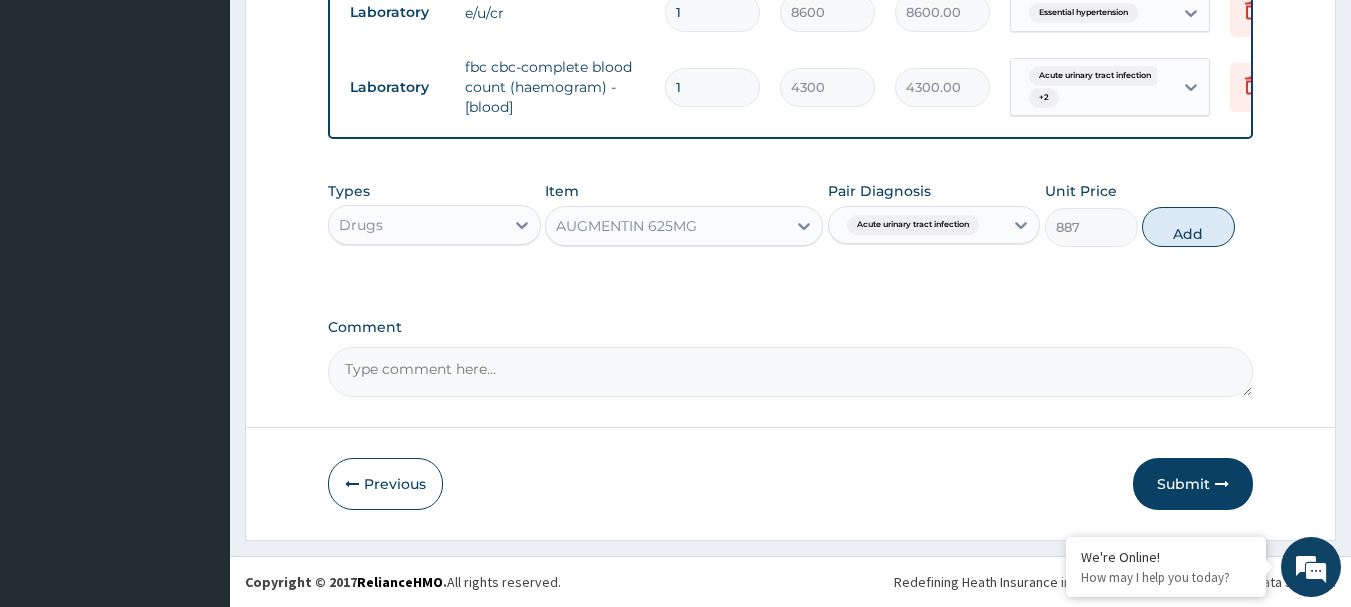type on "0" 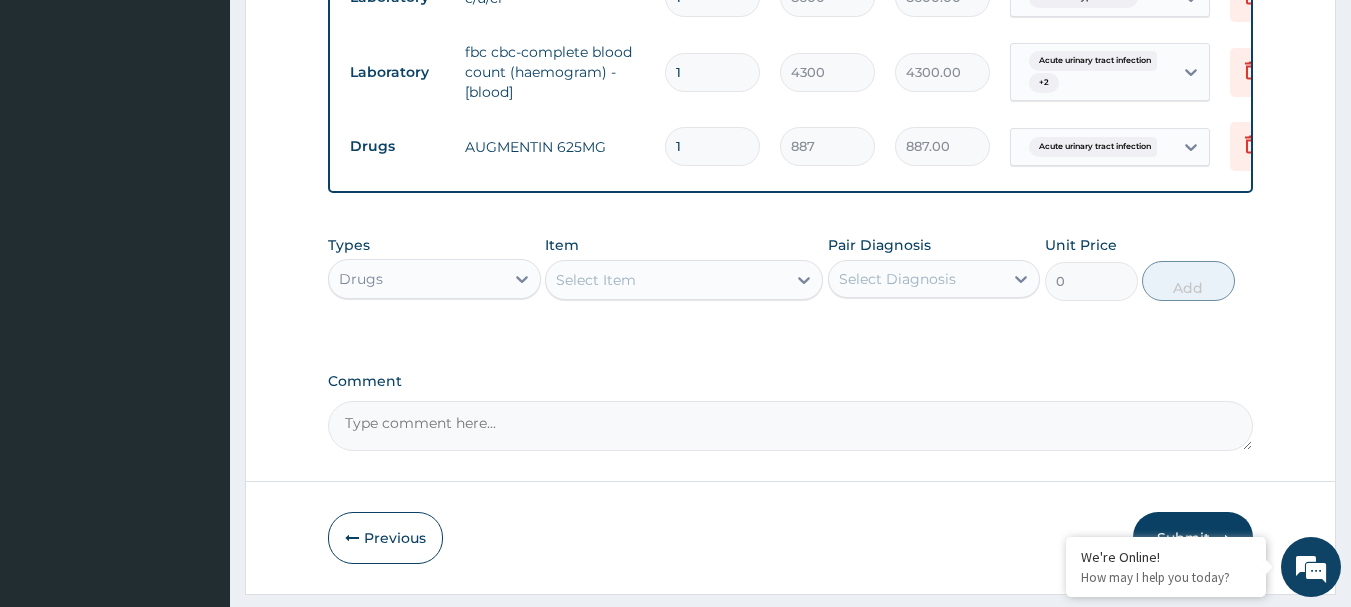 type on "14" 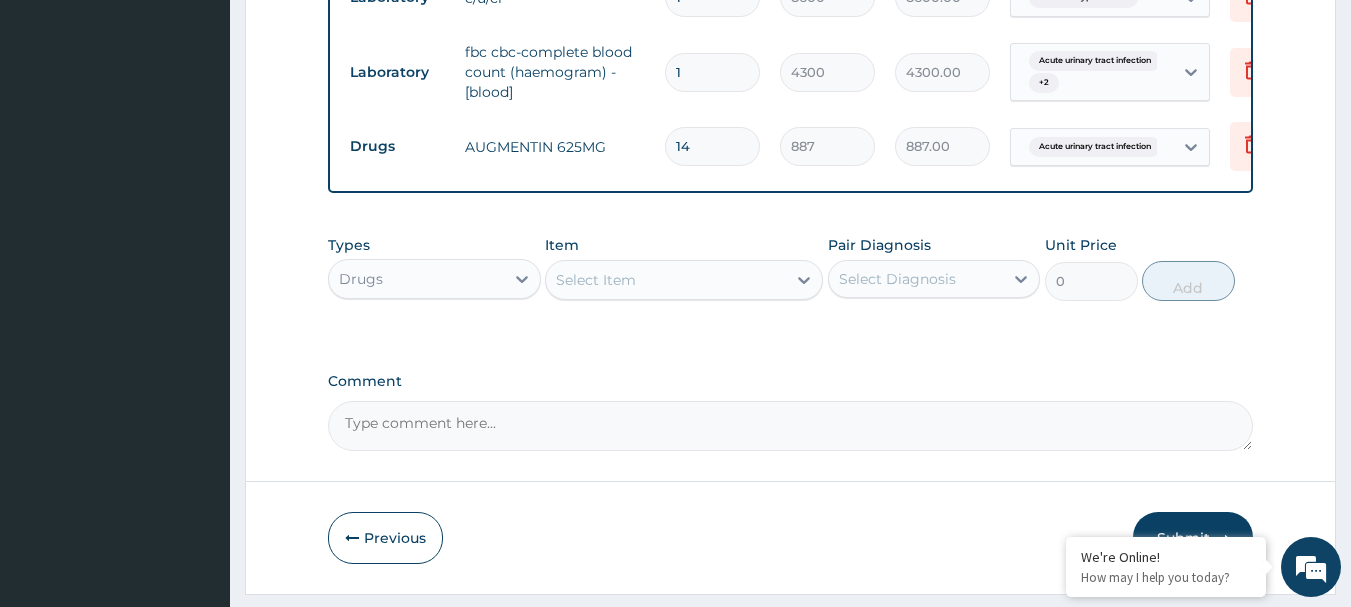 type on "12418.00" 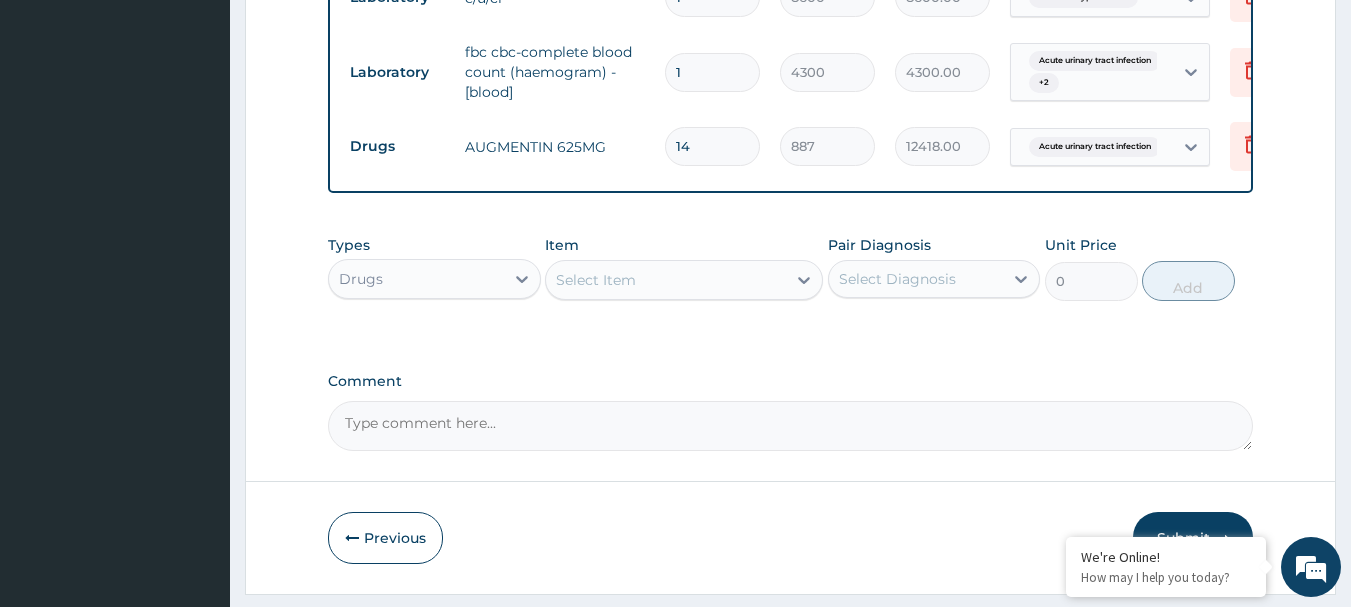 scroll, scrollTop: 1854, scrollLeft: 0, axis: vertical 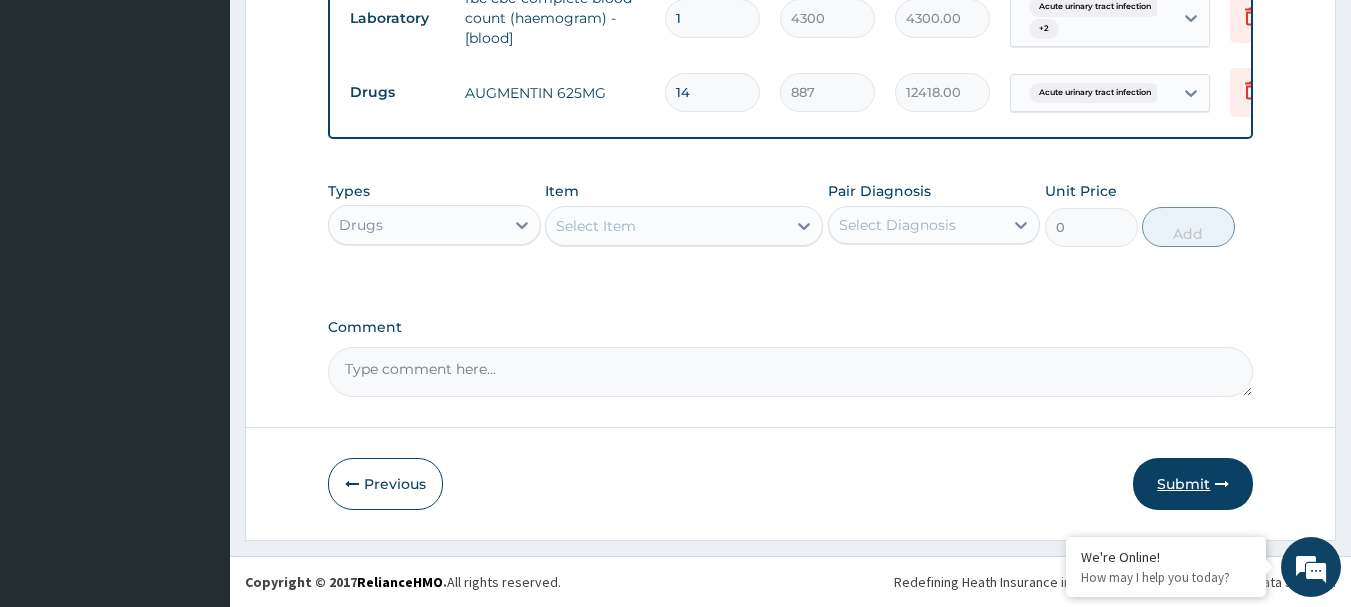type on "14" 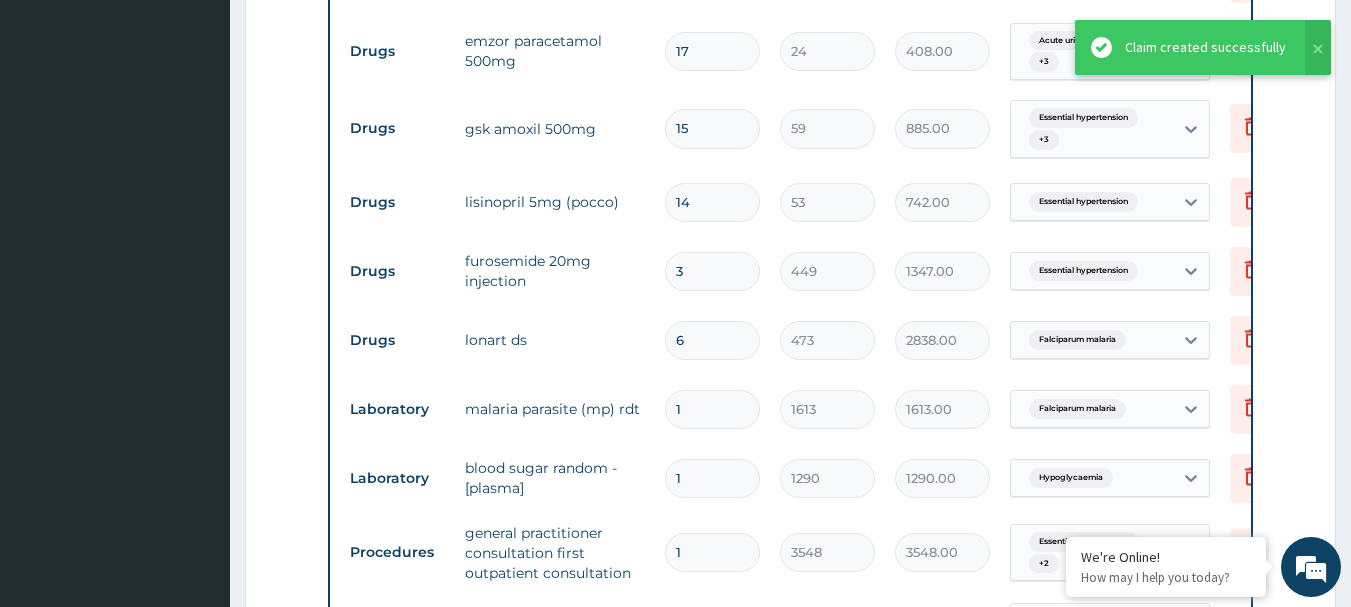 scroll, scrollTop: 454, scrollLeft: 0, axis: vertical 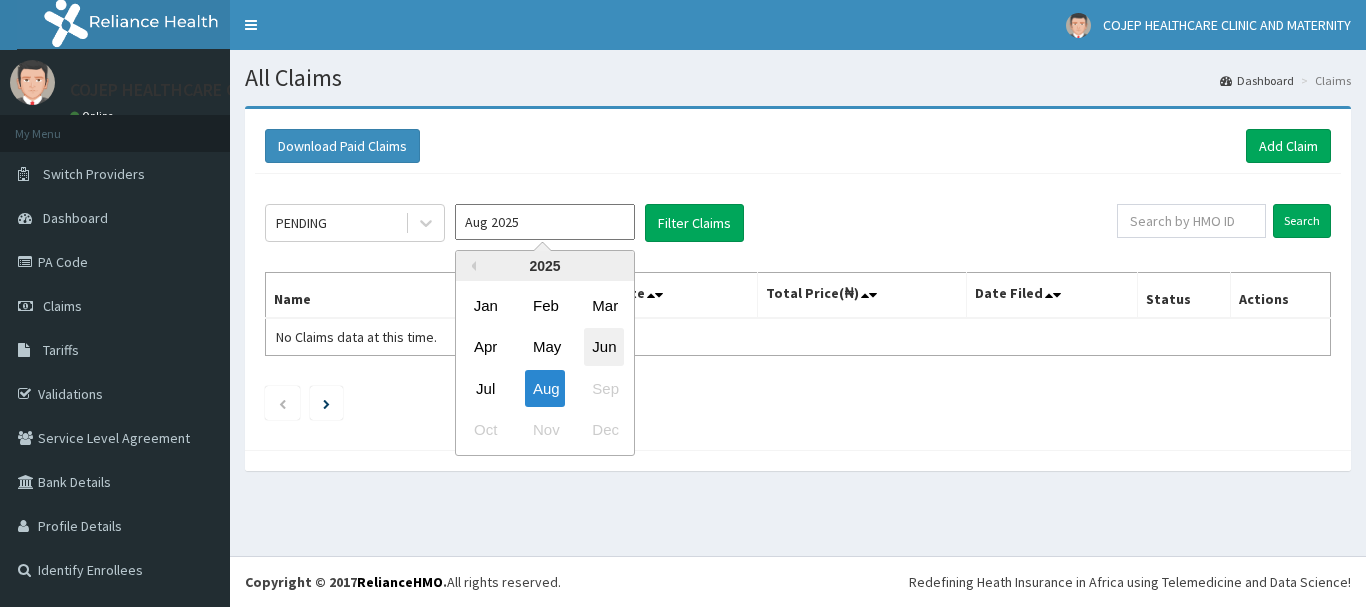 click on "Jun" at bounding box center [604, 347] 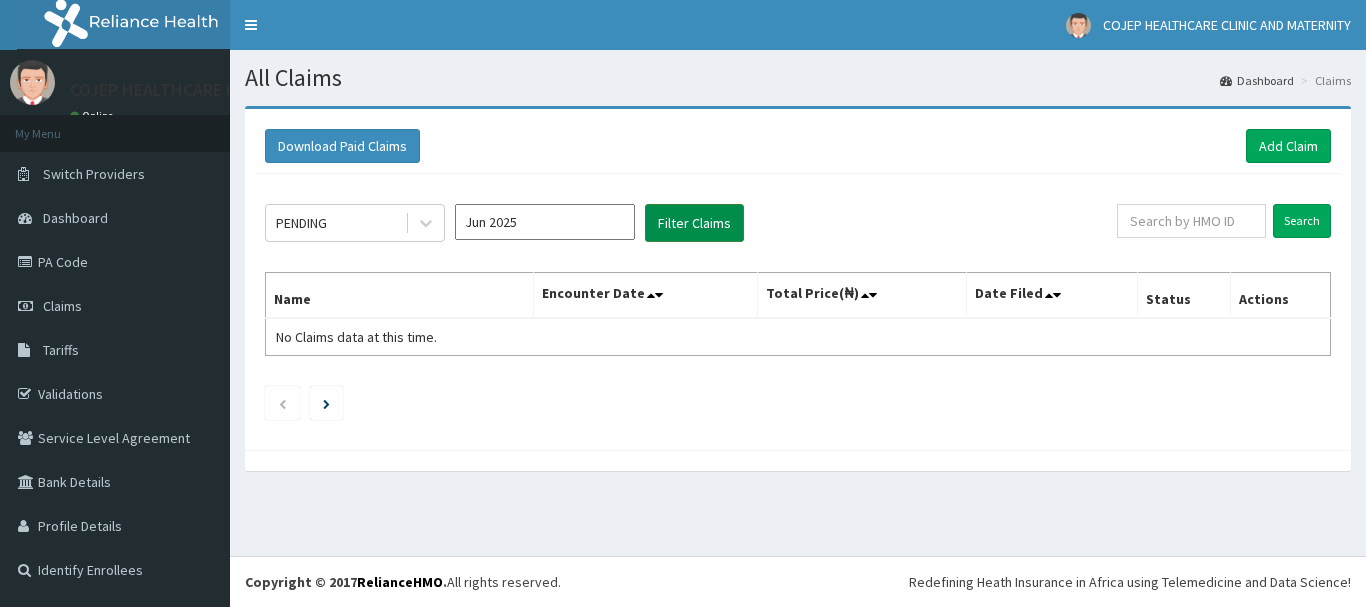 click on "Filter Claims" at bounding box center (694, 223) 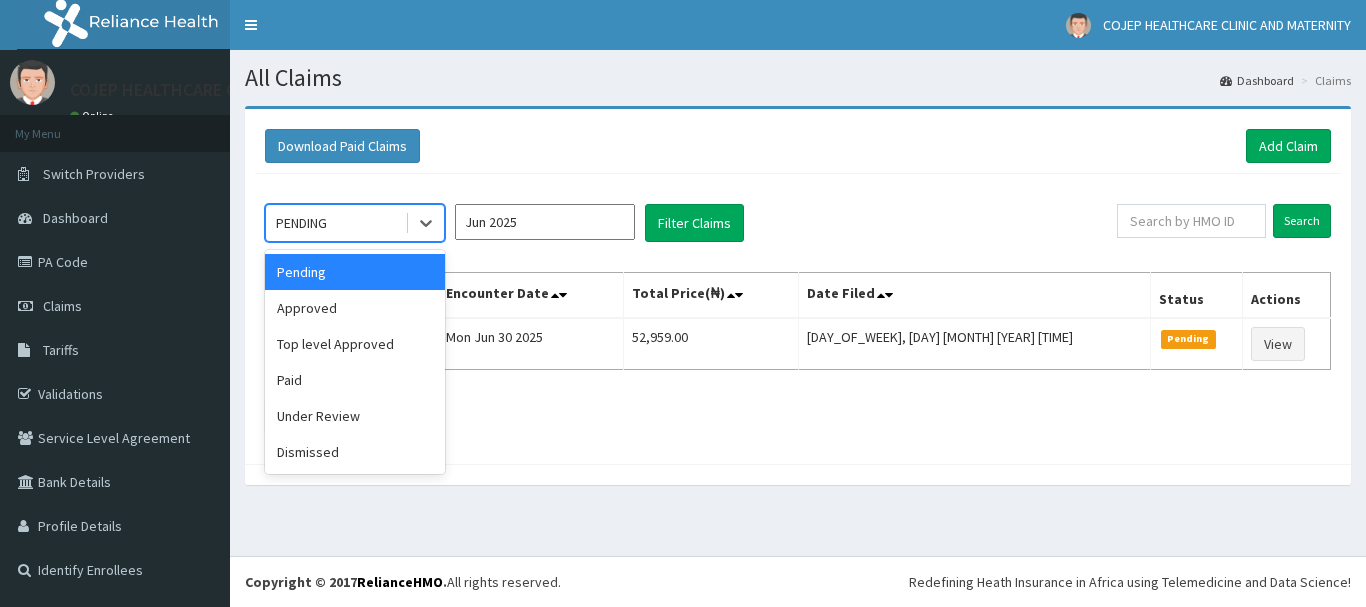 click on "PENDING" at bounding box center [335, 223] 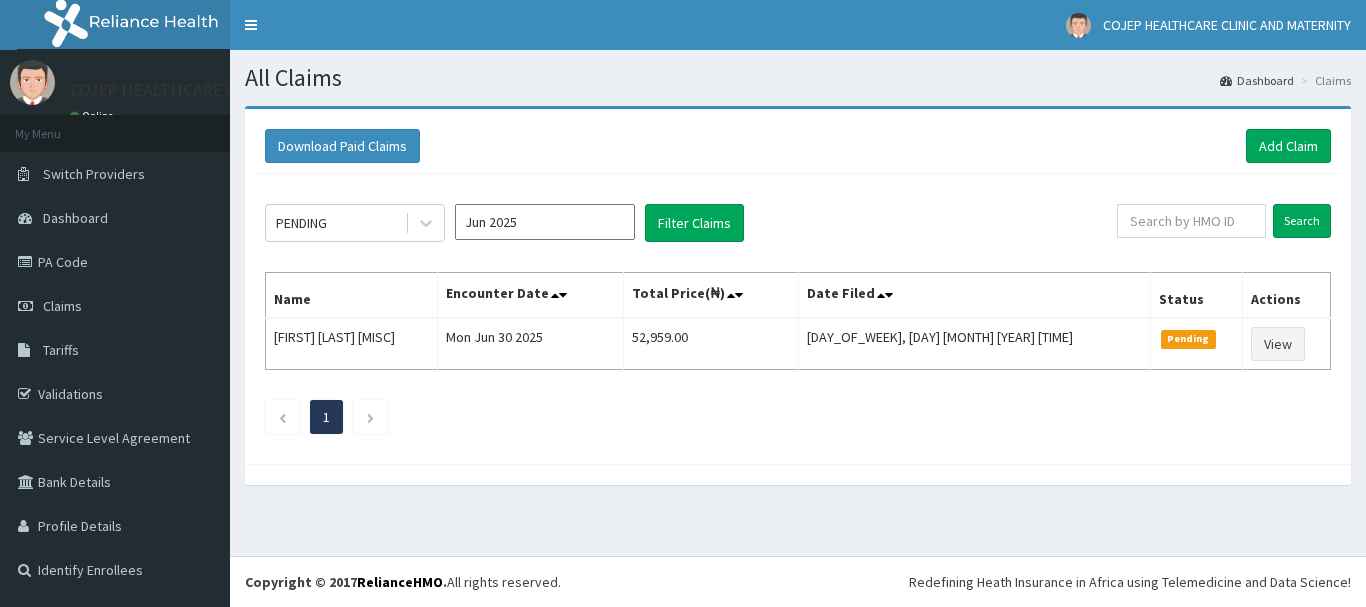 click on "PENDING Jun 2025 Filter Claims" at bounding box center (691, 223) 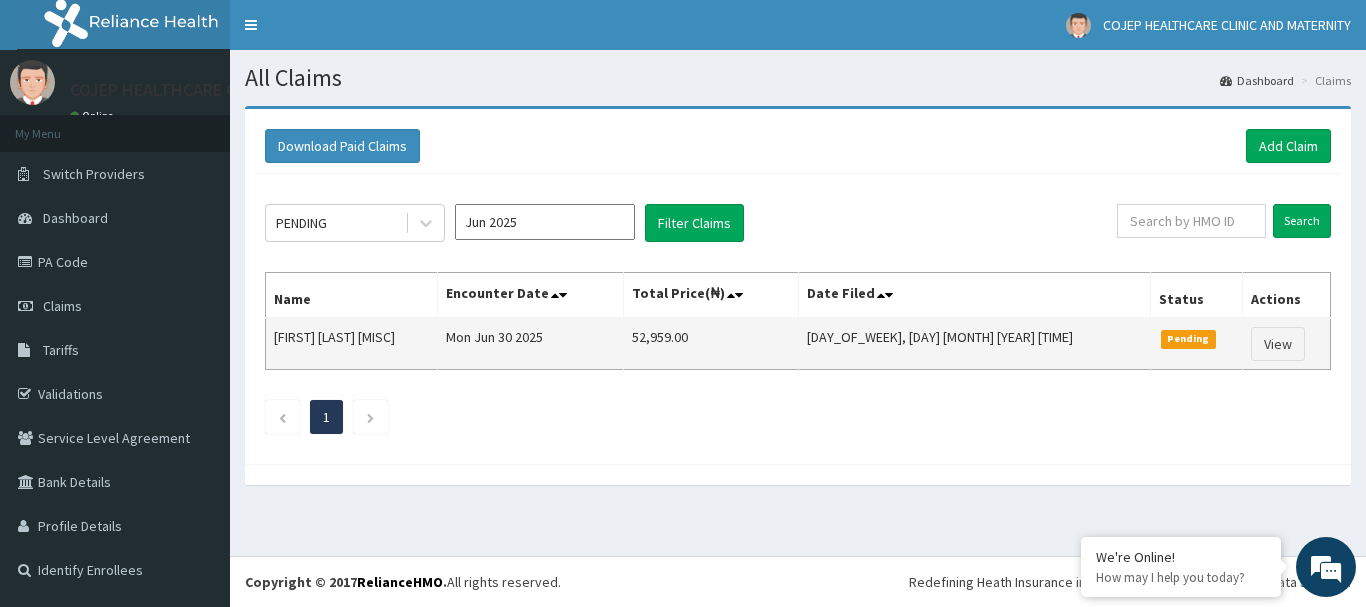 scroll, scrollTop: 0, scrollLeft: 0, axis: both 